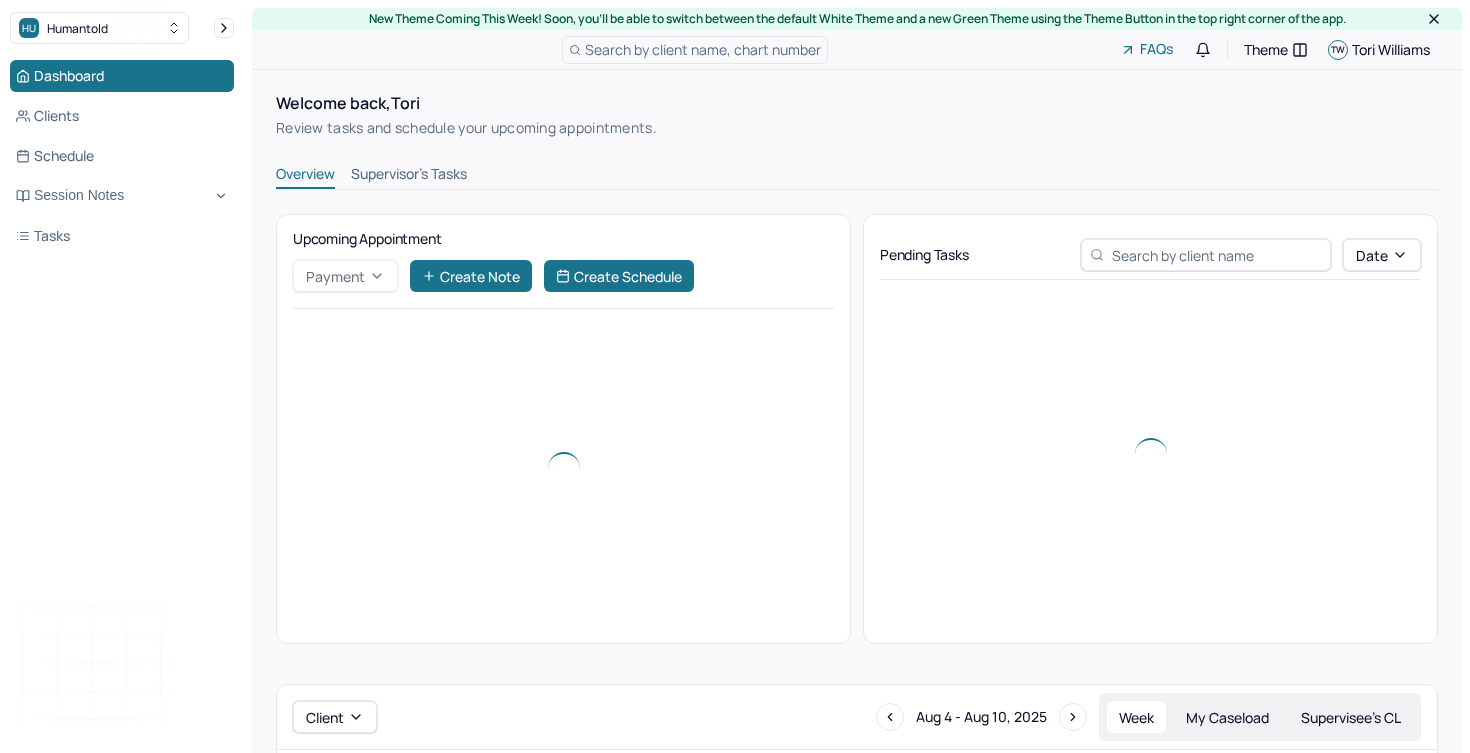 scroll, scrollTop: 261, scrollLeft: 0, axis: vertical 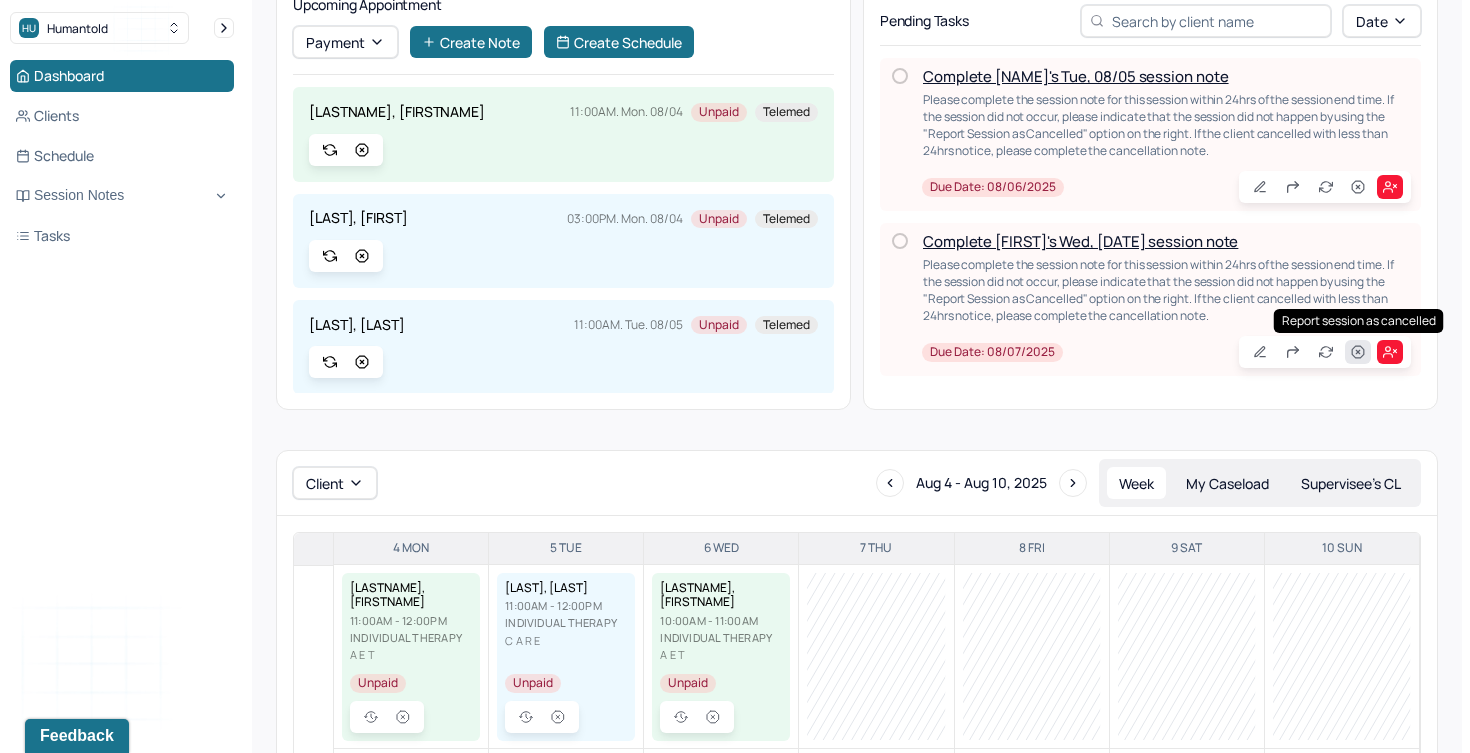 click 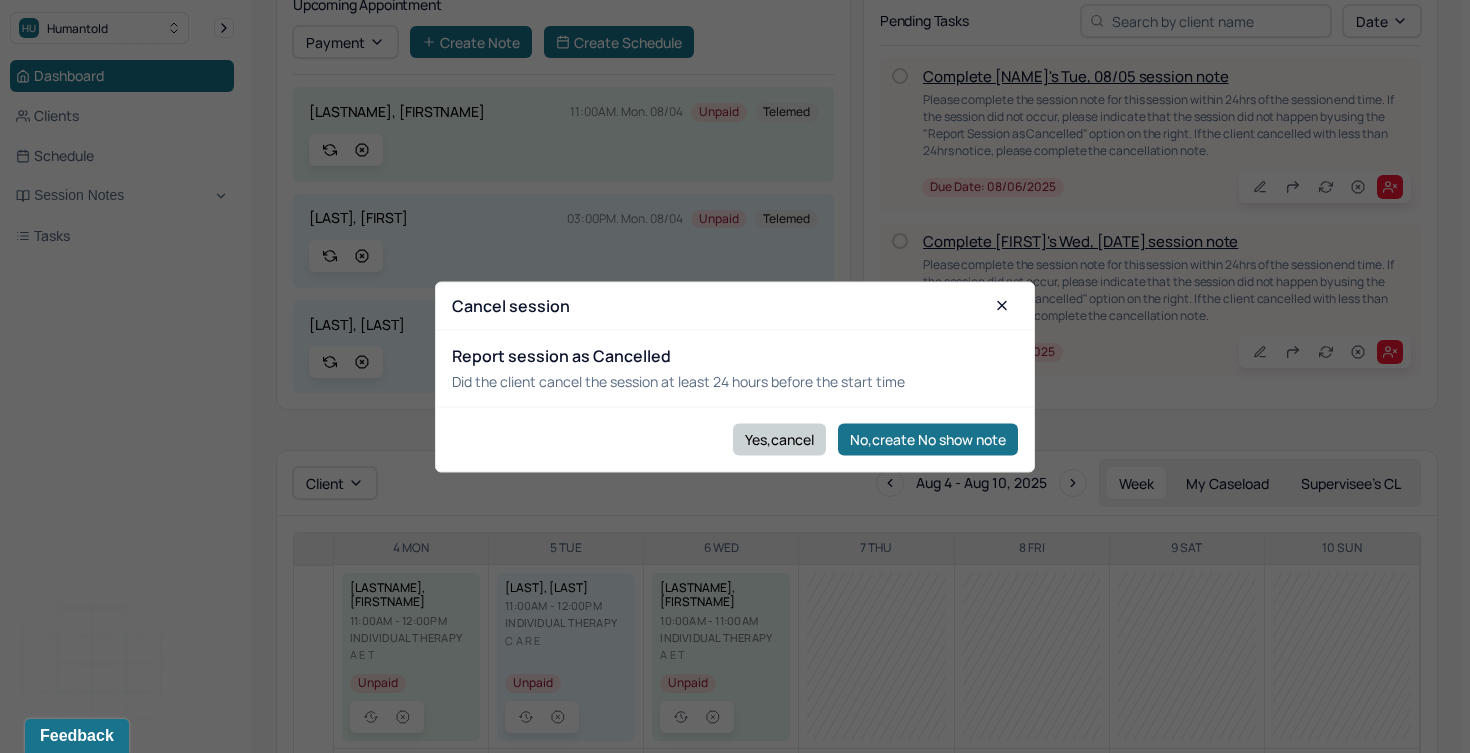 click on "Yes,cancel" at bounding box center [779, 439] 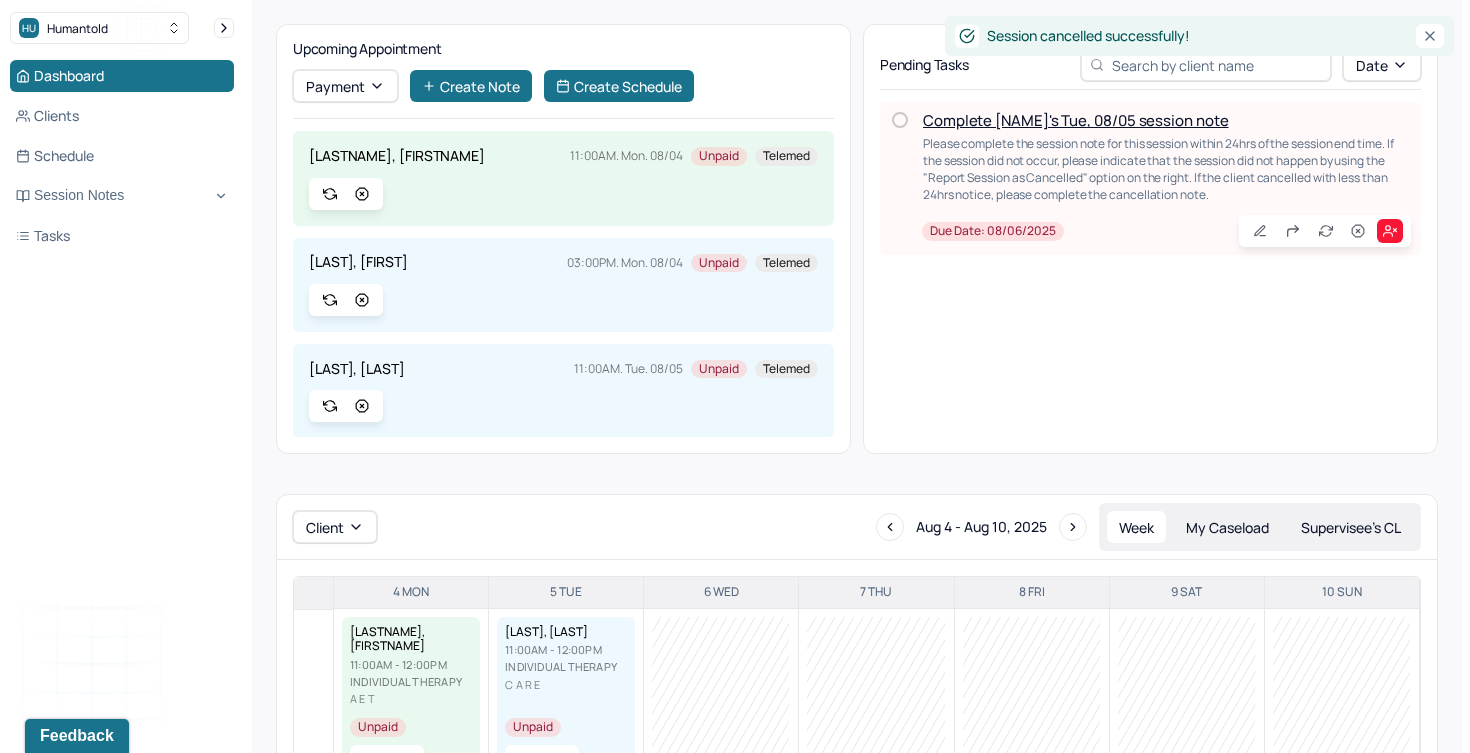 scroll, scrollTop: 163, scrollLeft: 0, axis: vertical 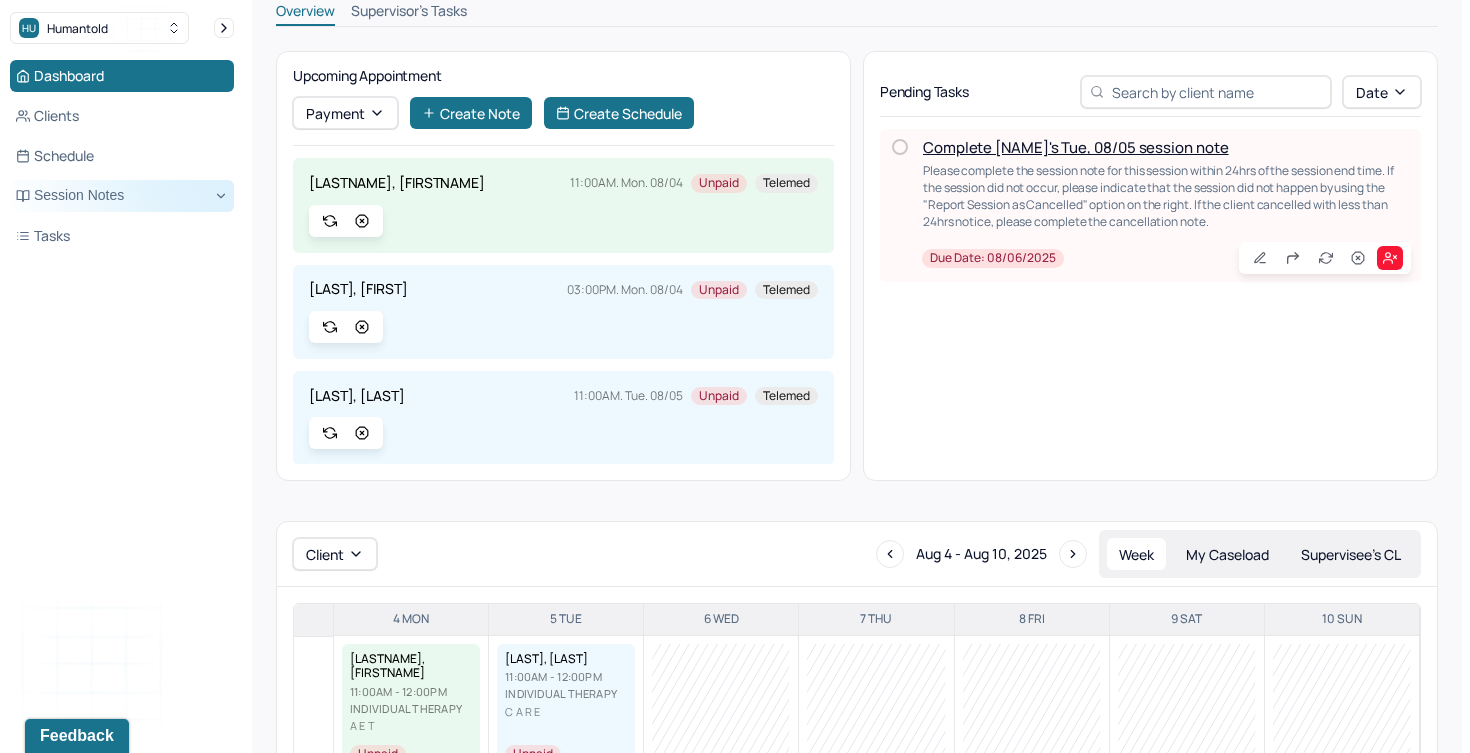 click on "Session Notes" at bounding box center [122, 196] 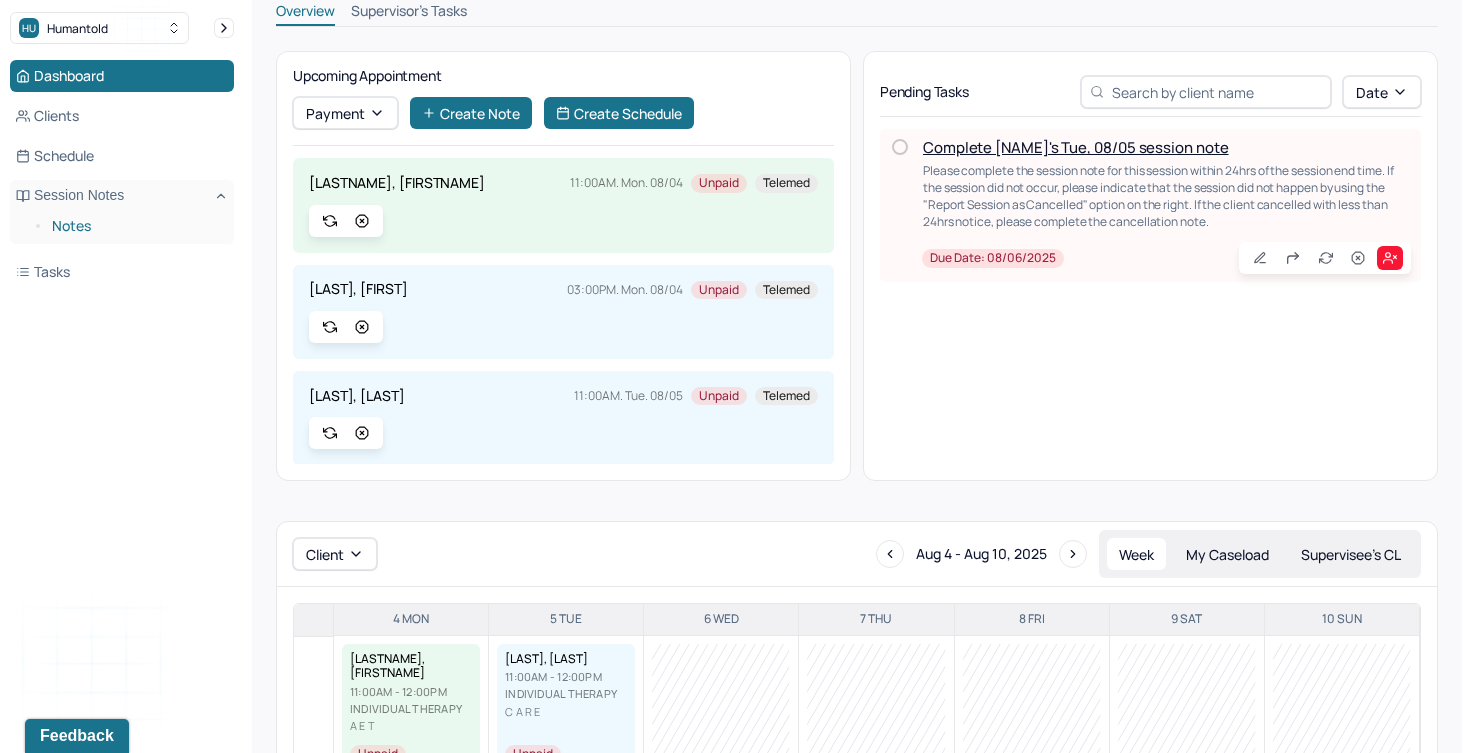 click on "Notes" at bounding box center (135, 226) 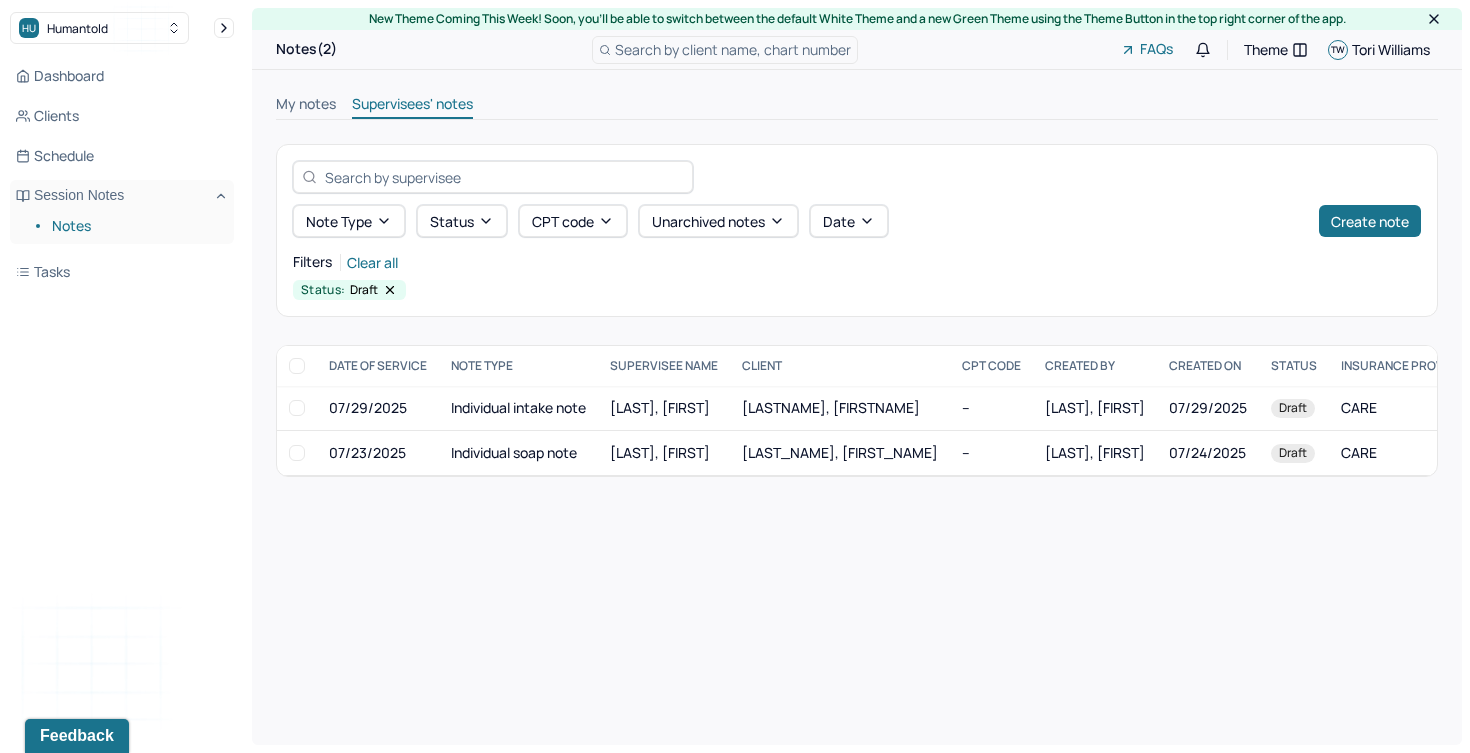 click on "Notes" at bounding box center (135, 226) 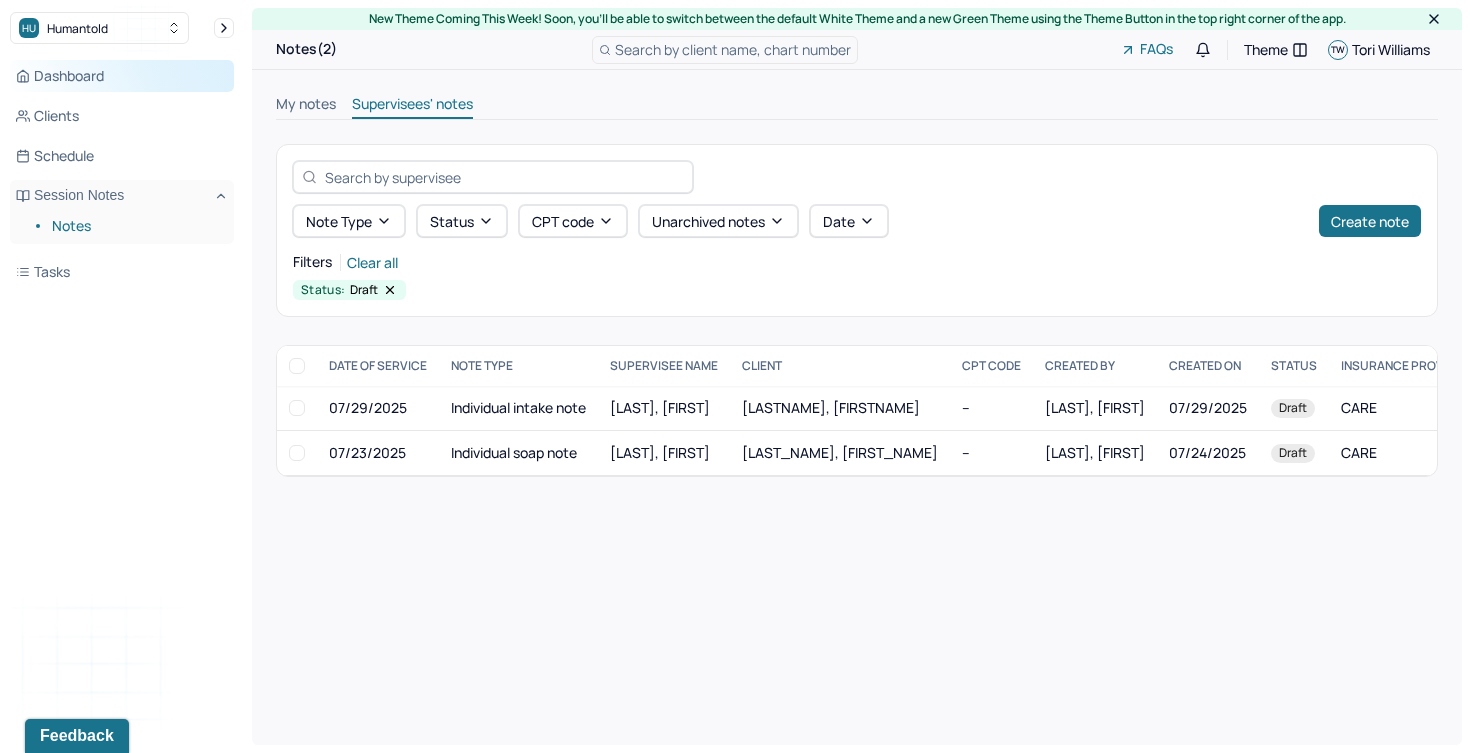 click on "Dashboard" at bounding box center (122, 76) 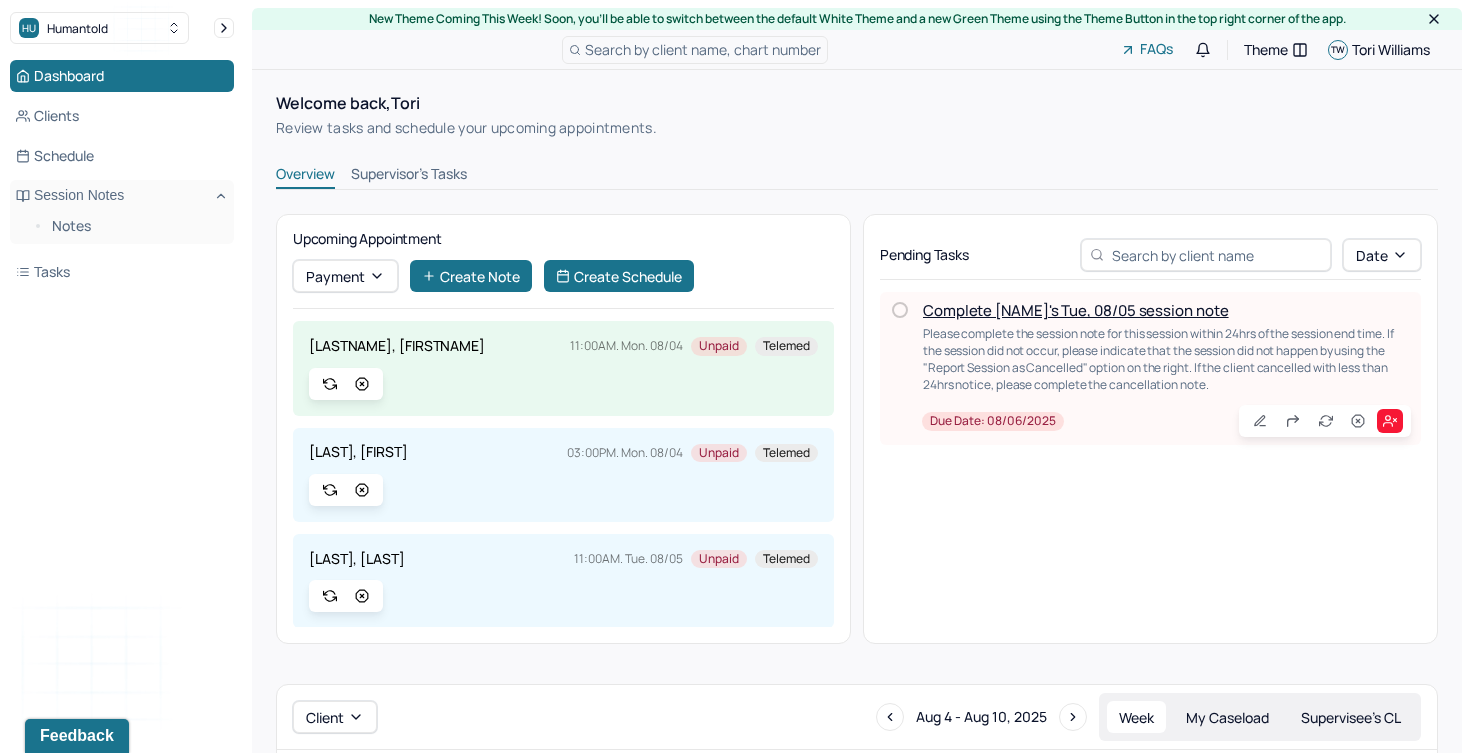 click on "Complete [NAME]'s Tue, 08/05 session note" at bounding box center [1076, 310] 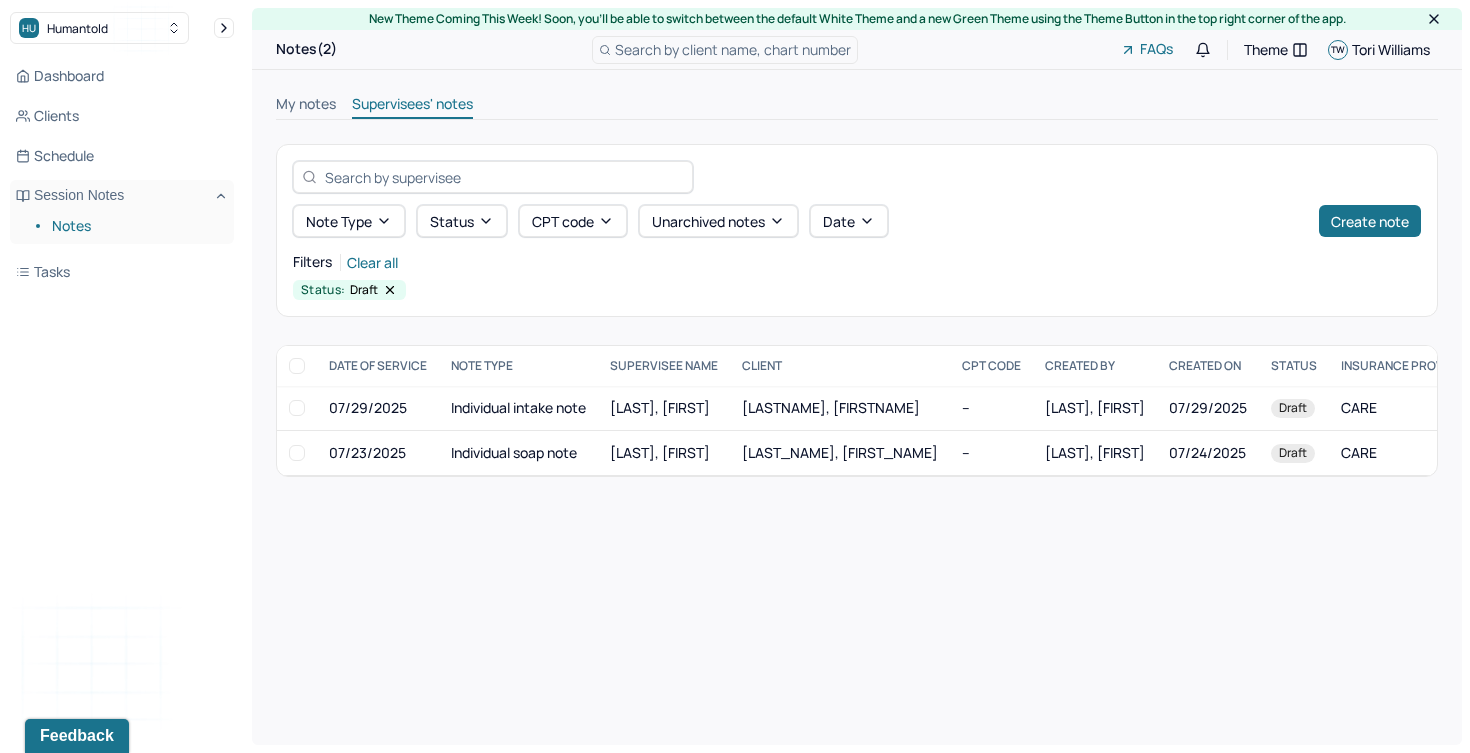 click on "My notes" at bounding box center [306, 106] 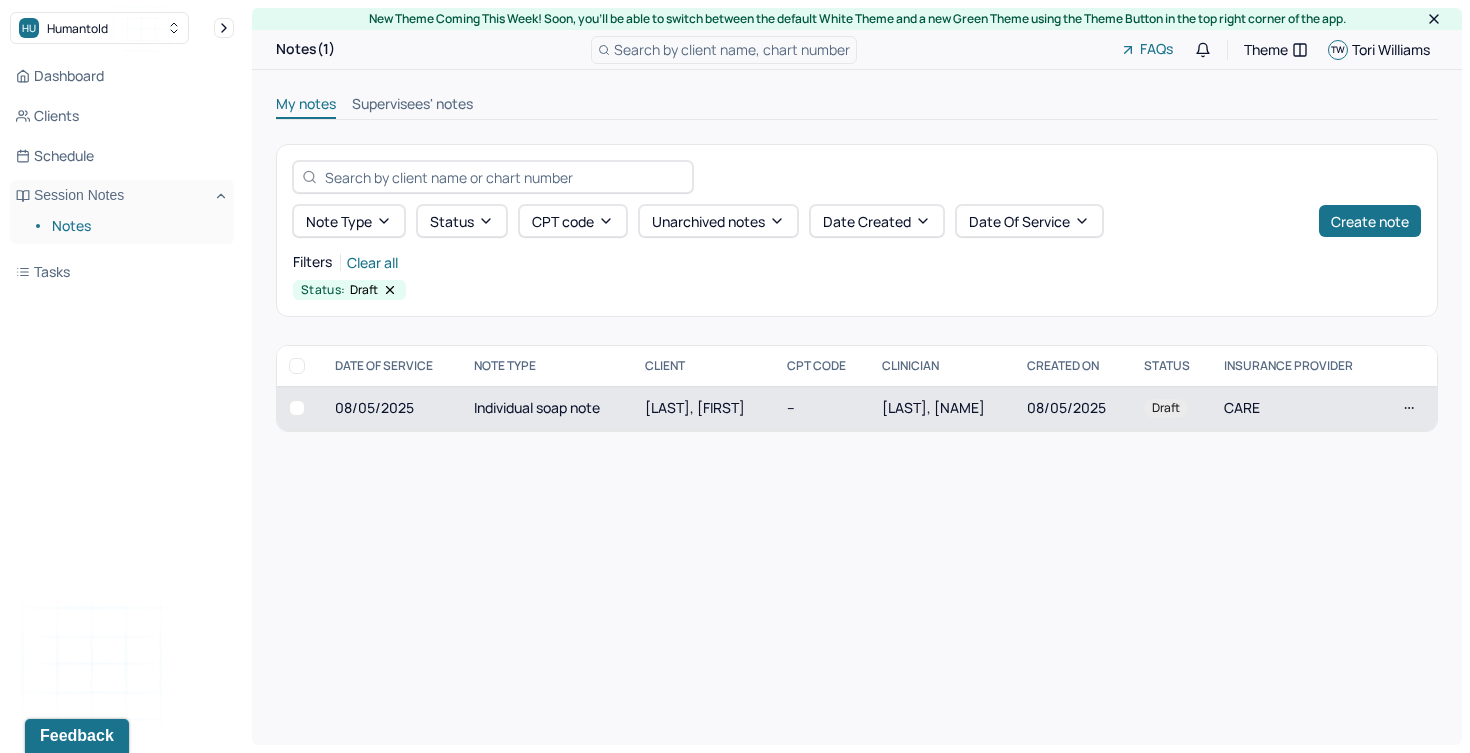 click on "Individual soap note" at bounding box center (547, 408) 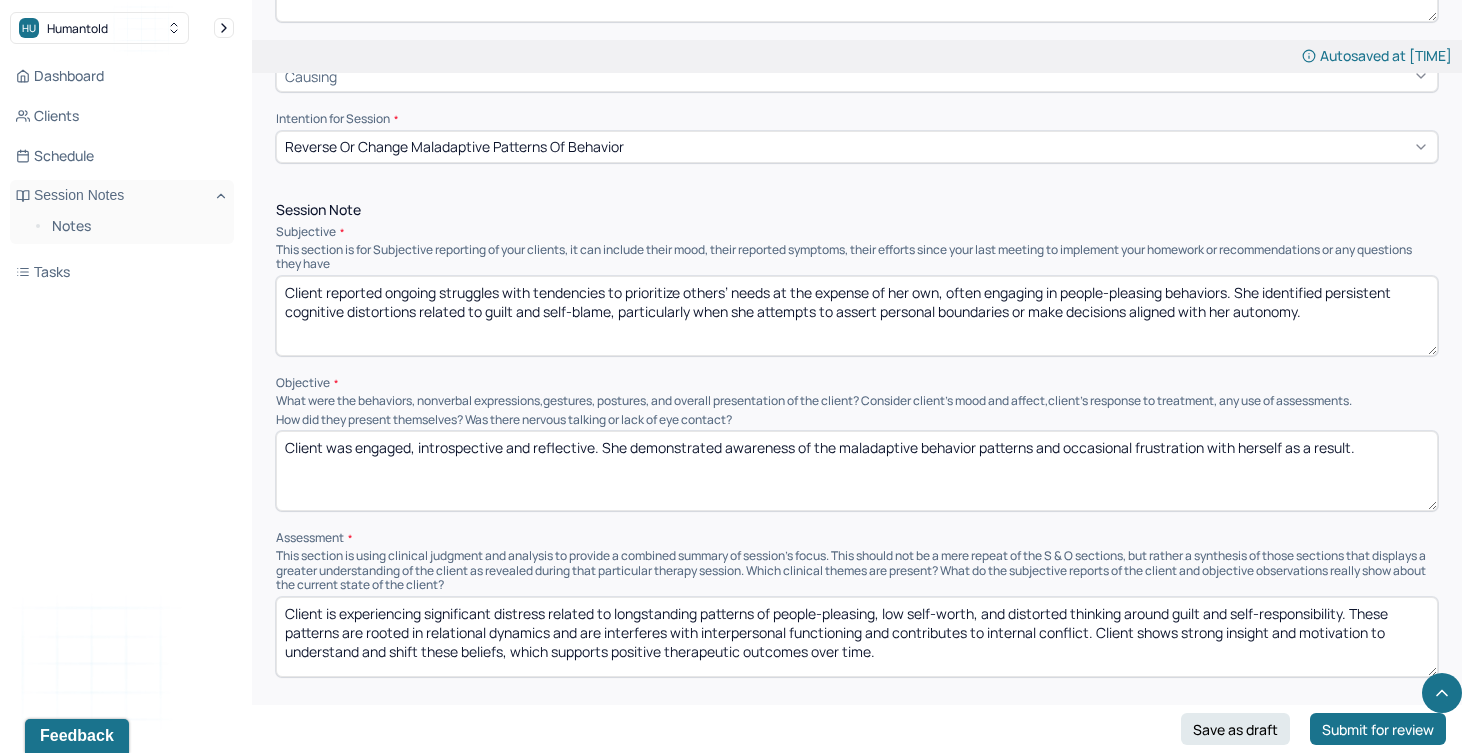 scroll, scrollTop: 1052, scrollLeft: 0, axis: vertical 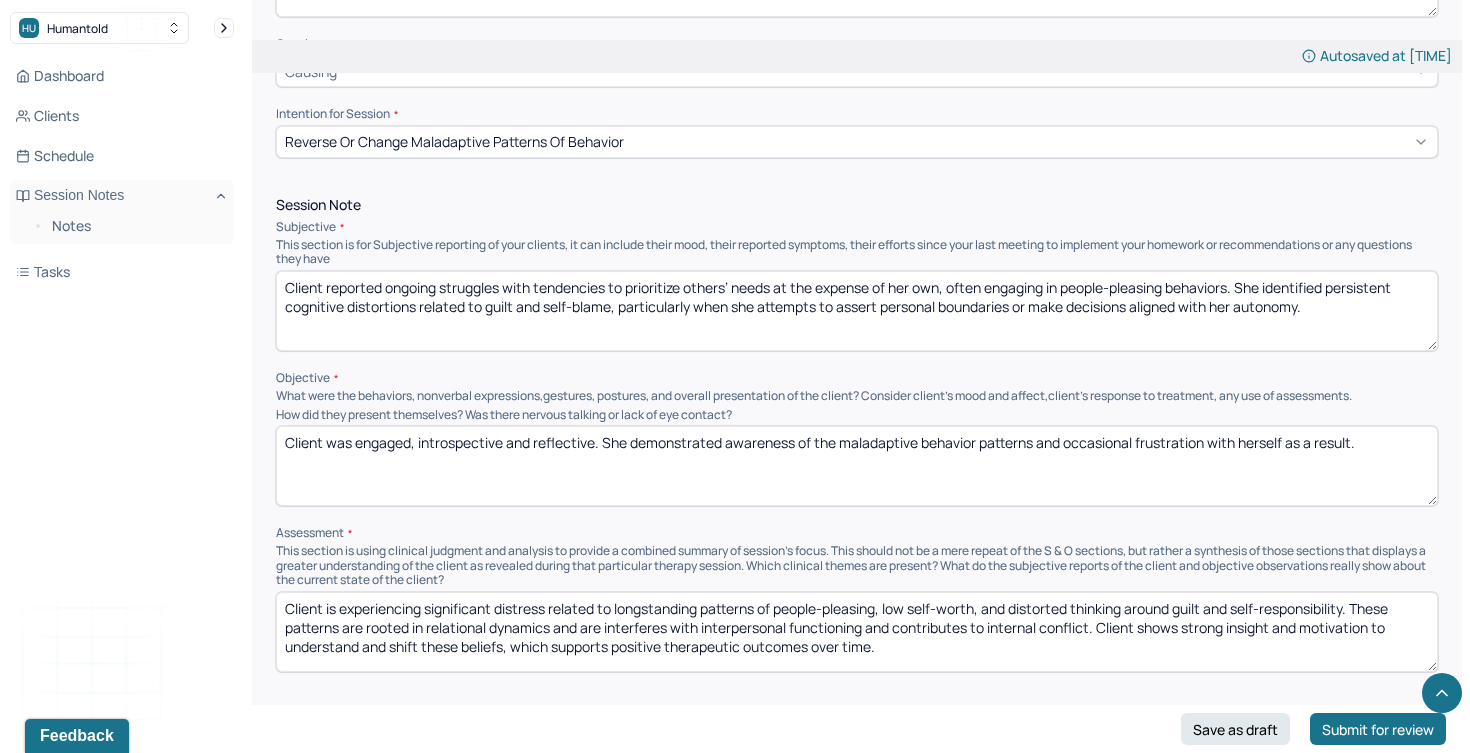 drag, startPoint x: 1386, startPoint y: 440, endPoint x: 130, endPoint y: 415, distance: 1256.2488 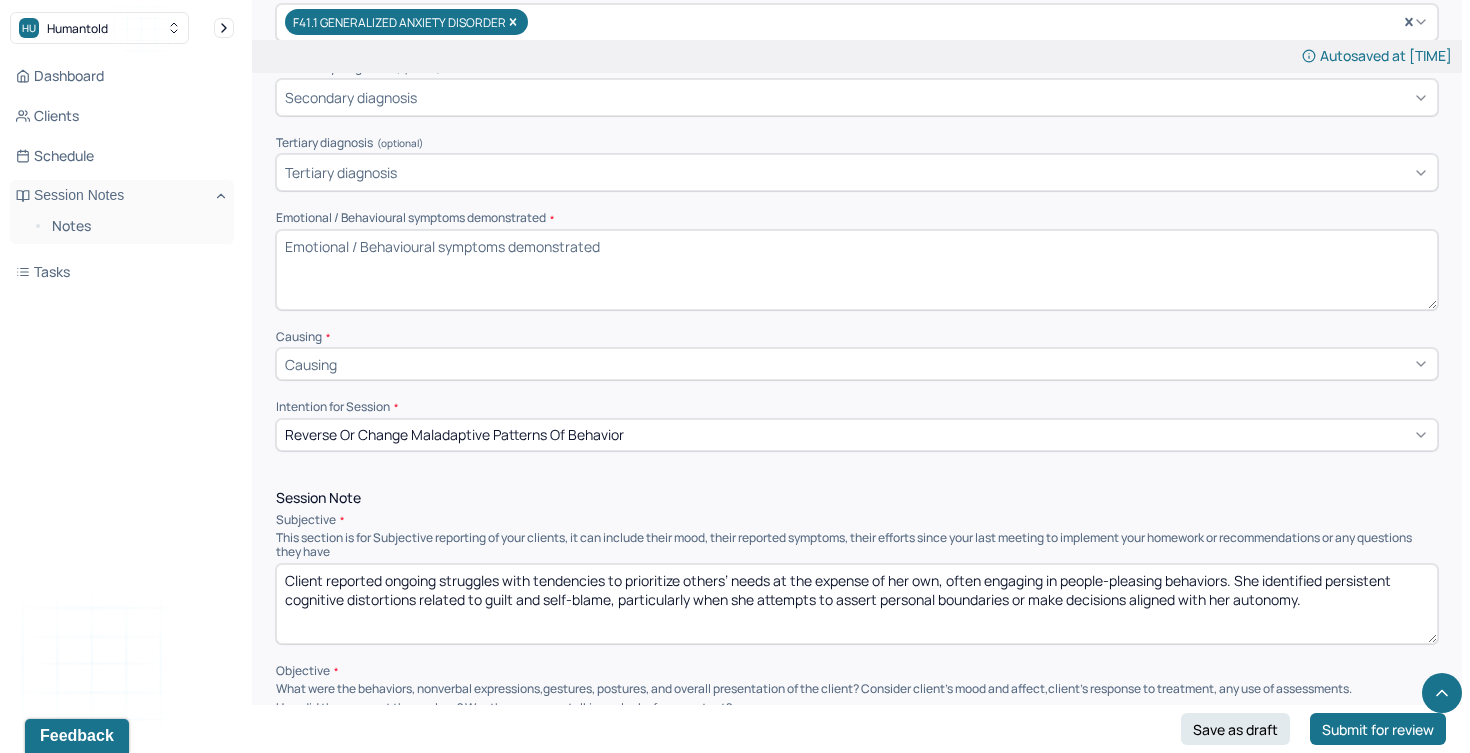scroll, scrollTop: 735, scrollLeft: 0, axis: vertical 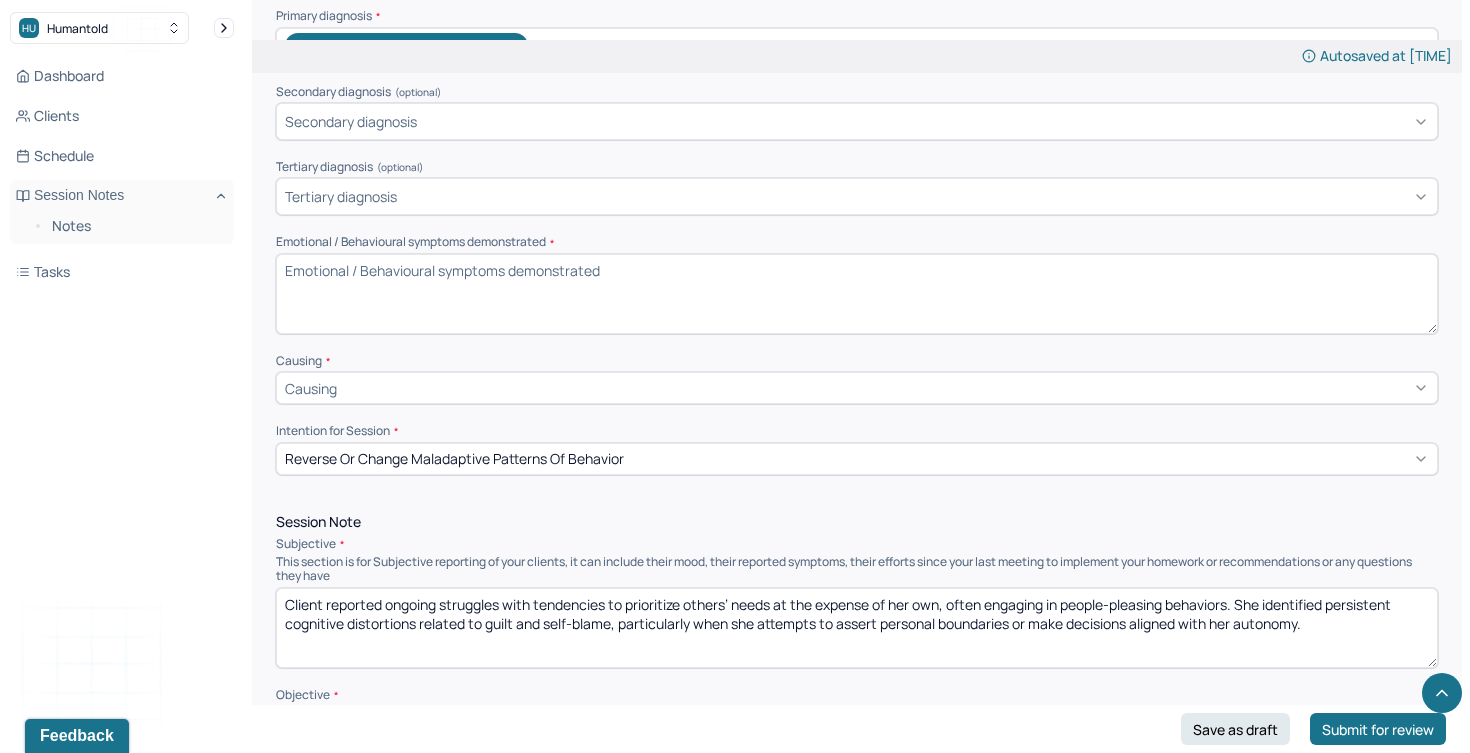 click on "Emotional / Behavioural symptoms demonstrated *" at bounding box center (857, 294) 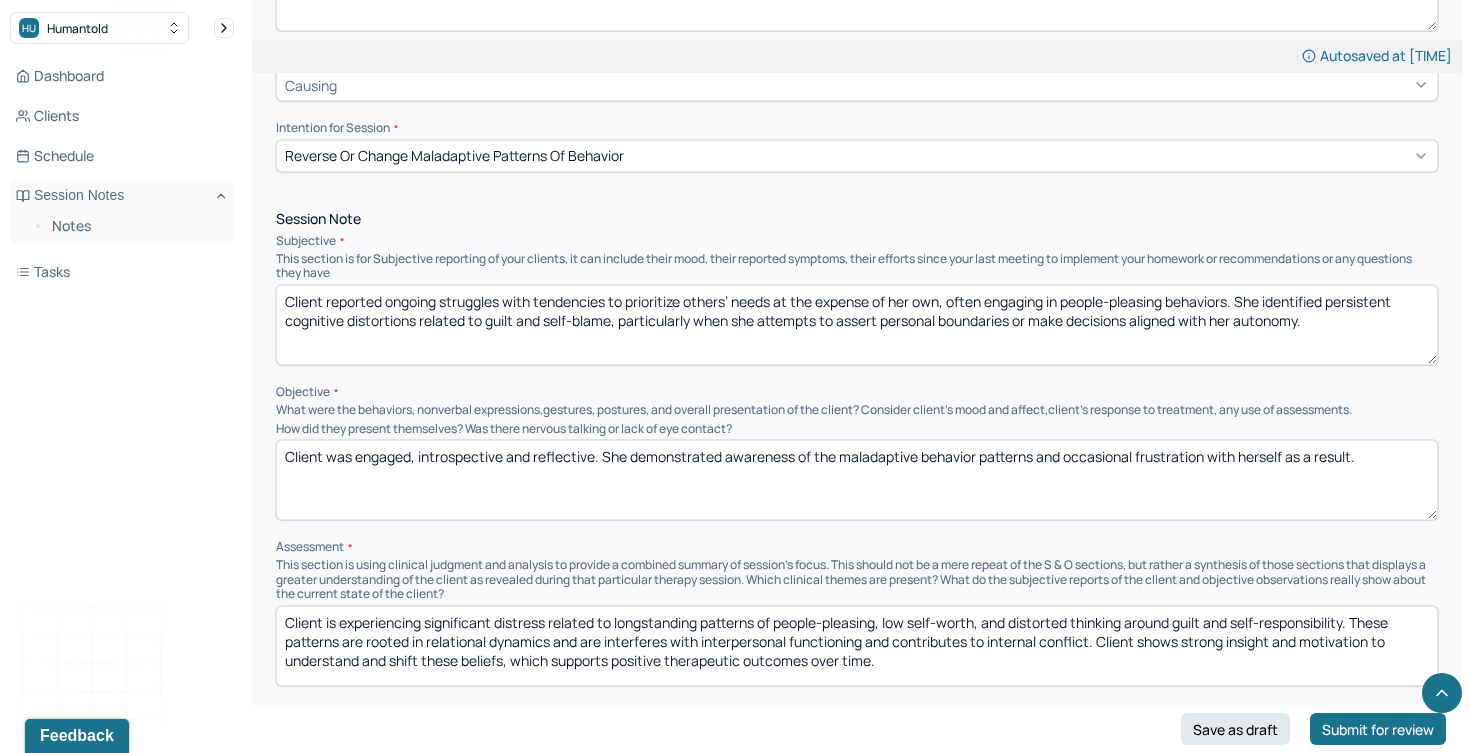 scroll, scrollTop: 1068, scrollLeft: 0, axis: vertical 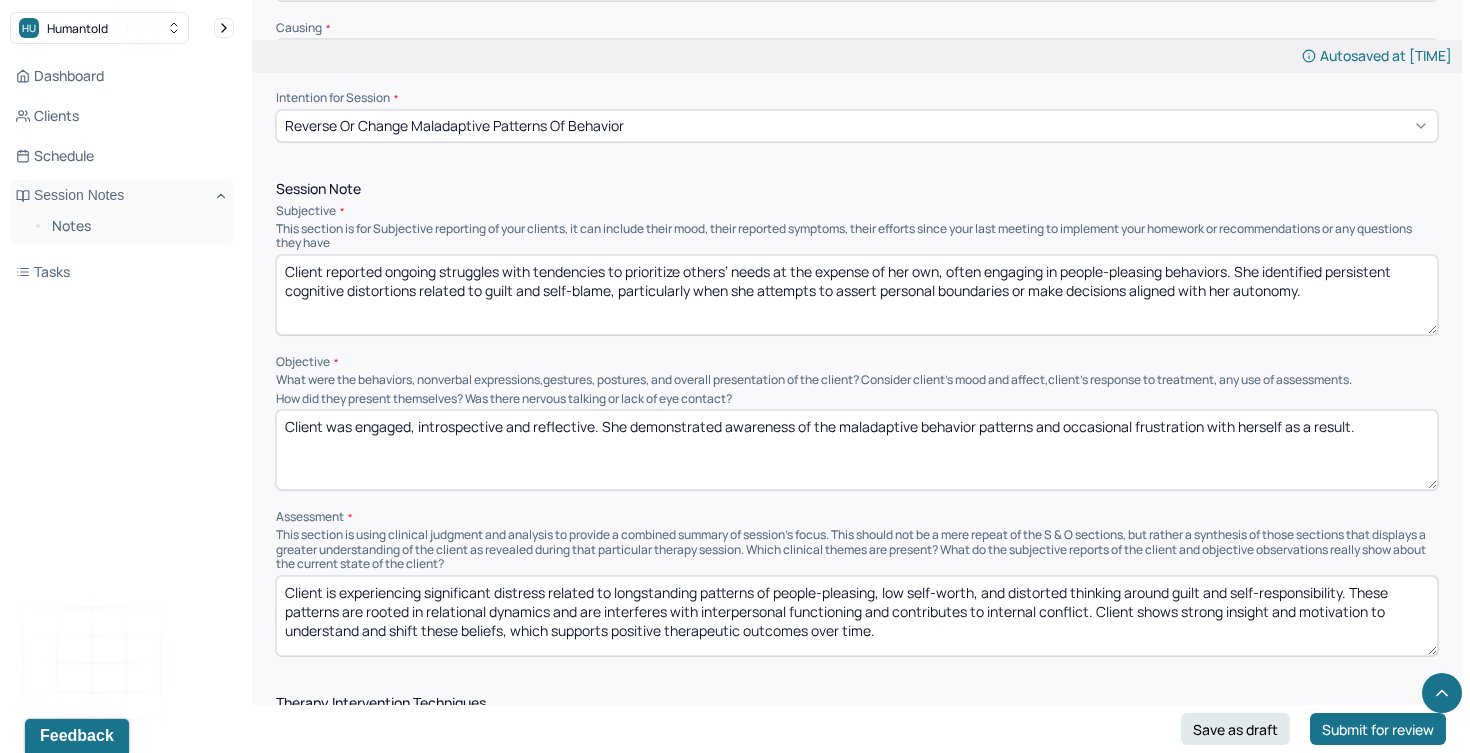 type on "Client was engaged, introspective and reflective. She demonstrated awareness of the maladaptive behavior patterns and occasional frustration with herself as a result." 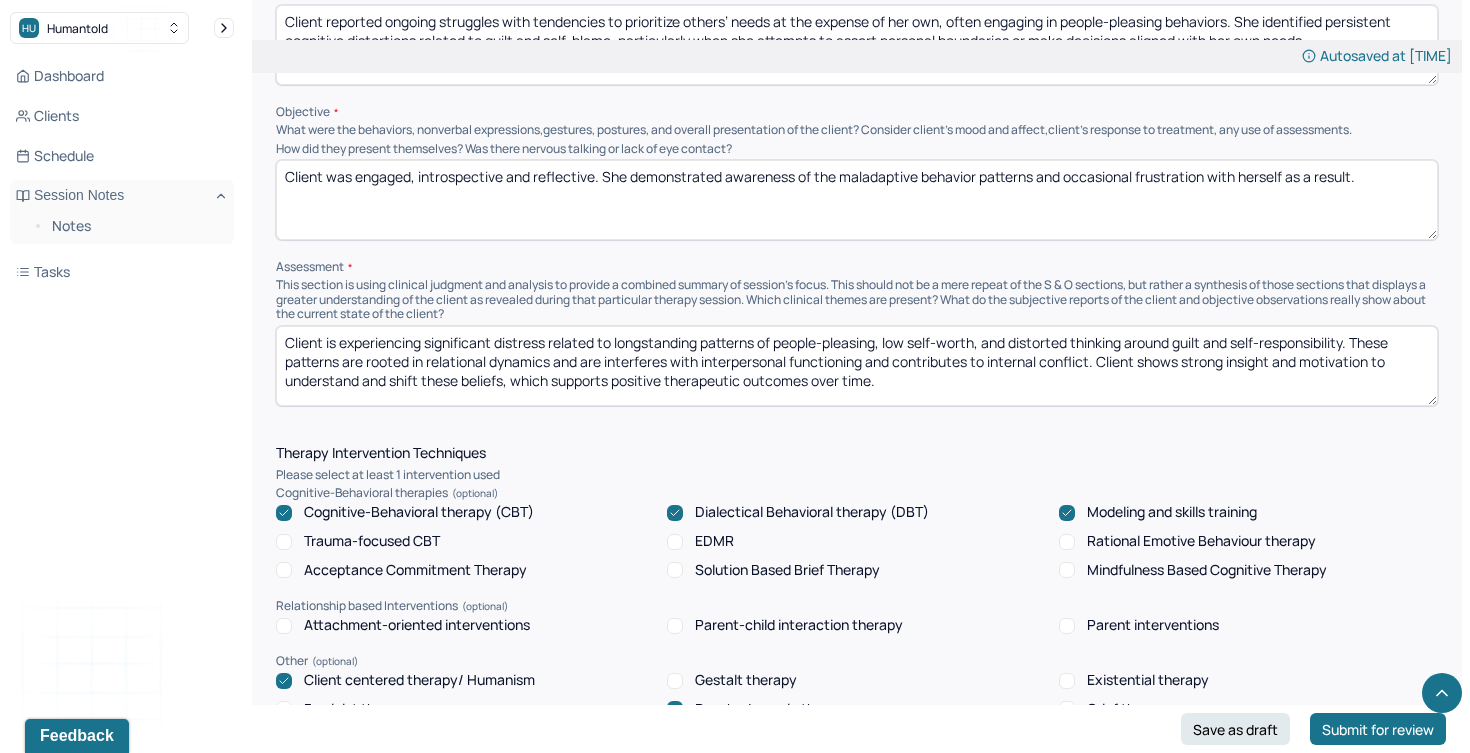 scroll, scrollTop: 1320, scrollLeft: 0, axis: vertical 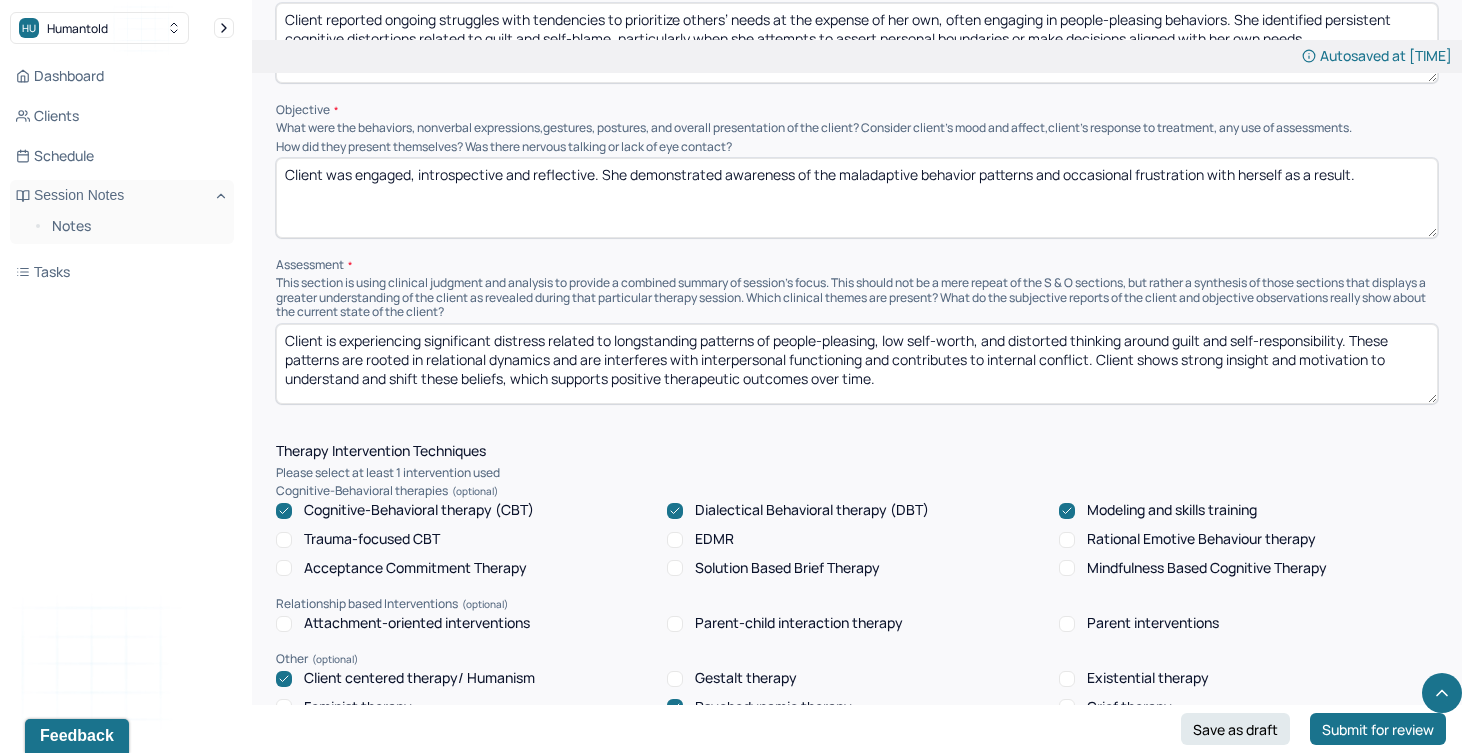 type on "Client reported ongoing struggles with tendencies to prioritize others’ needs at the expense of her own, often engaging in people-pleasing behaviors. She identified persistent cognitive distortions related to guilt and self-blame, particularly when she attempts to assert personal boundaries or make decisions aligned with her own needs." 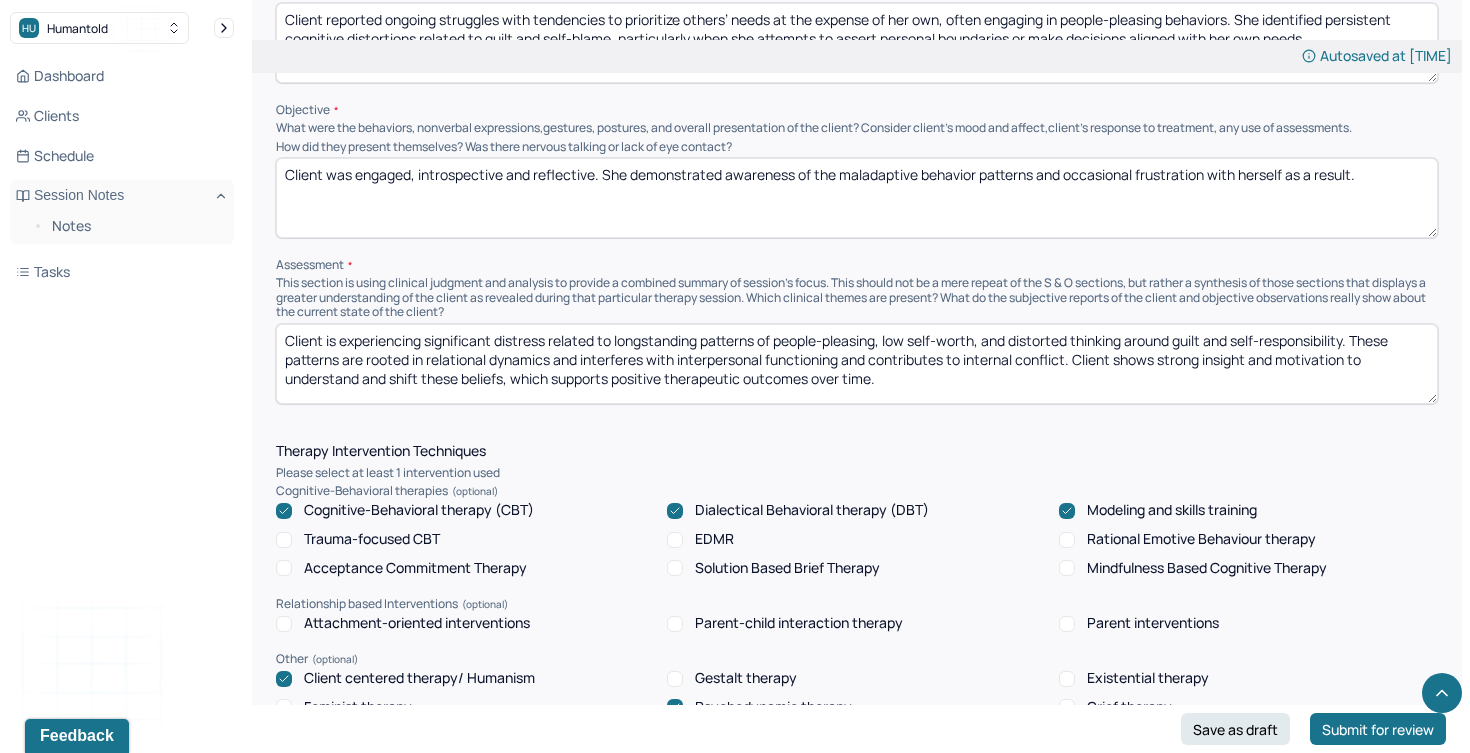 click on "Client is experiencing significant distress related to longstanding patterns of people-pleasing, low self-worth, and distorted thinking around guilt and self-responsibility. These patterns are rooted in relational dynamics and interferes with interpersonal functioning and contributes to internal conflict. Client shows strong insight and motivation to understand and shift these beliefs, which supports positive therapeutic outcomes over time." at bounding box center (857, 364) 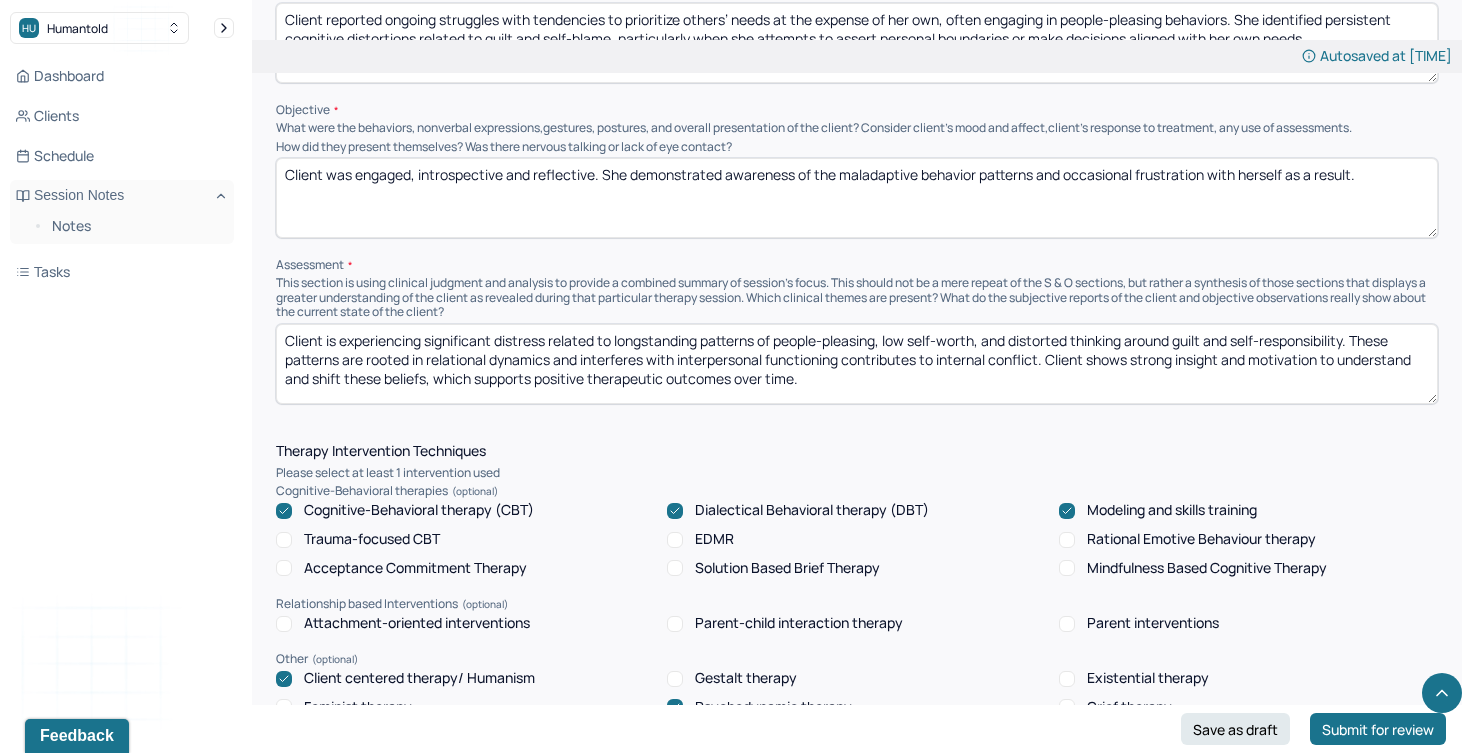 click on "Client is experiencing significant distress related to longstanding patterns of people-pleasing, low self-worth, and distorted thinking around guilt and self-responsibility. These patterns are rooted in relational dynamics and interferes with interpersonal functioning contributes to internal conflict. Client shows strong insight and motivation to understand and shift these beliefs, which supports positive therapeutic outcomes over time." at bounding box center [857, 364] 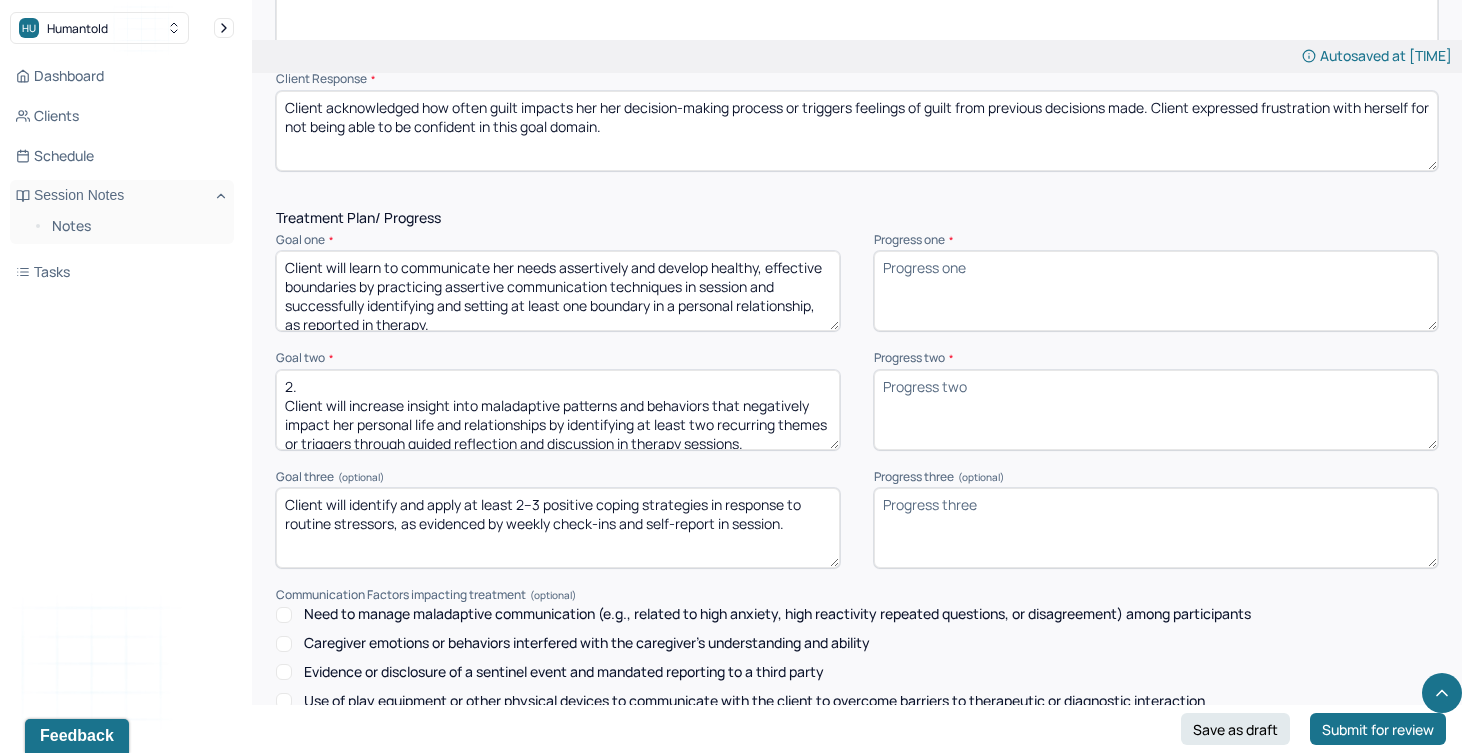 scroll, scrollTop: 2492, scrollLeft: 0, axis: vertical 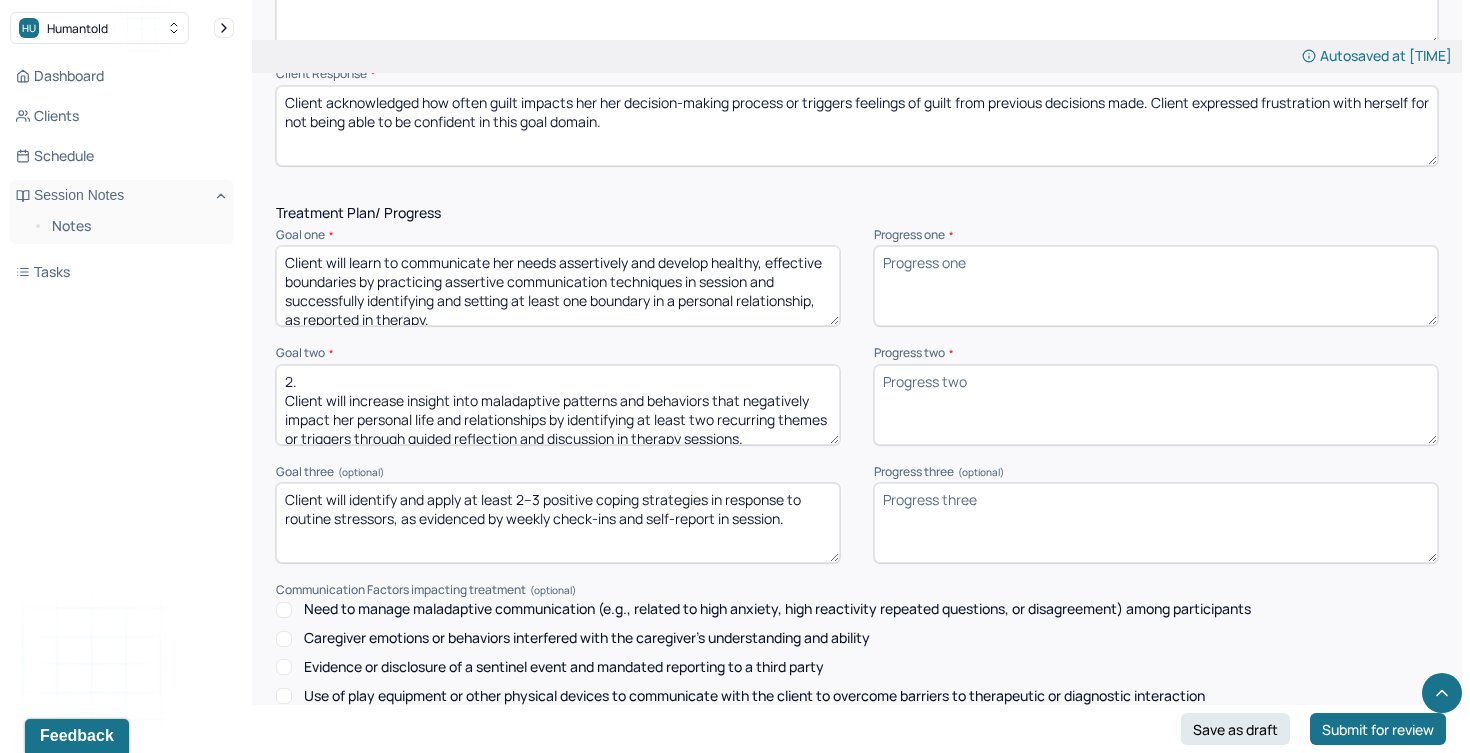 type on "Client is experiencing significant distress related to longstanding patterns of people-pleasing, low self-worth, and distorted thinking around guilt and self-responsibility. These patterns are rooted in relational dynamics, interferes with interpersonal functioning and  contributes to internal conflict. Client shows strong insight and motivation to understand and shift these beliefs, which supports positive therapeutic outcomes over time." 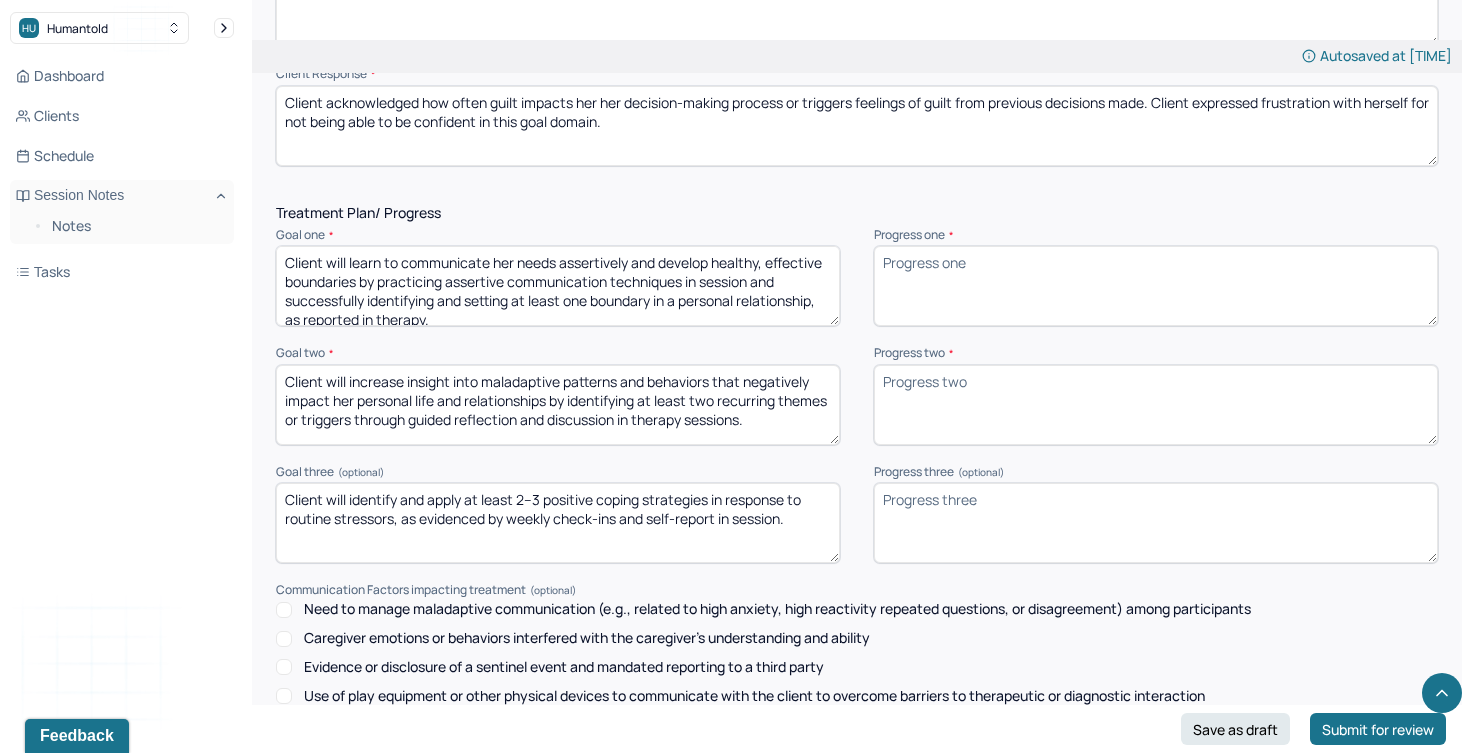 type on "Client will increase insight into maladaptive patterns and behaviors that negatively impact her personal life and relationships by identifying at least two recurring themes or triggers through guided reflection and discussion in therapy sessions." 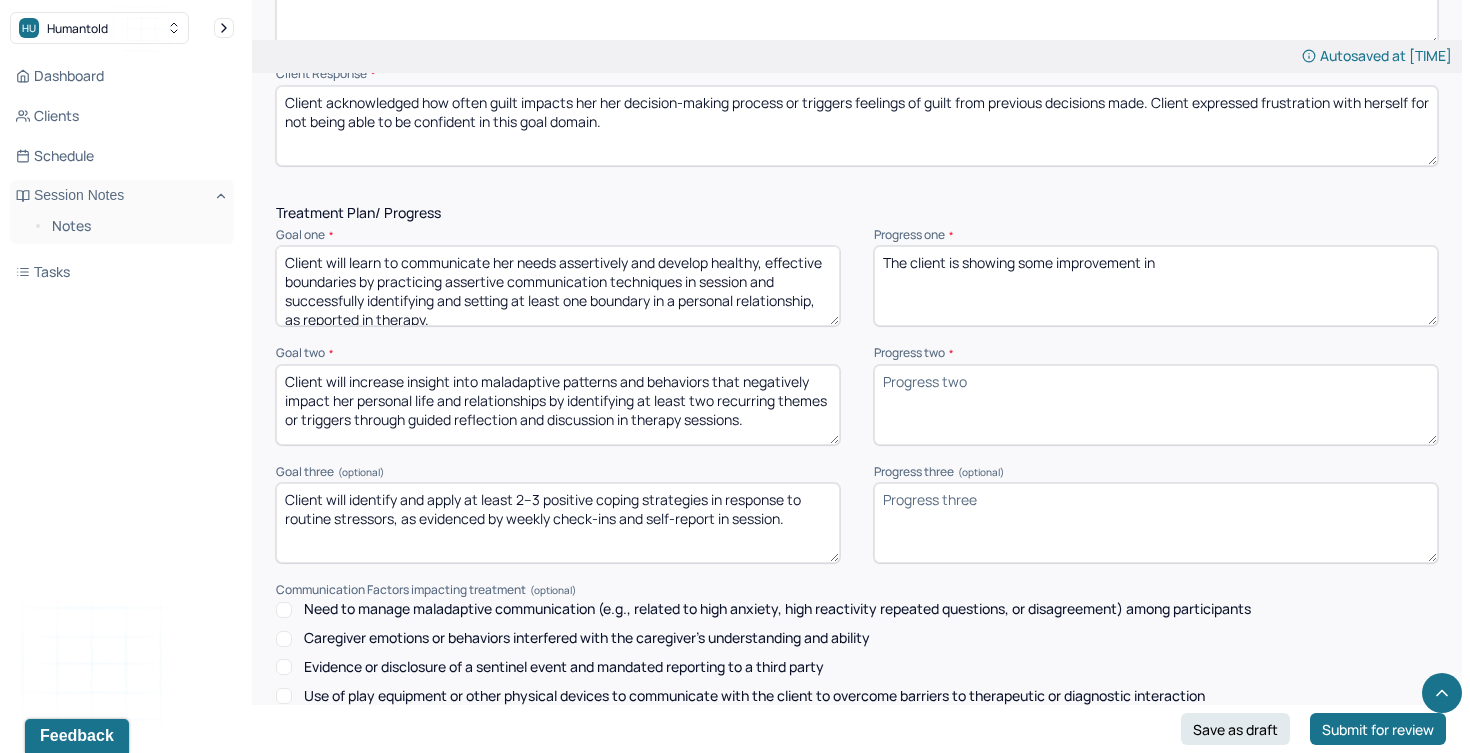 click on "The client is showing some improvmeent in" at bounding box center (1156, 286) 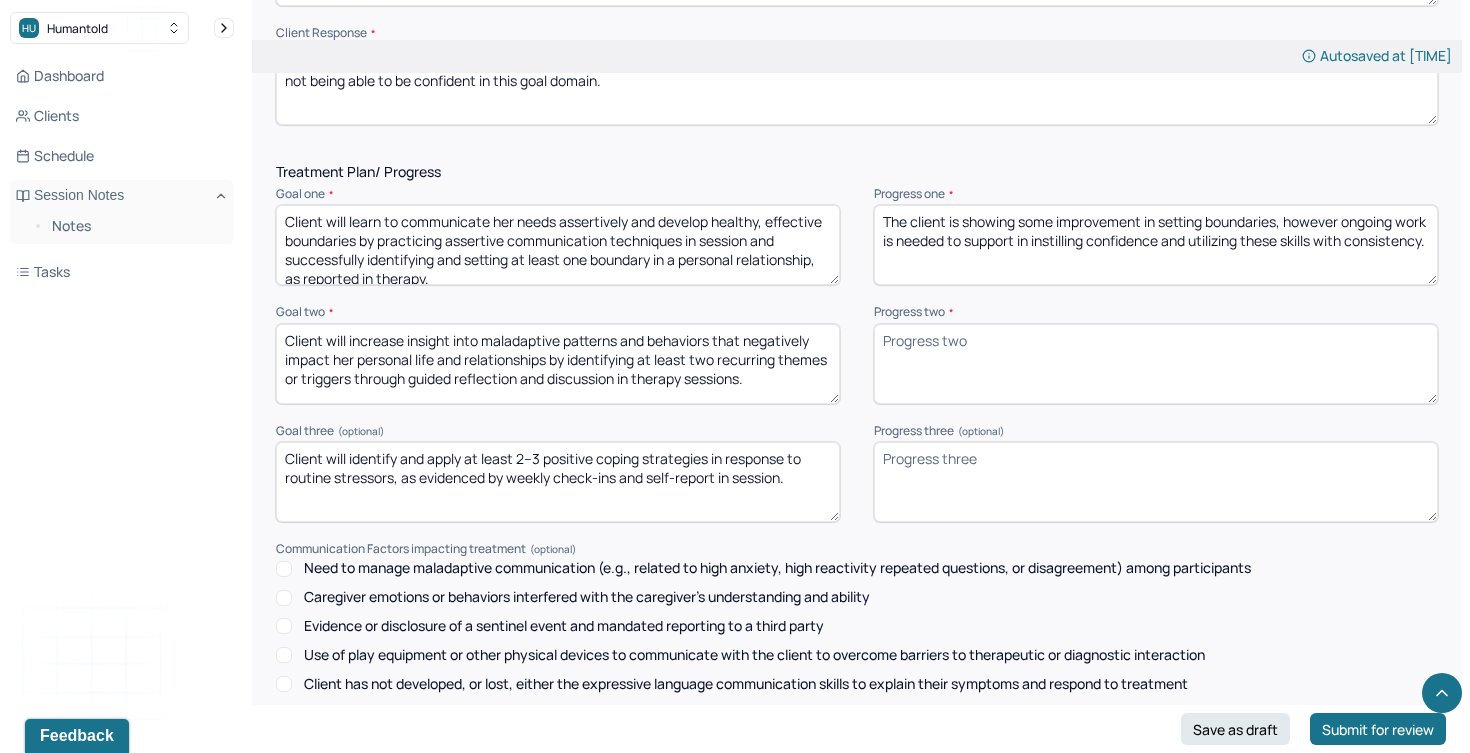 scroll, scrollTop: 2553, scrollLeft: 0, axis: vertical 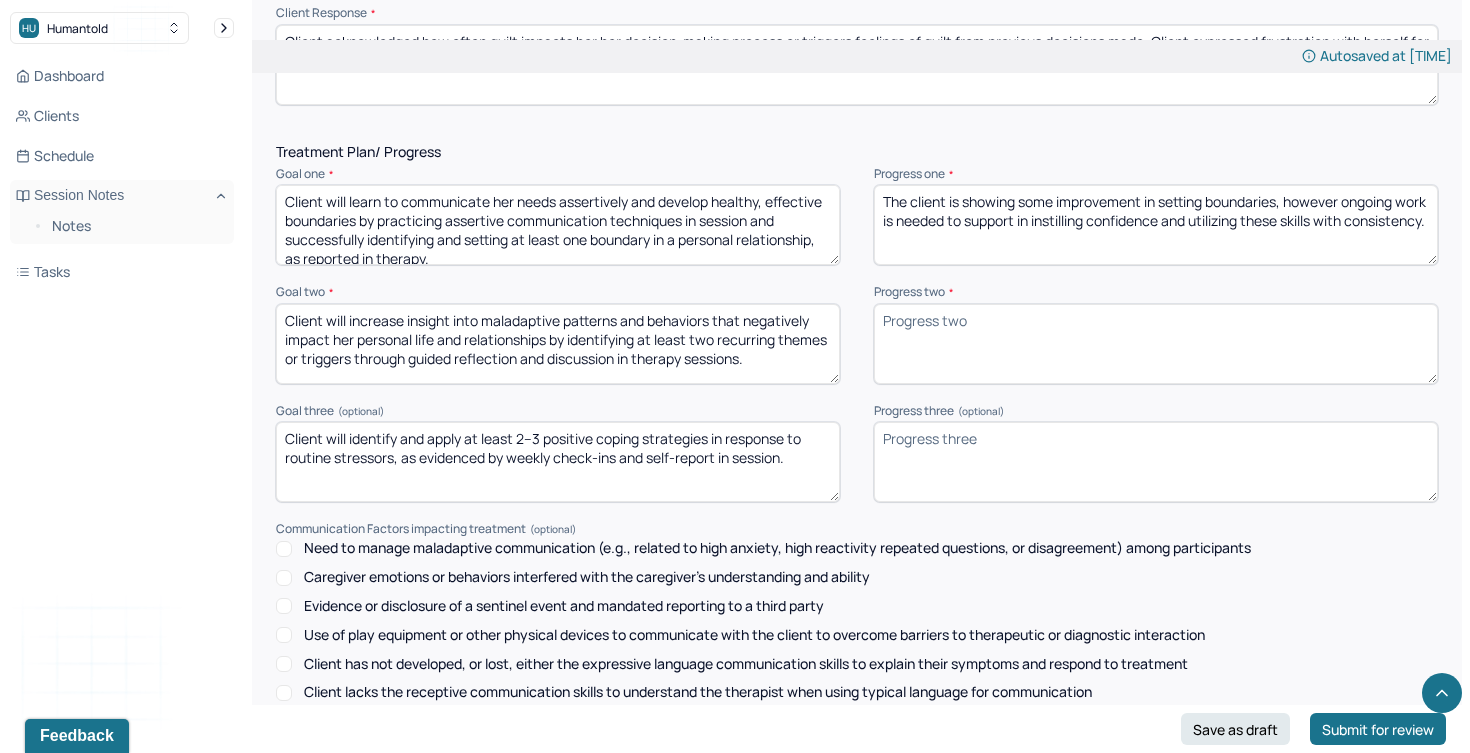 type on "The client is showing some improvement in setting boundaries, however ongoing work is needed to support in instilling confidence and utilizing these skills with consistency." 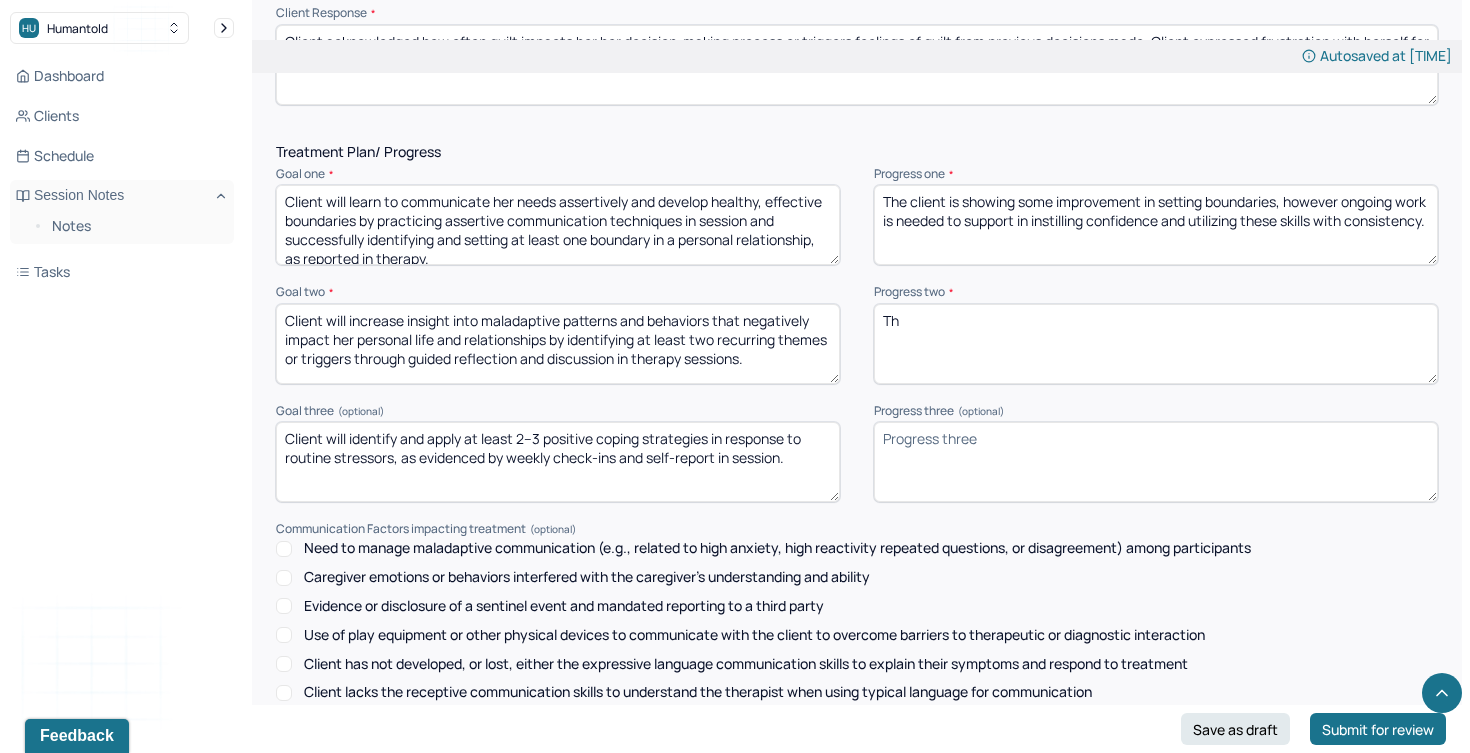 type on "T" 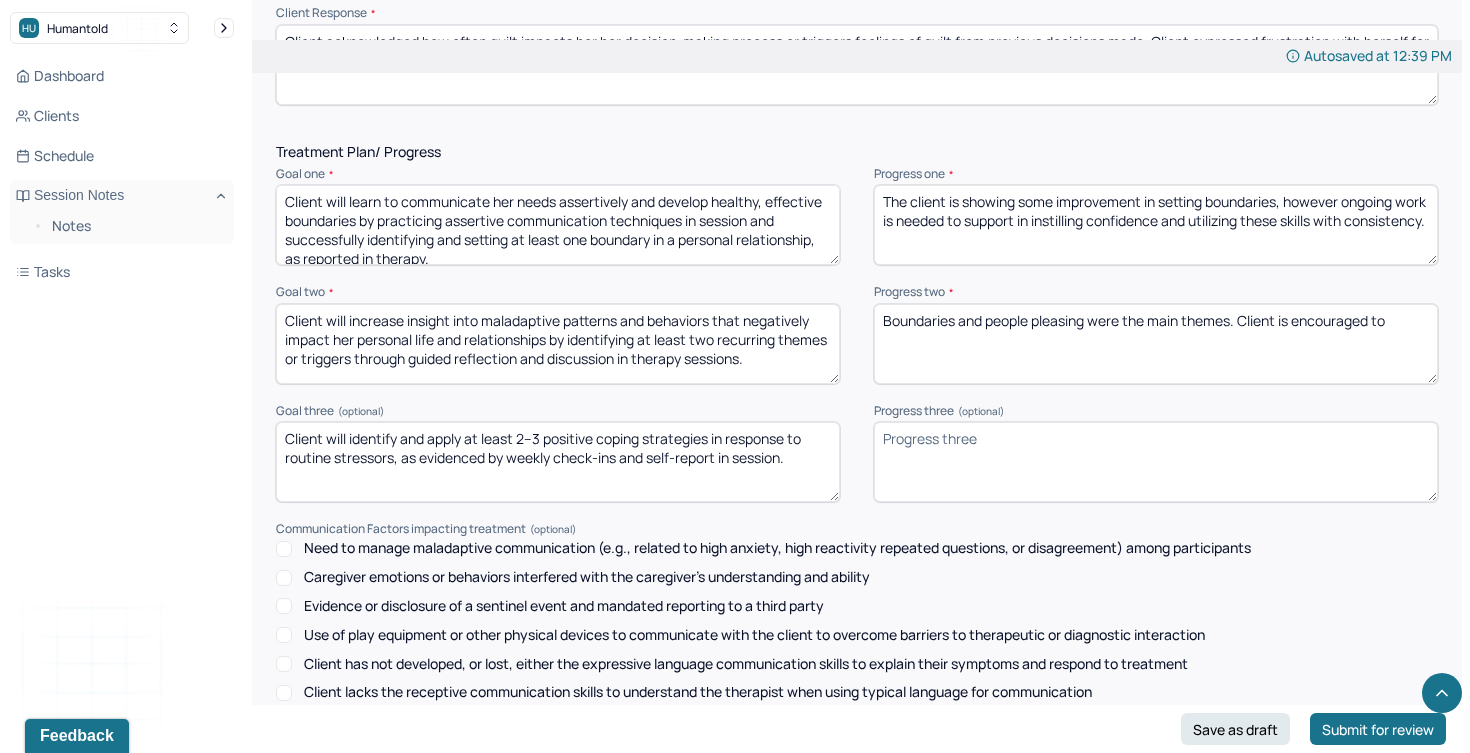 click on "Boundaries and people pleasing were the main themes. Client is enocuraged to" at bounding box center [1156, 344] 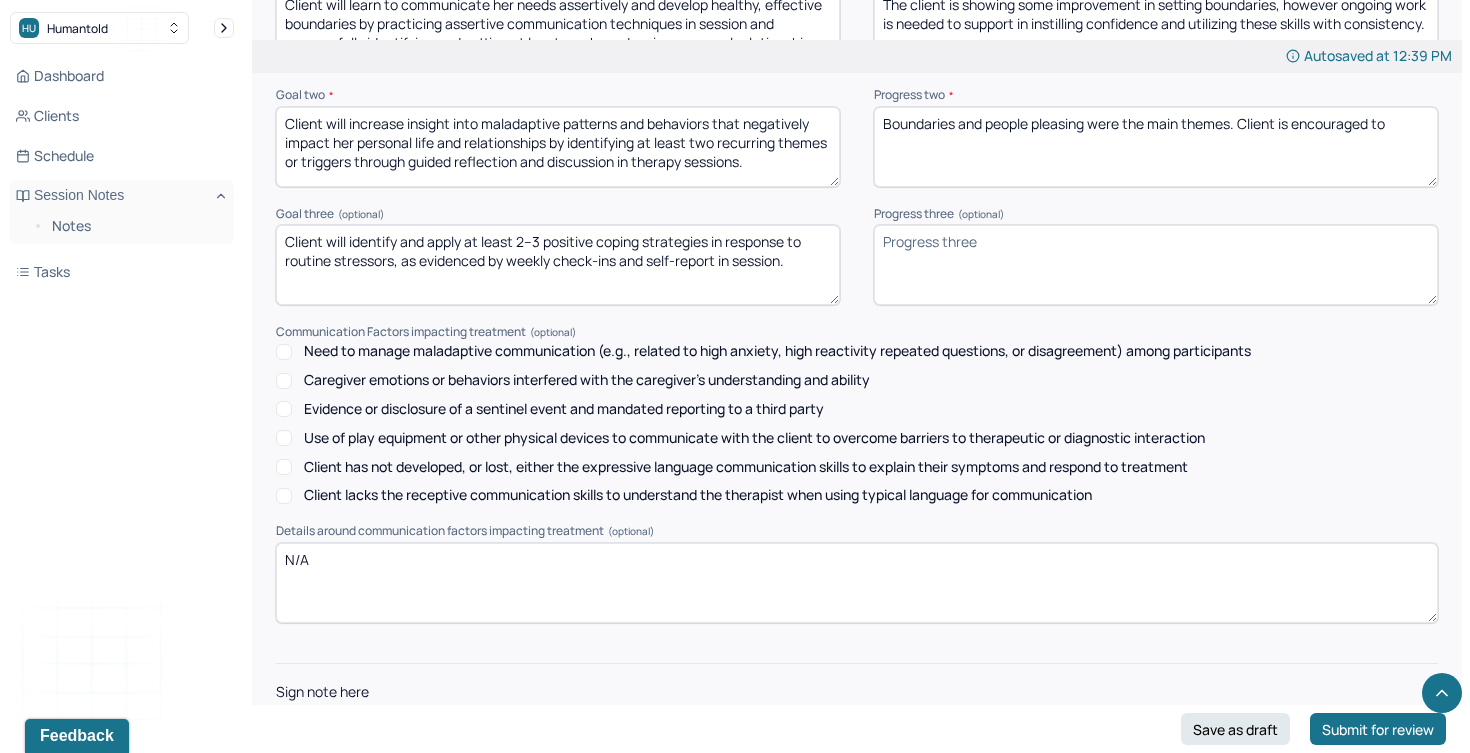 scroll, scrollTop: 2751, scrollLeft: 0, axis: vertical 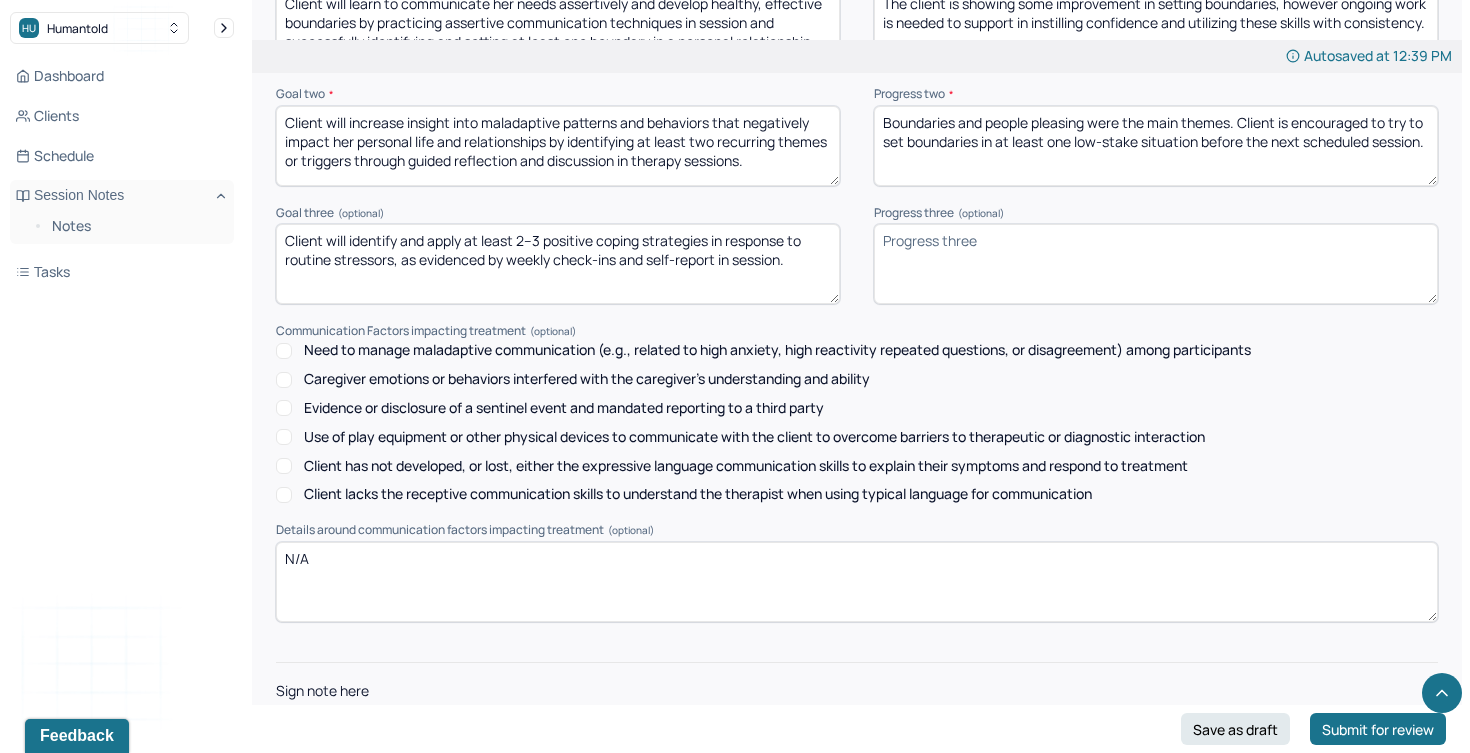type on "Boundaries and people pleasing were the main themes. Client is encouraged to try to set boundaries in at least one low-stake situation before the next scheduled session." 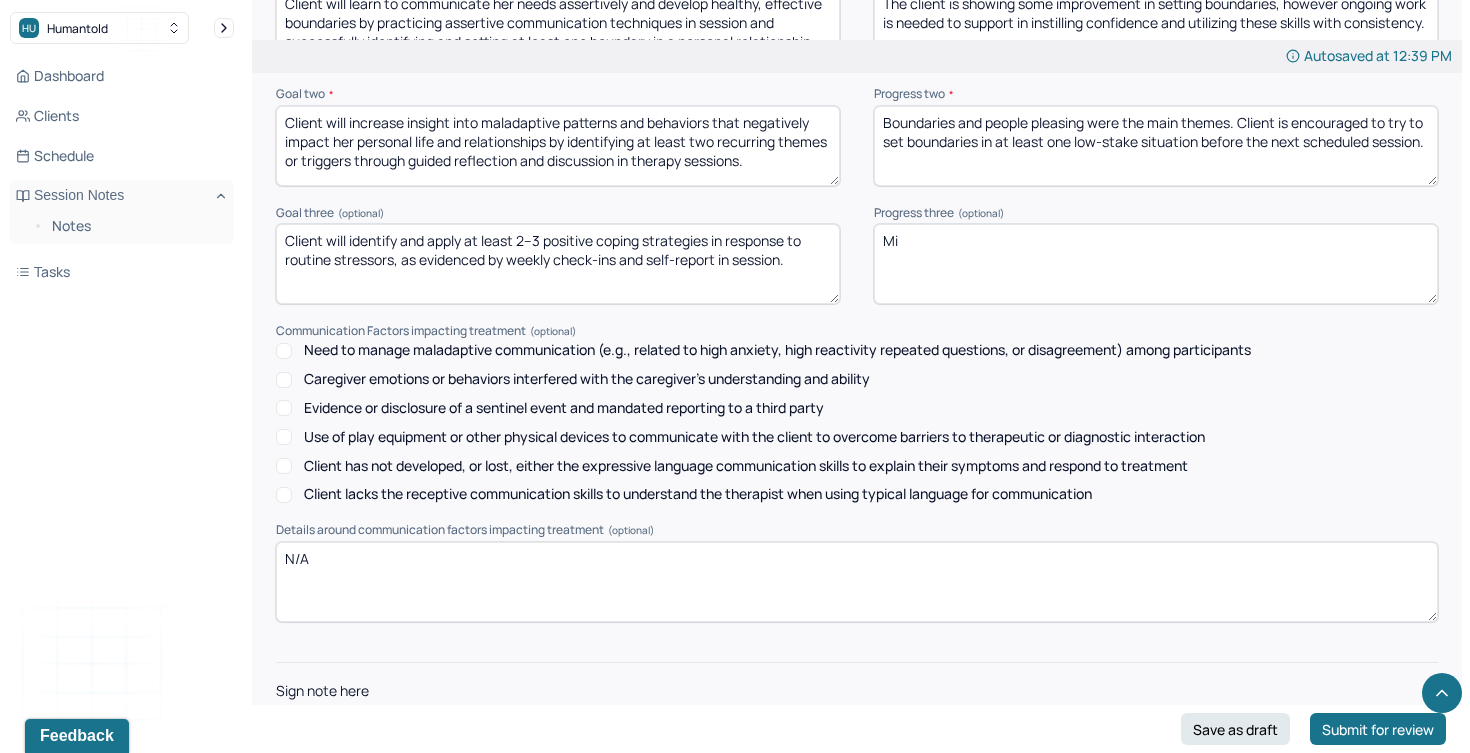 type on "M" 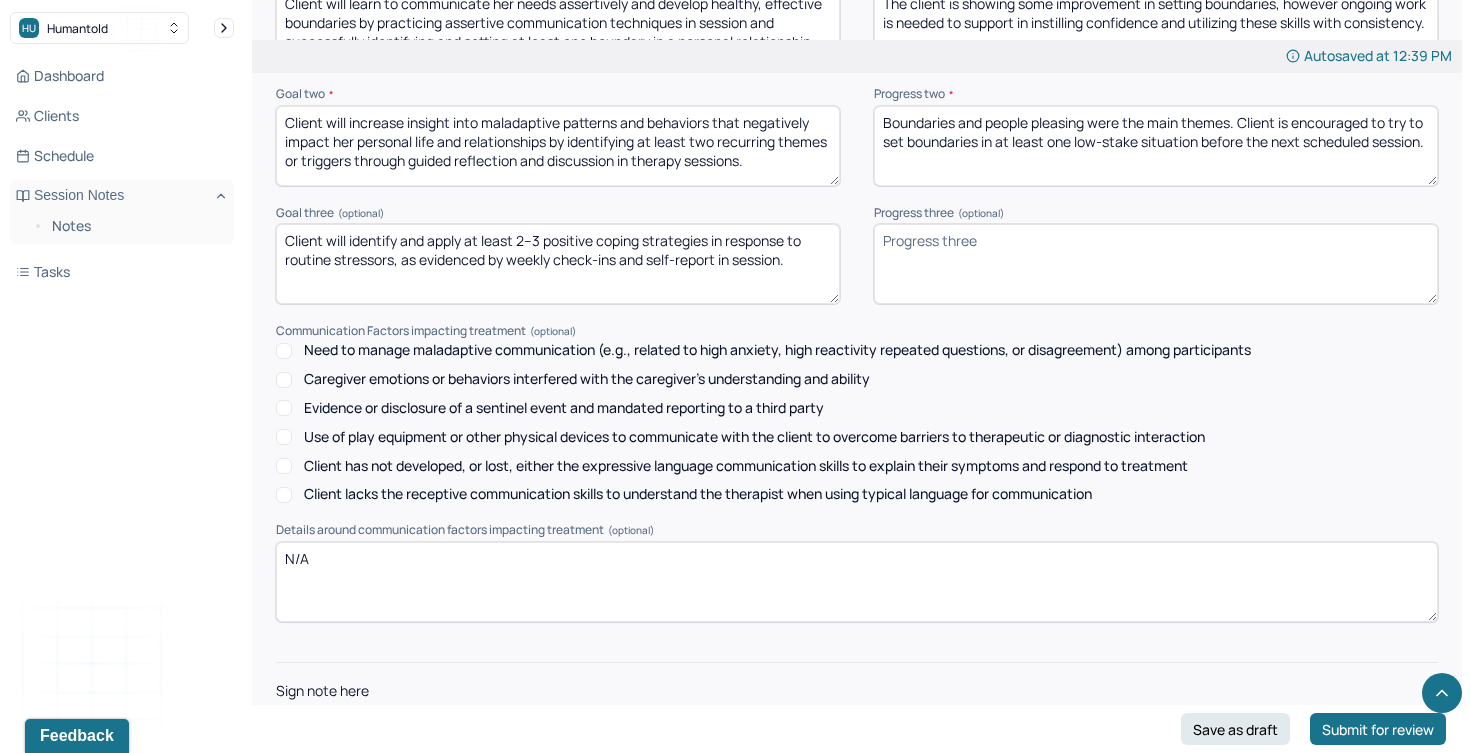 type on "N" 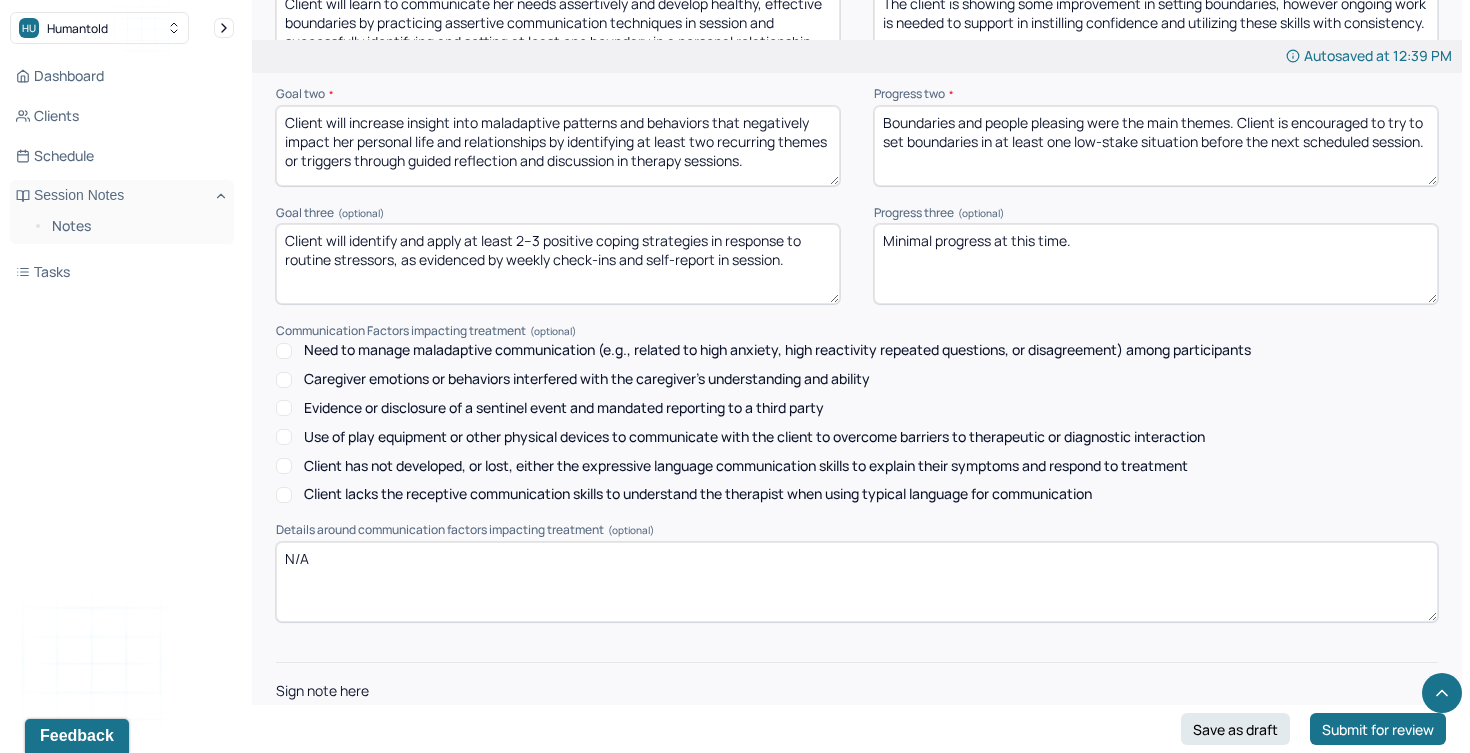 scroll, scrollTop: 2842, scrollLeft: 0, axis: vertical 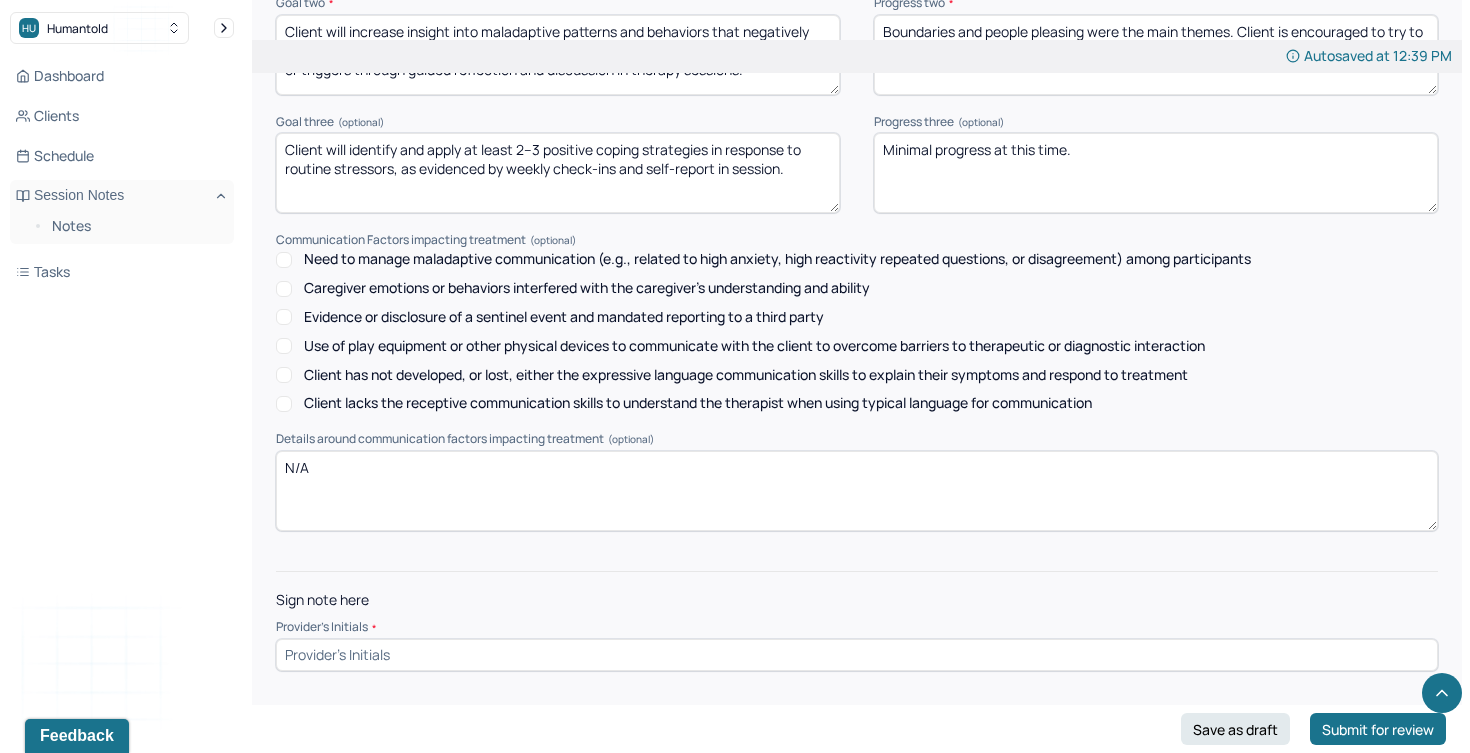type on "Minimal progress at this time." 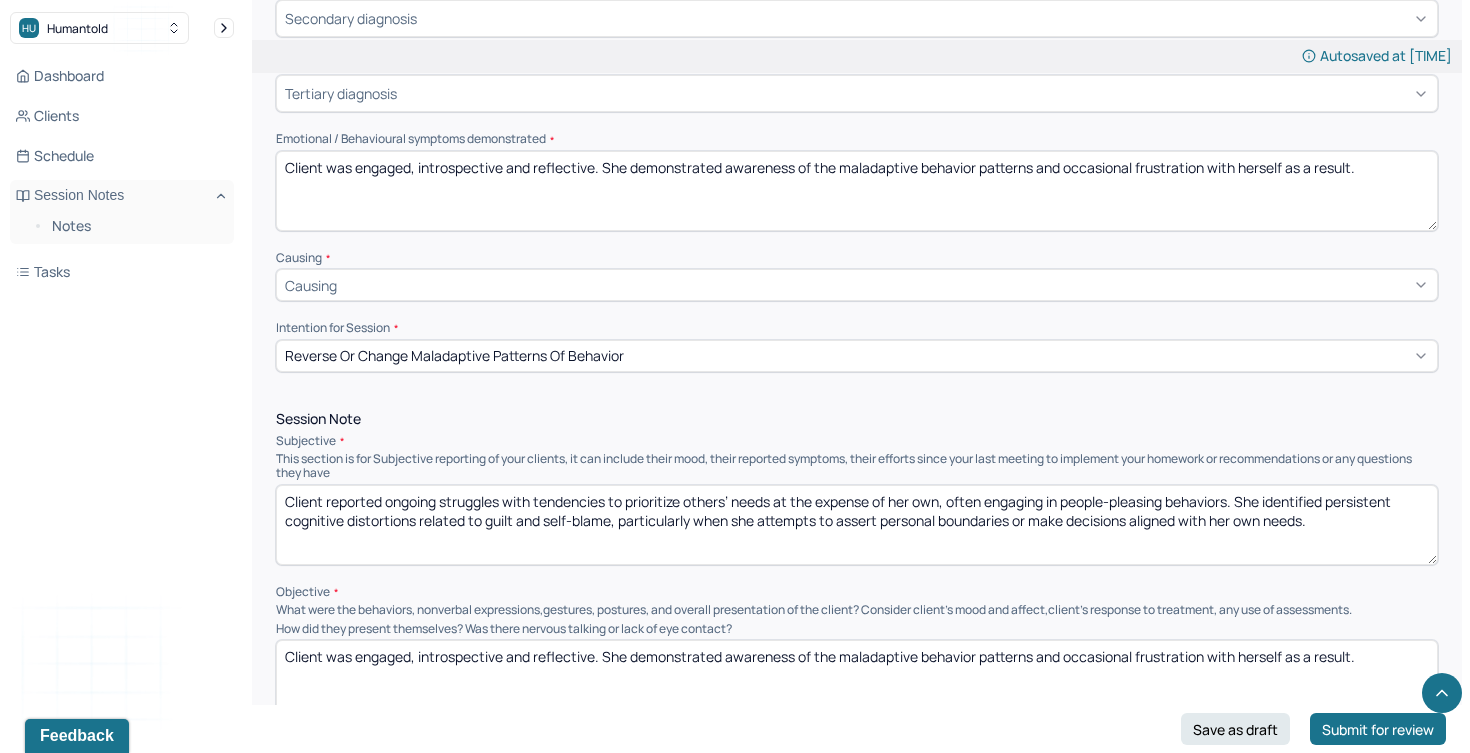 scroll, scrollTop: 806, scrollLeft: 0, axis: vertical 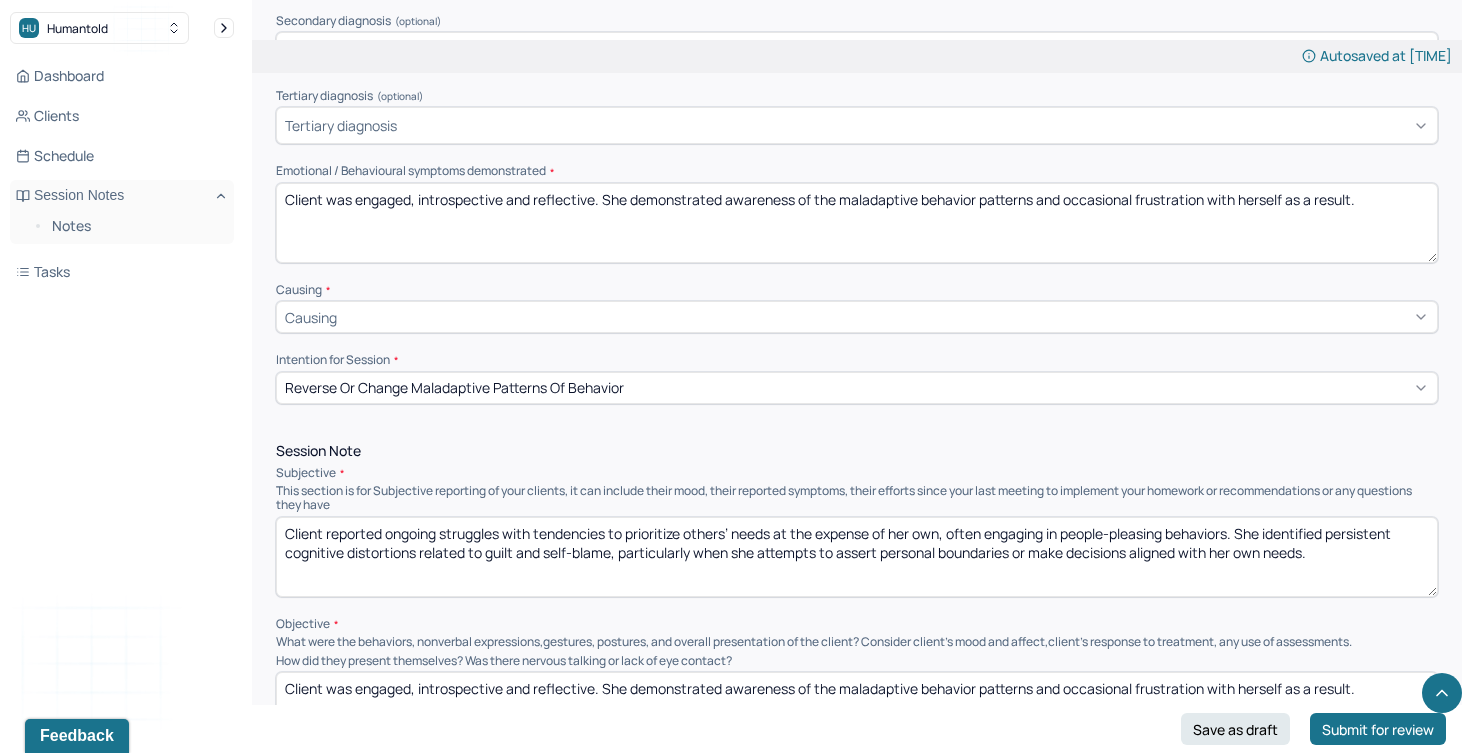 type on "TW" 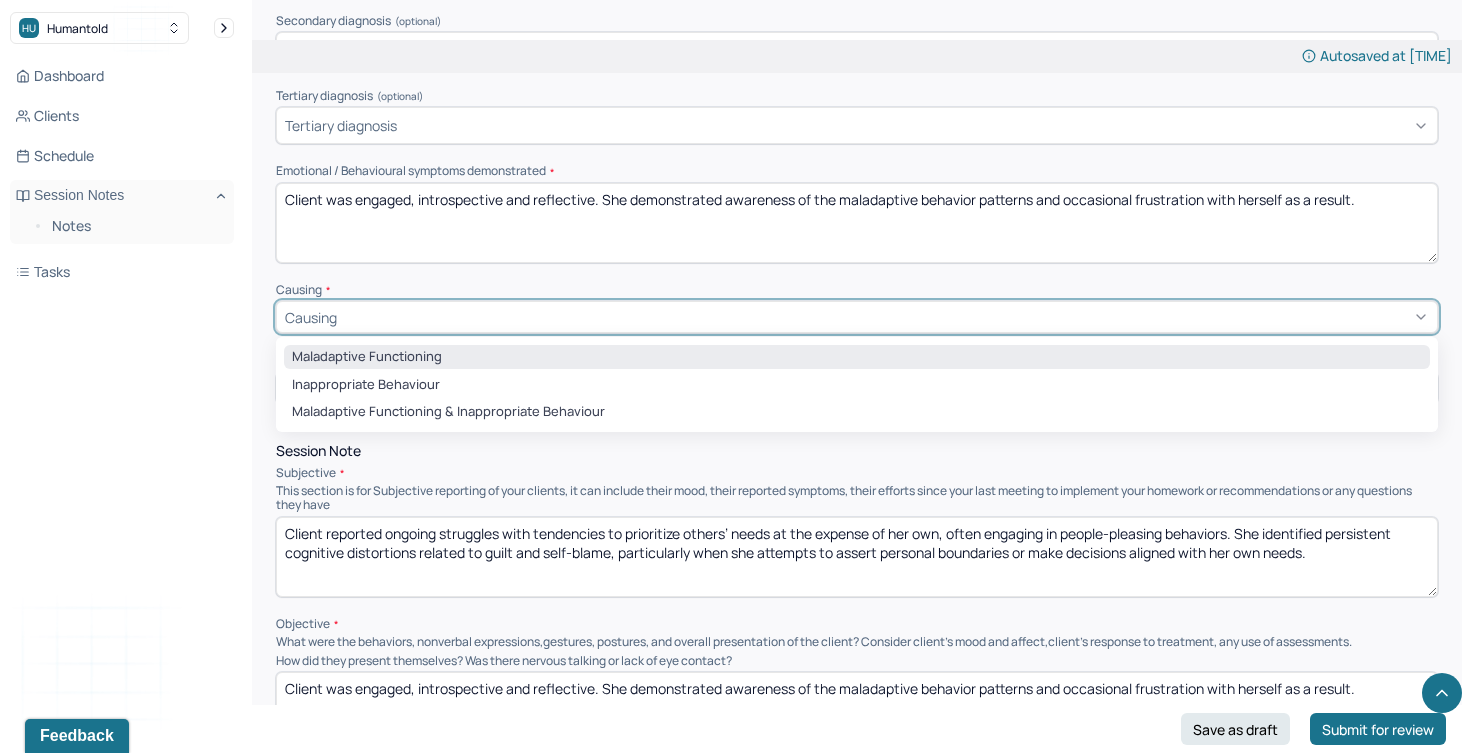 click on "Maladaptive Functioning" at bounding box center [857, 357] 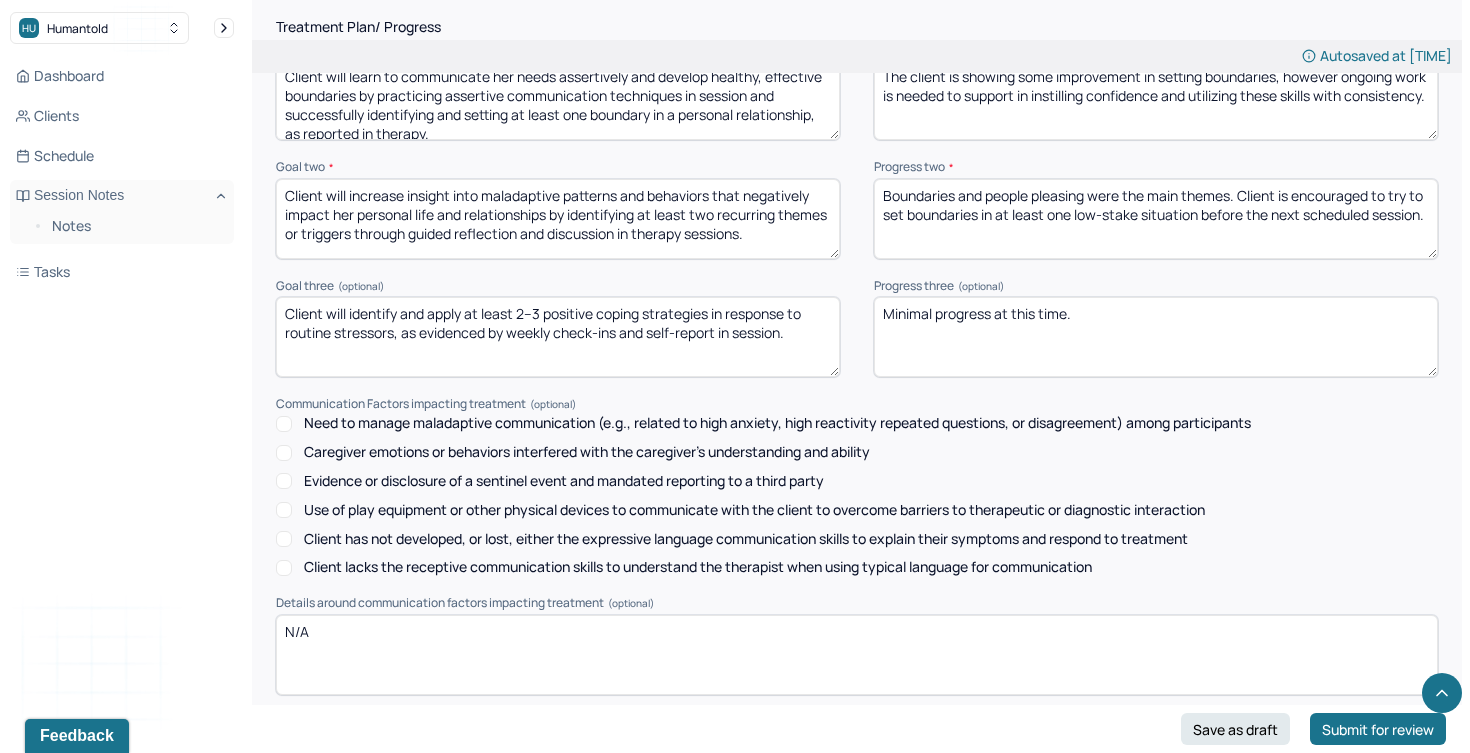scroll, scrollTop: 2842, scrollLeft: 0, axis: vertical 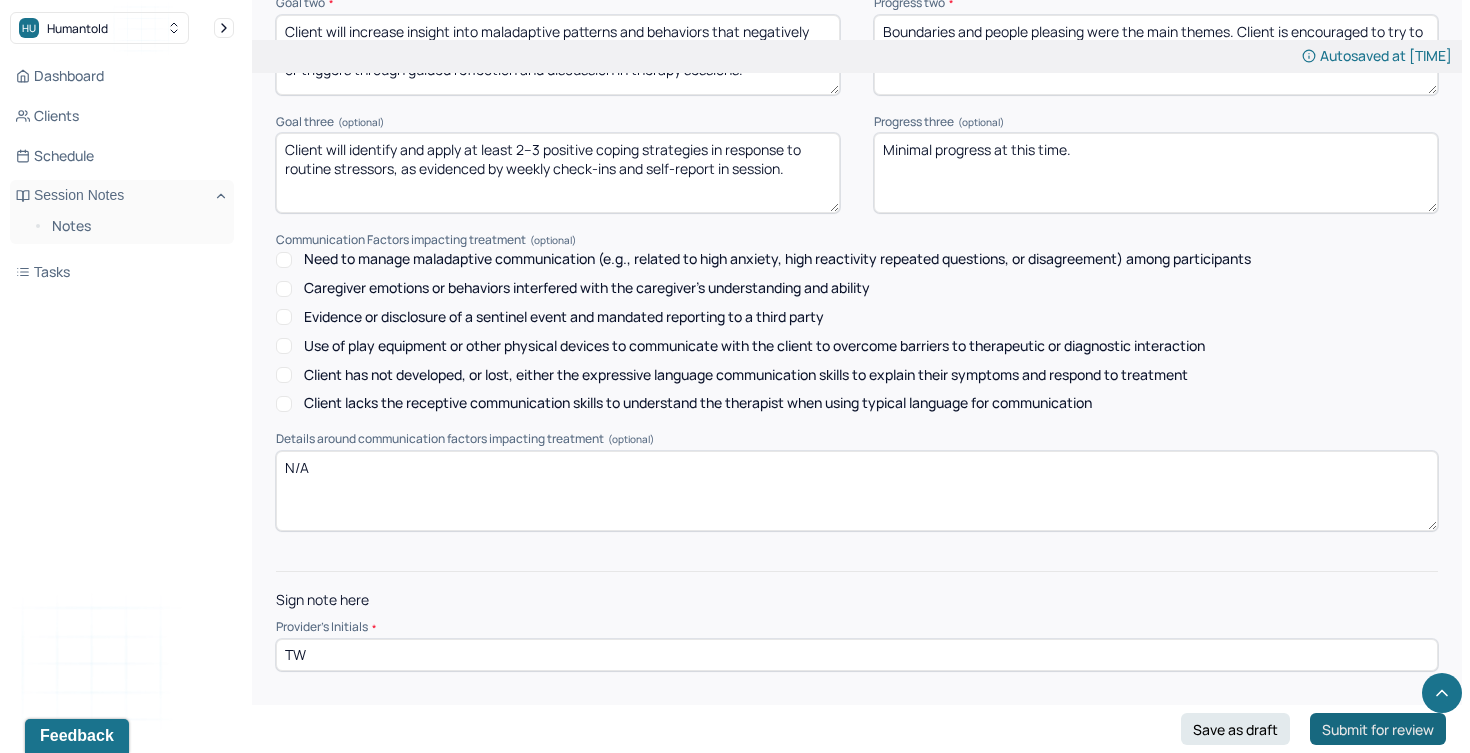 click on "Submit for review" at bounding box center (1378, 729) 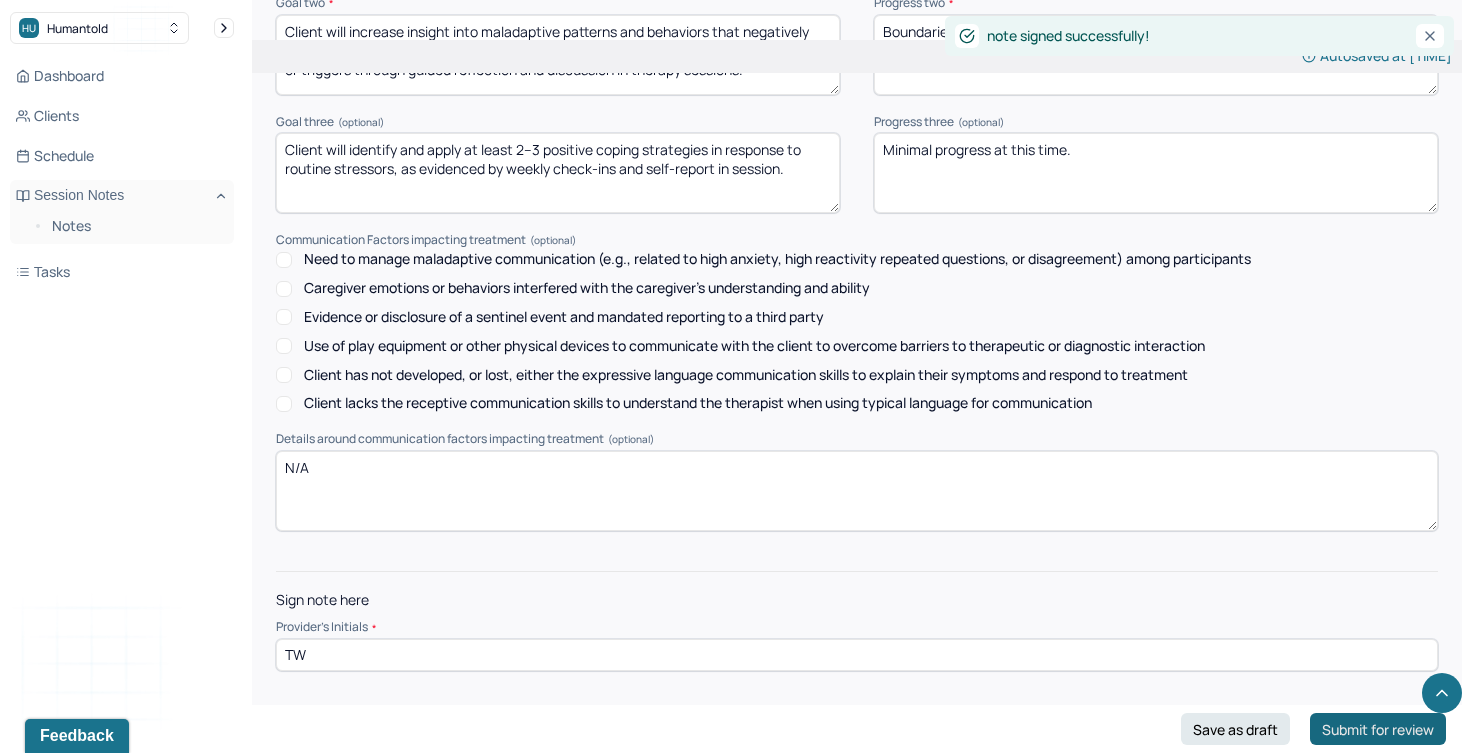 click on "Submit for review" at bounding box center (1378, 729) 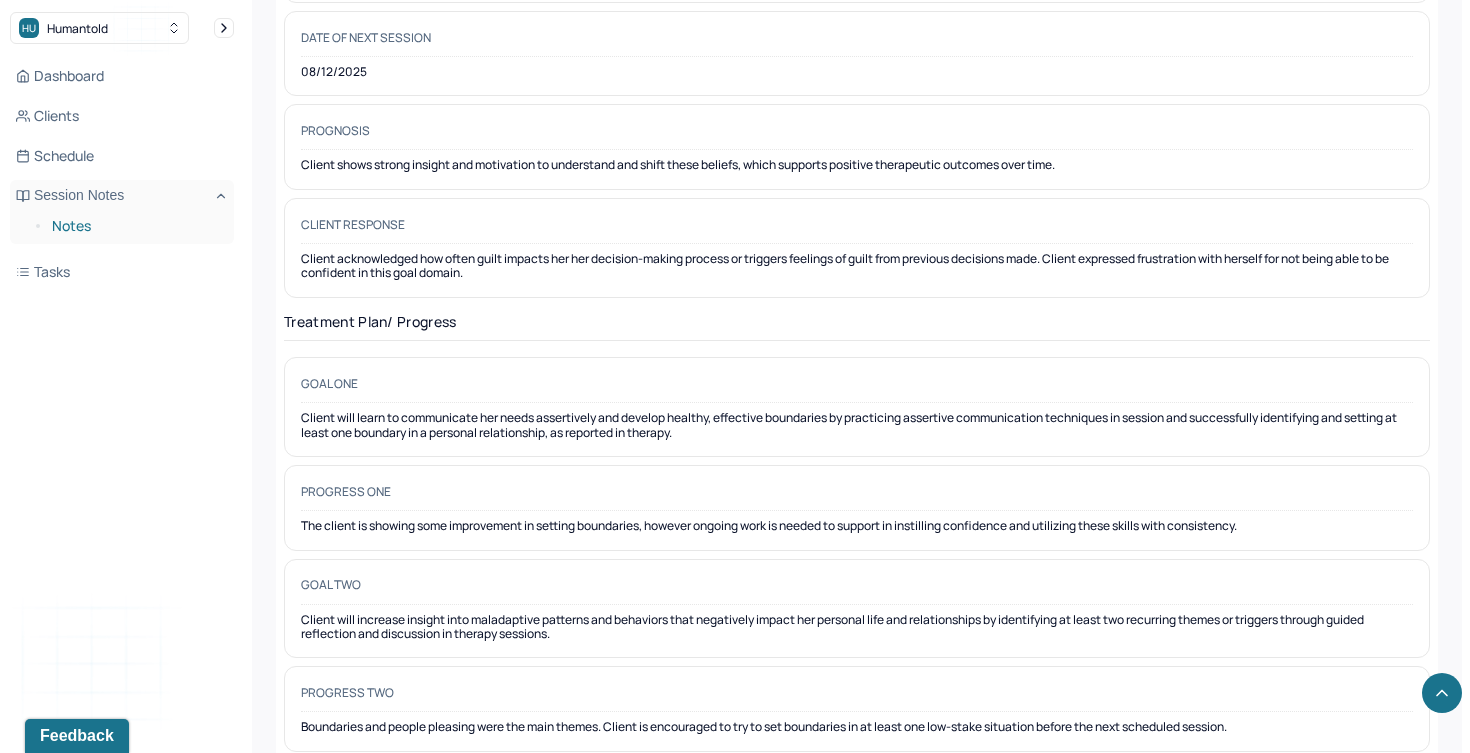 click on "Notes" at bounding box center (135, 226) 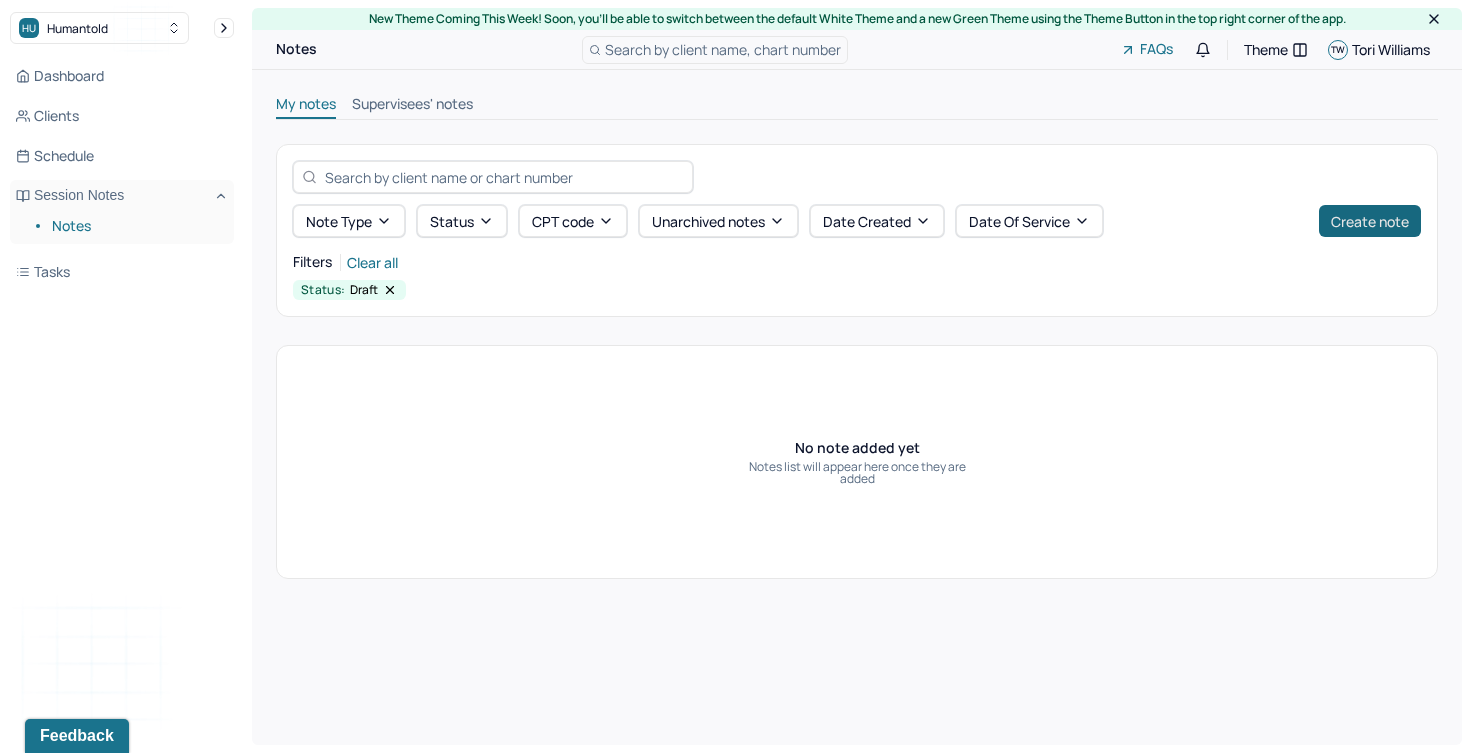 click on "Create note" at bounding box center [1370, 221] 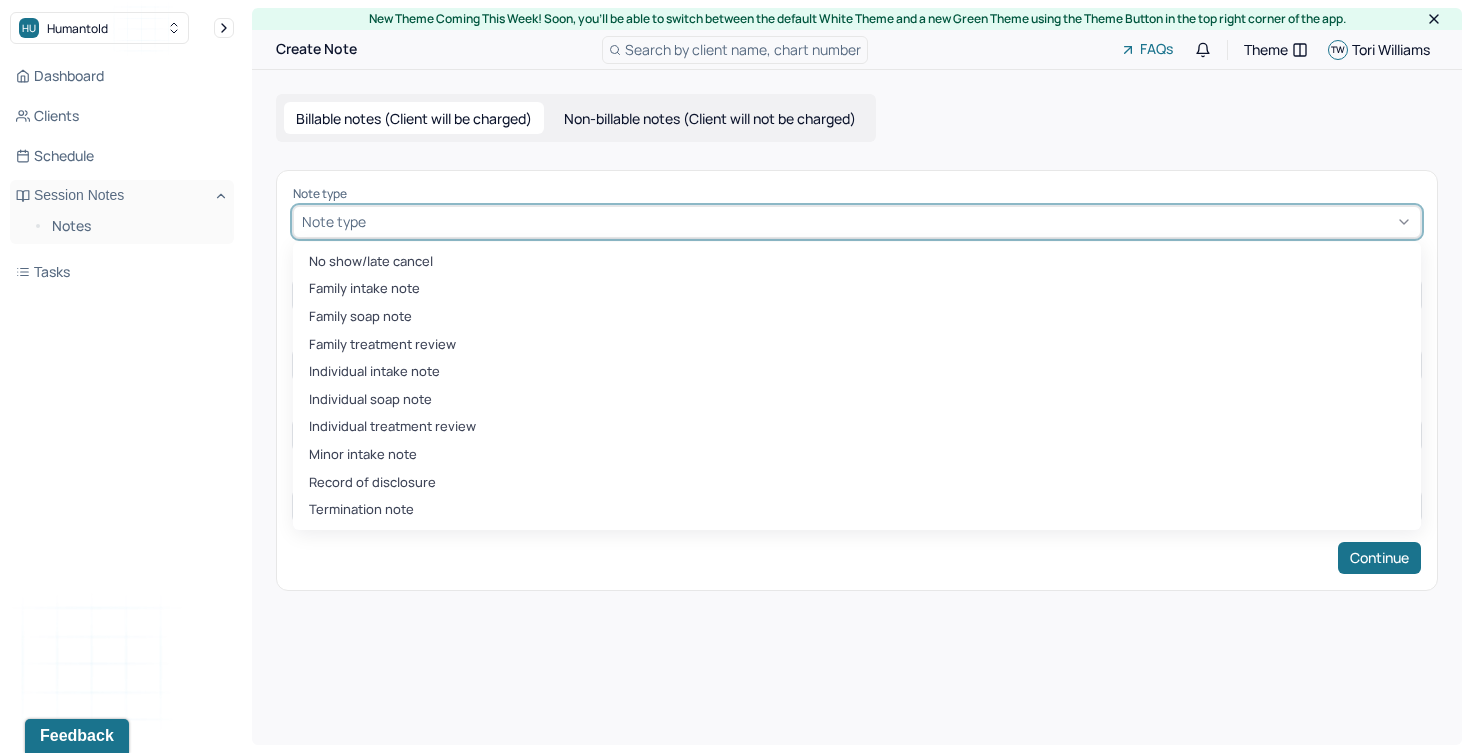 click at bounding box center (891, 221) 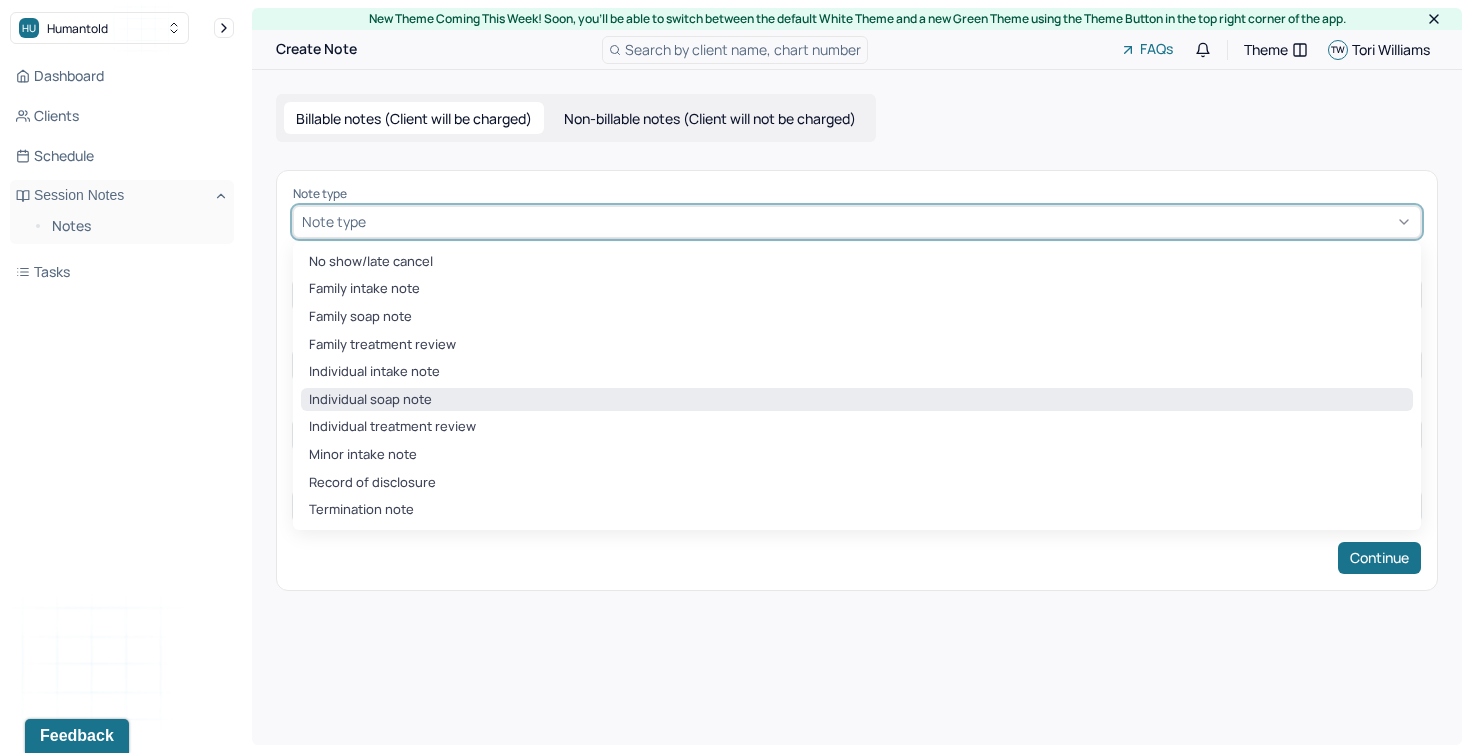 click on "Individual soap note" at bounding box center (857, 400) 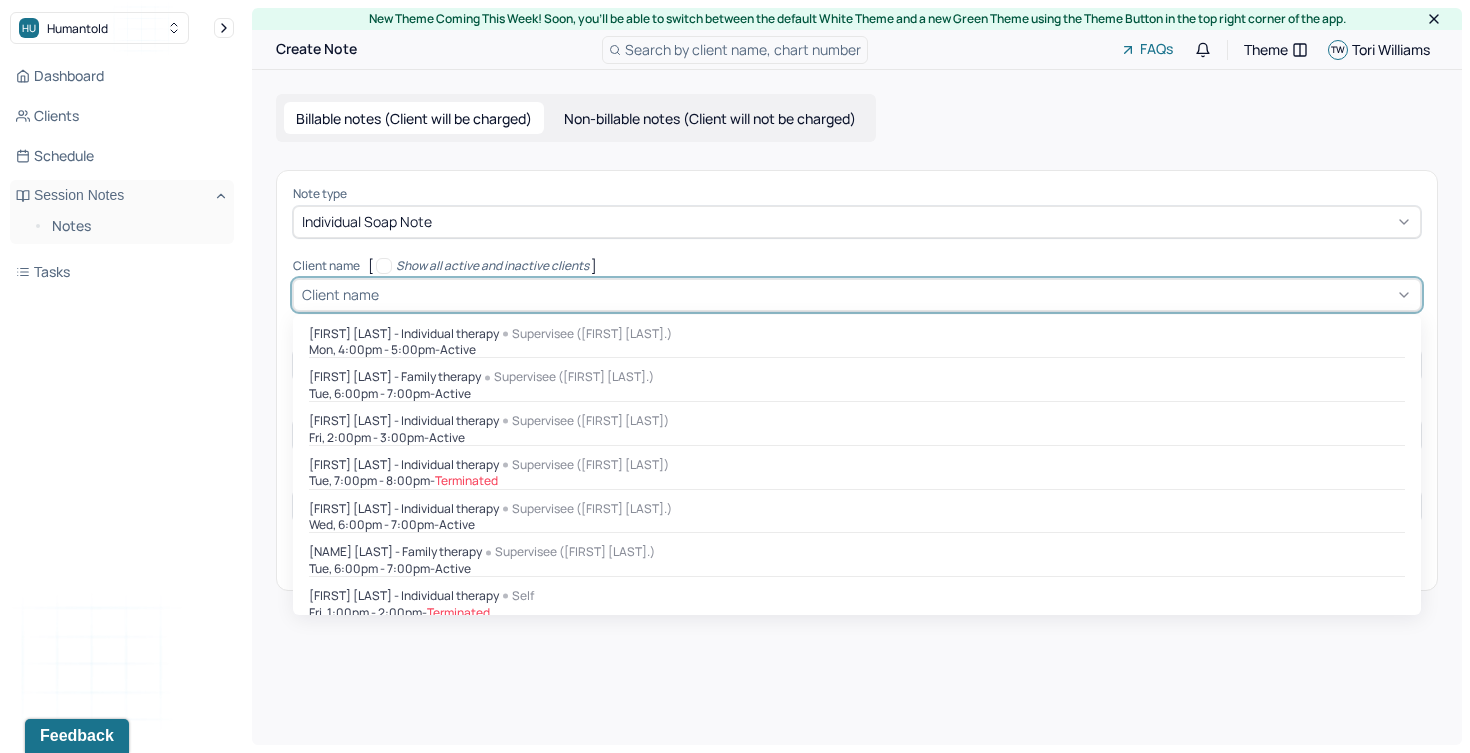click at bounding box center (897, 294) 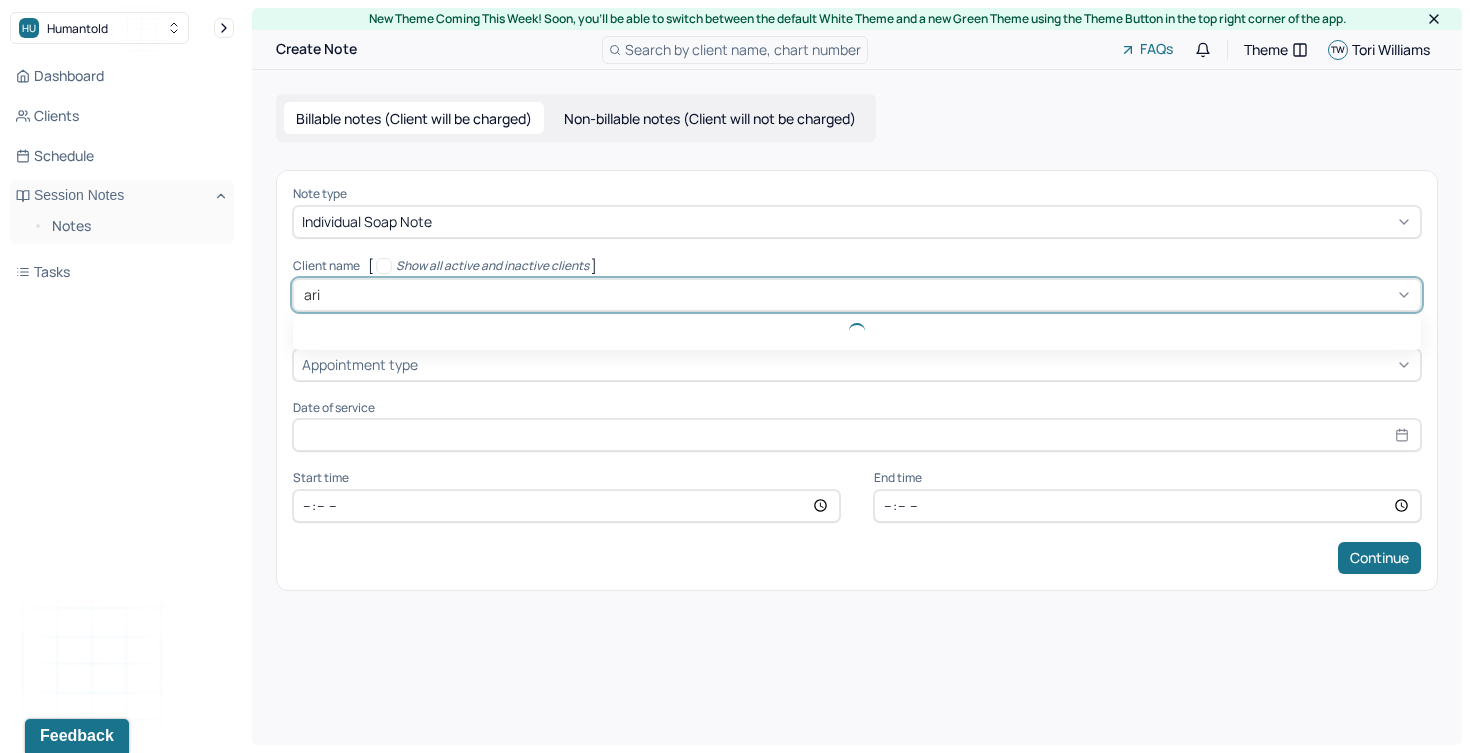 type on "aria" 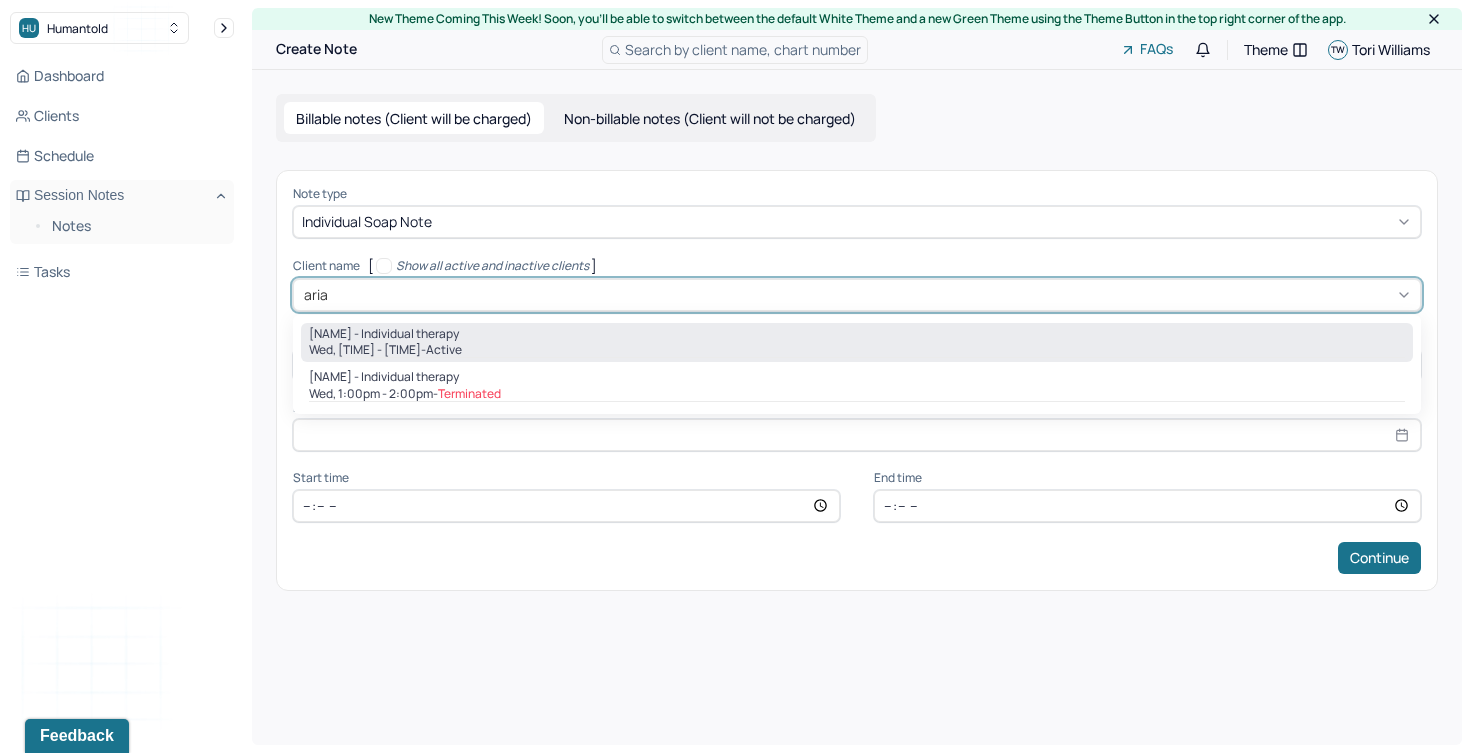 click on "[NAME] - Individual therapy" at bounding box center [384, 334] 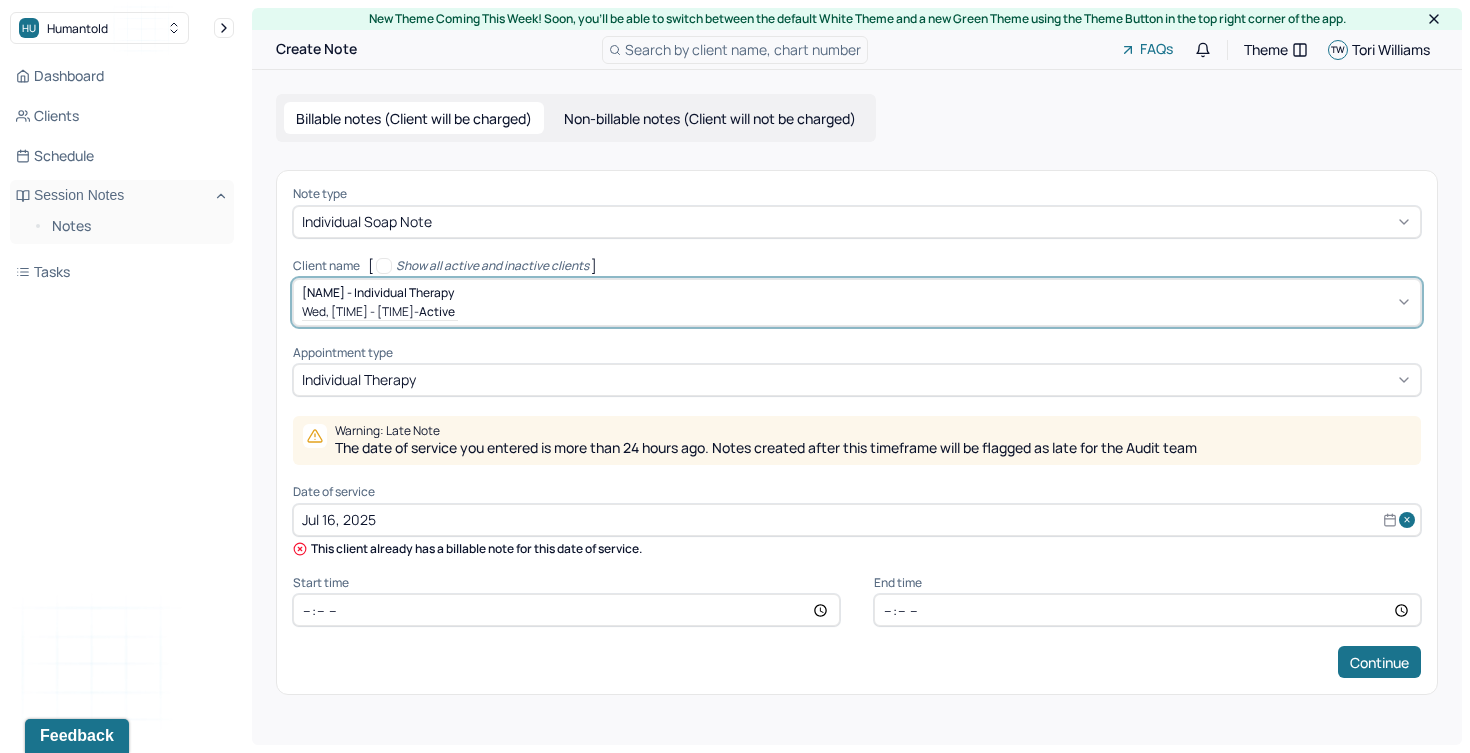 click on "Jul 16, 2025" at bounding box center [857, 520] 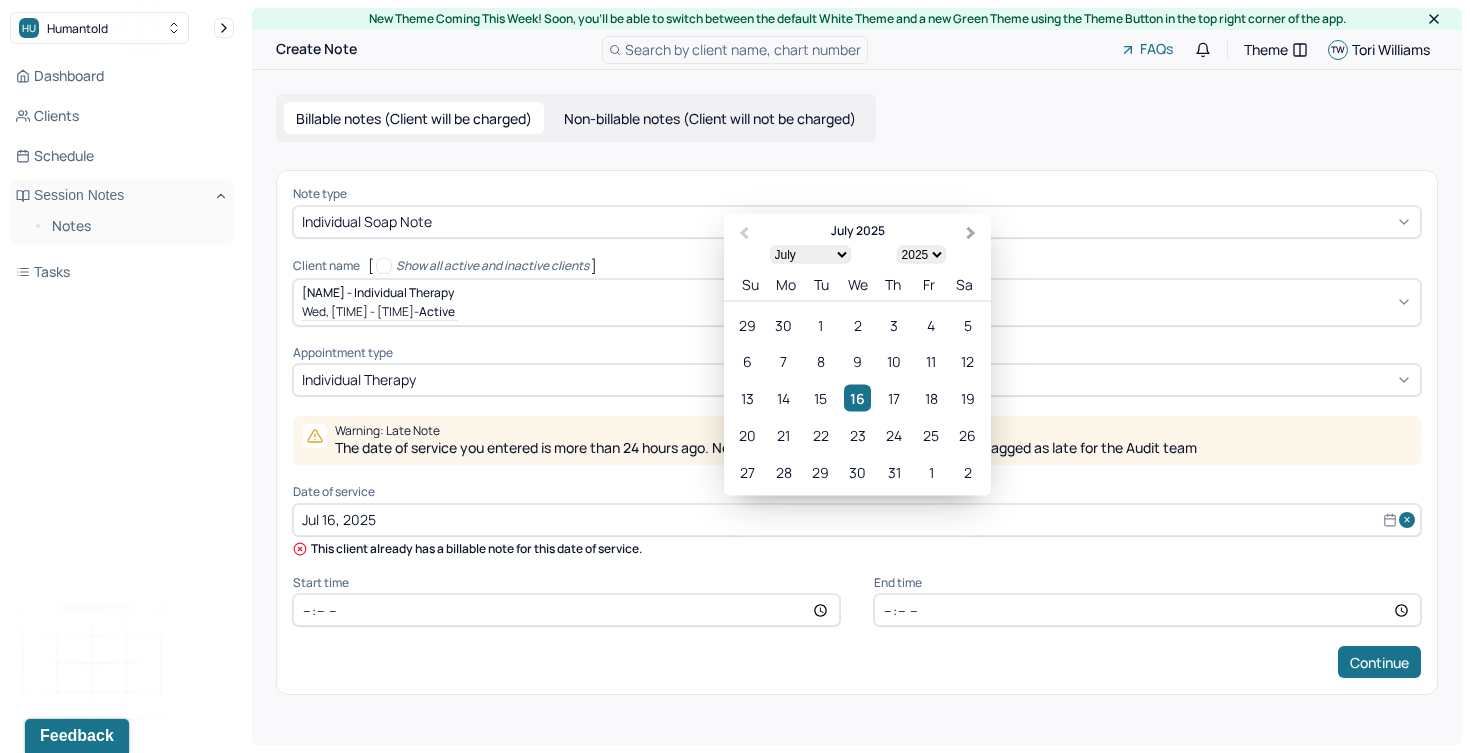 click on "Next Month" at bounding box center (973, 234) 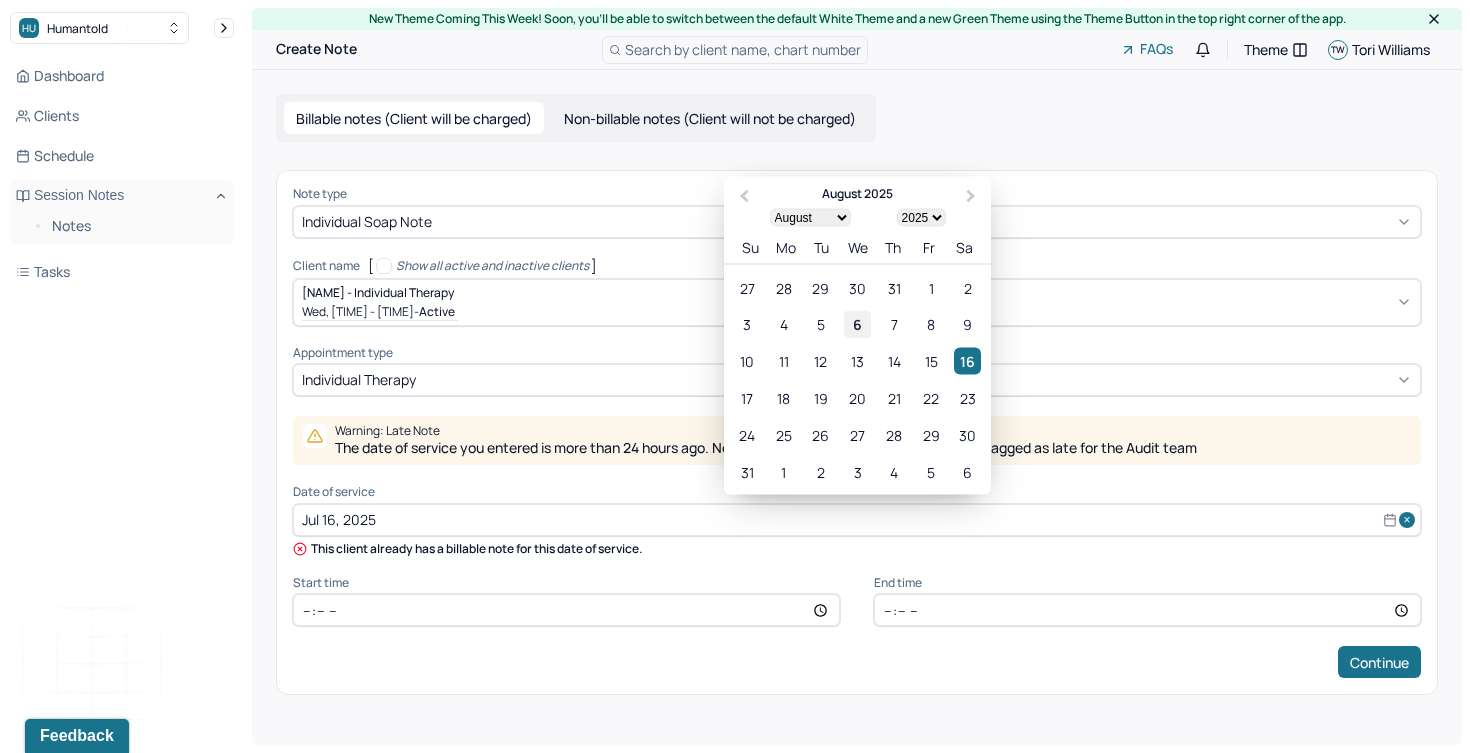 click on "6" at bounding box center [857, 324] 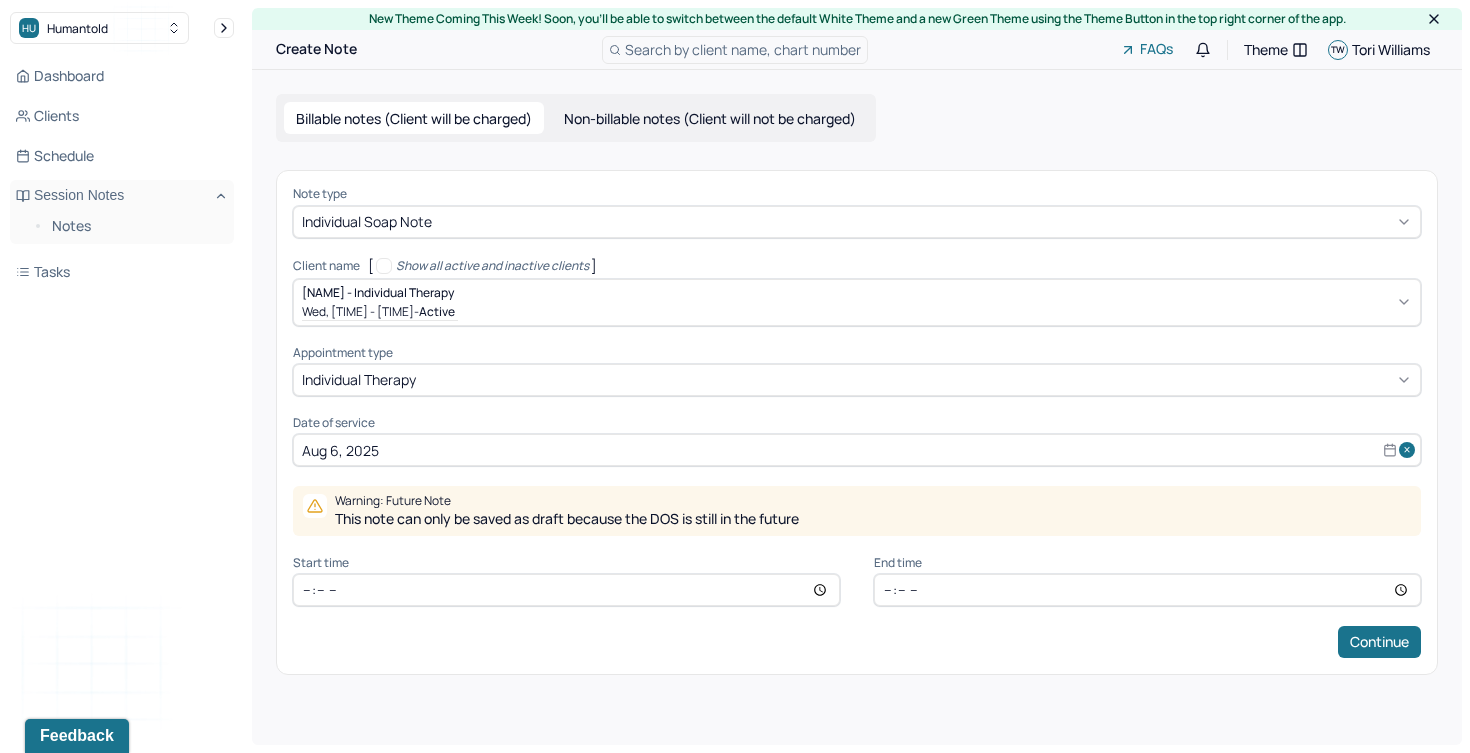 click on "[TIME]" at bounding box center (566, 590) 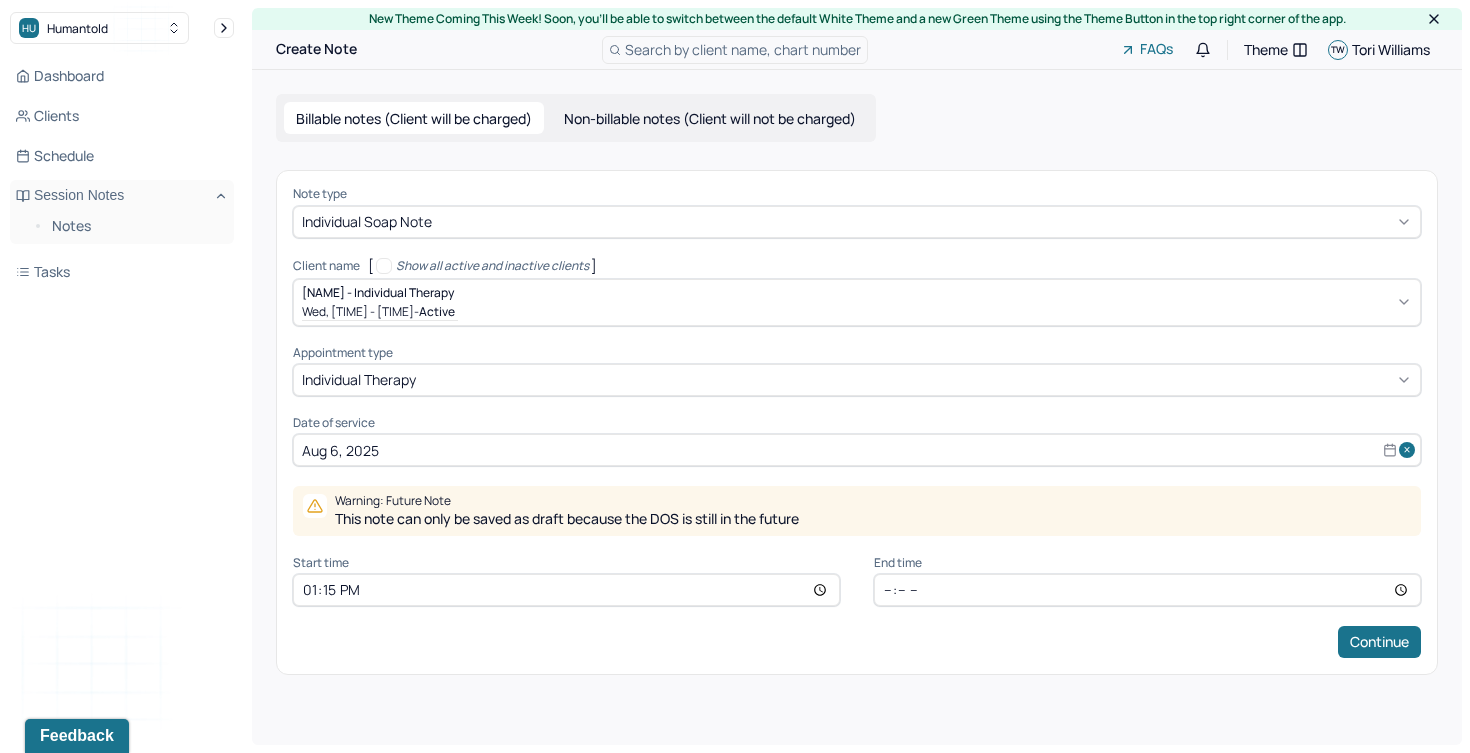 type on "22:15" 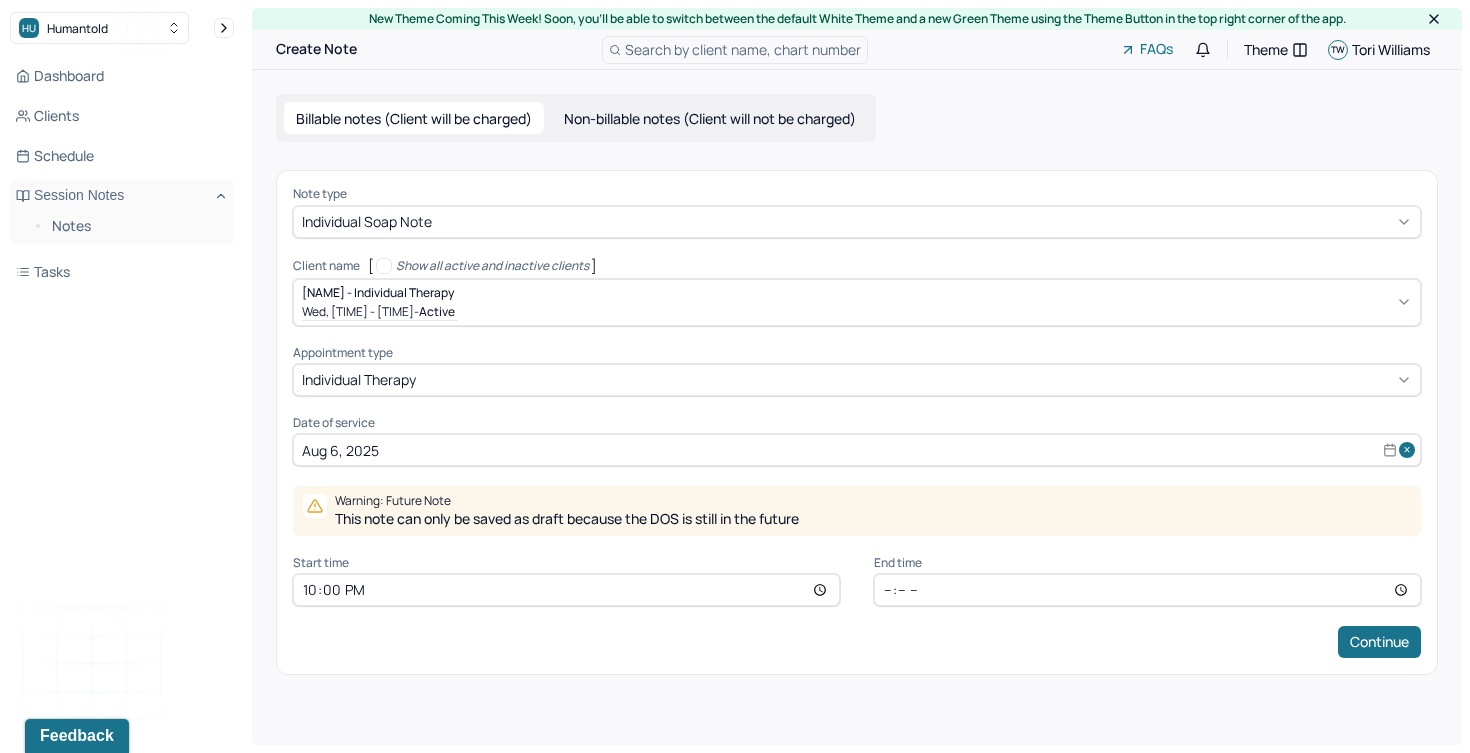 type on "10:00" 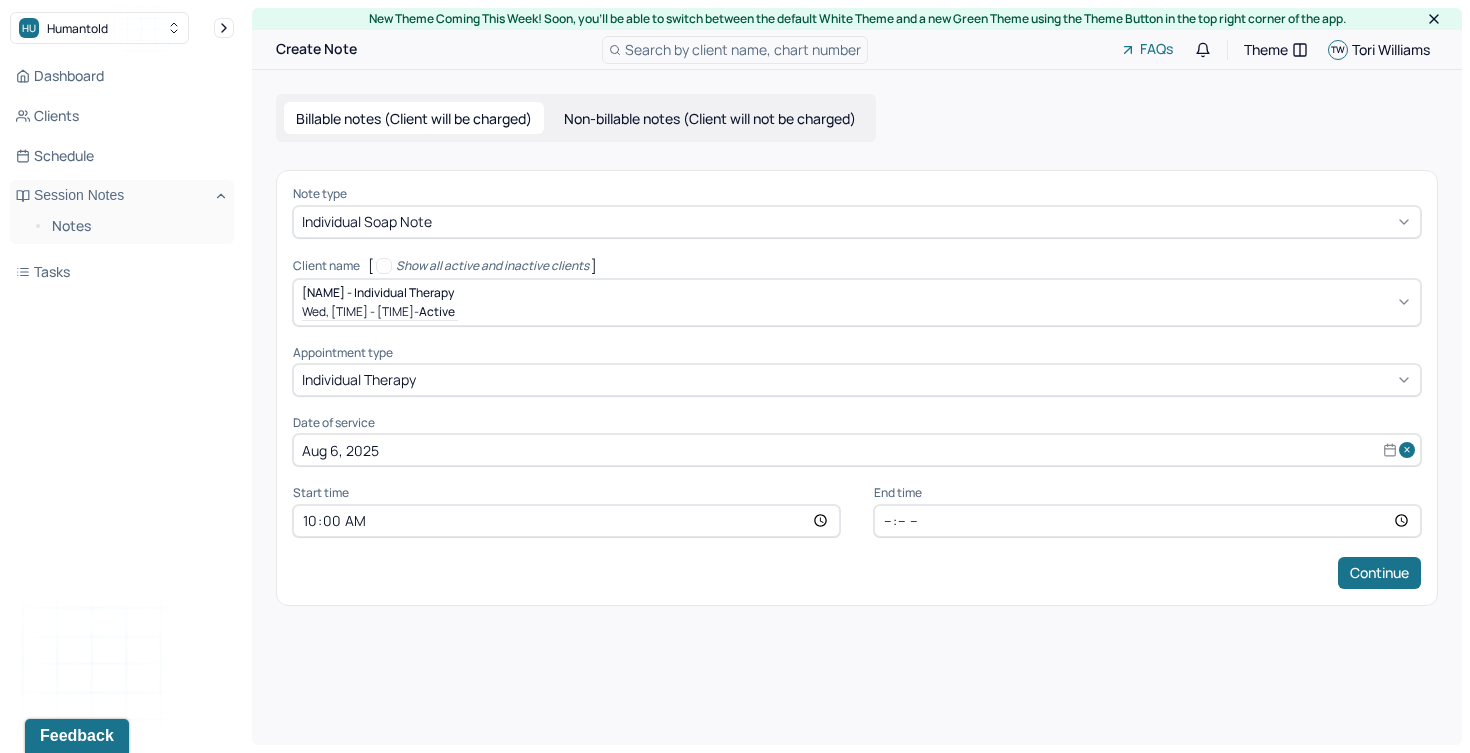 click on "[TIME]" at bounding box center (1147, 521) 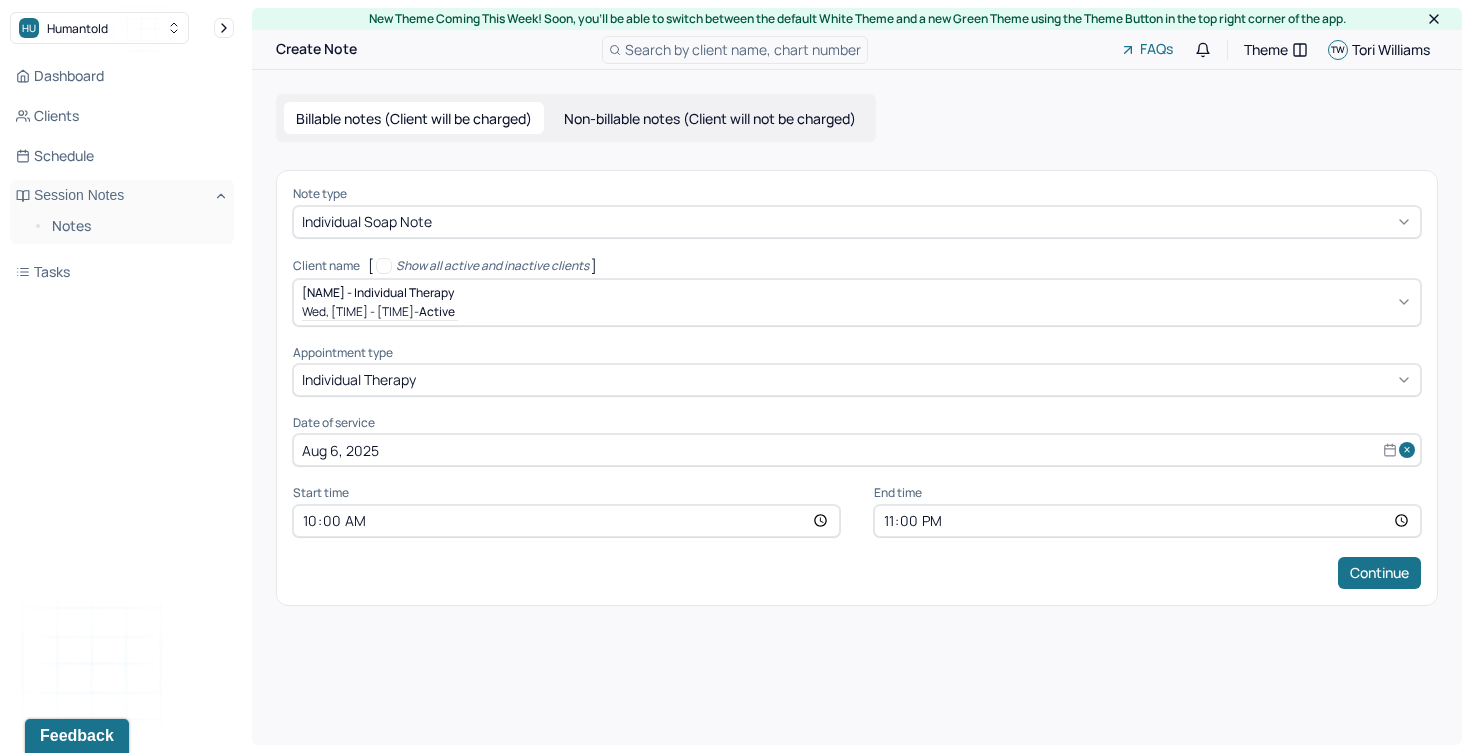 type on "11:00" 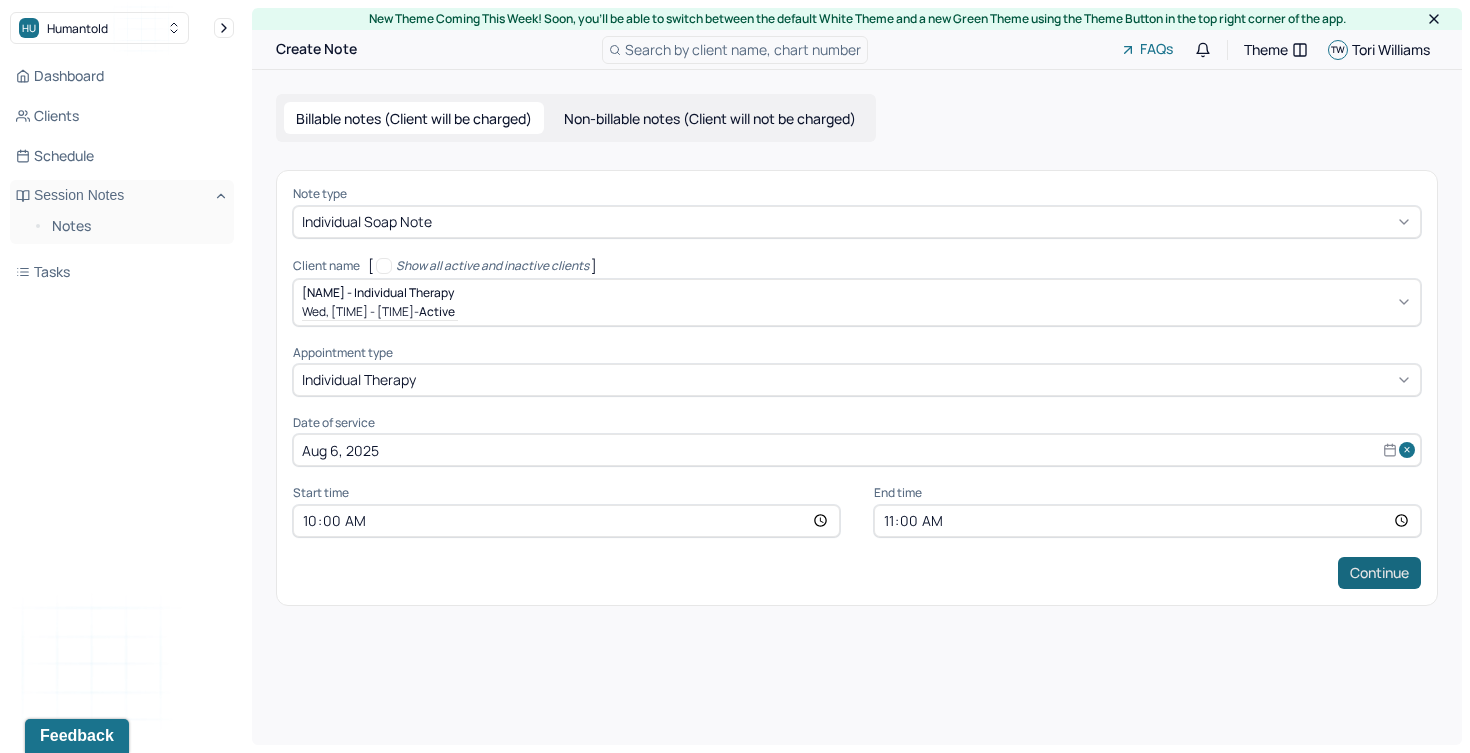 click on "Continue" at bounding box center [1379, 573] 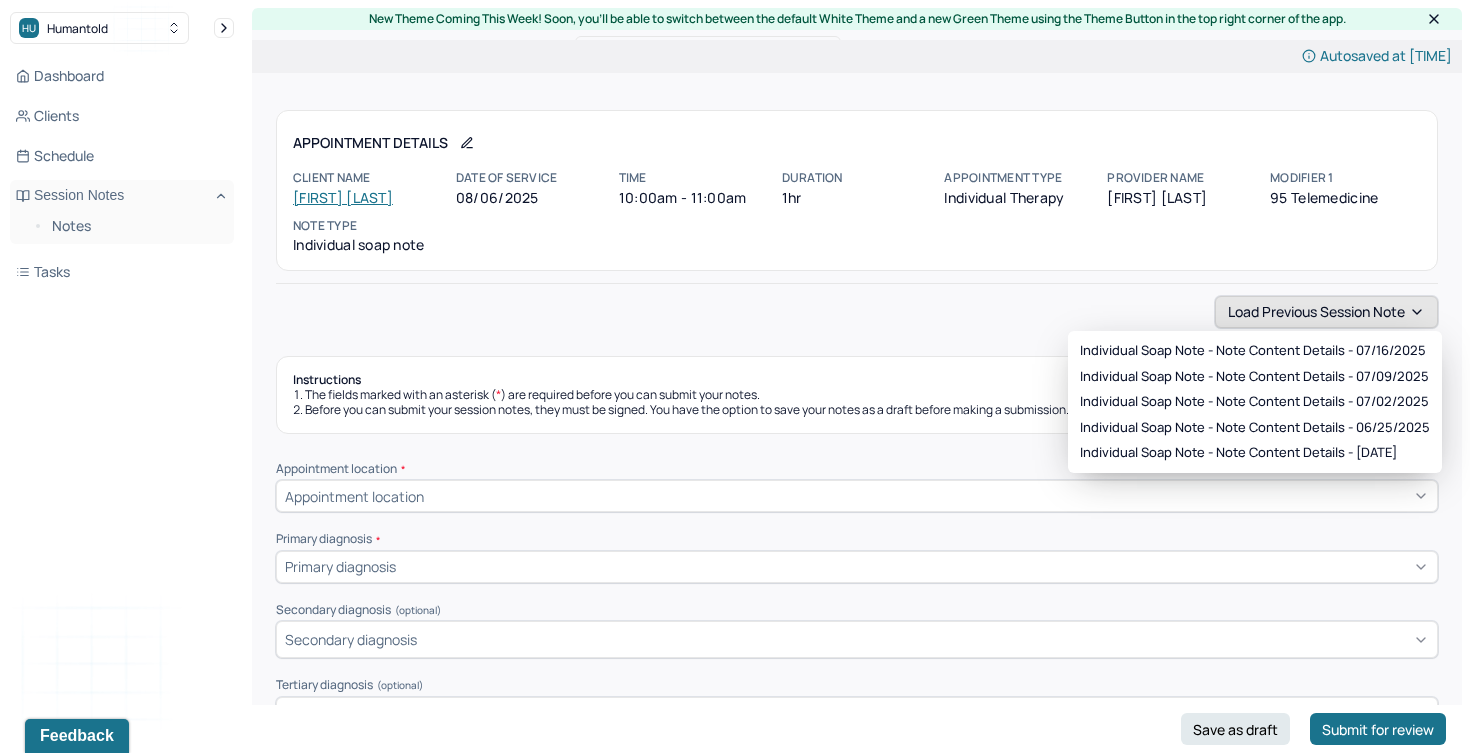 click on "Load previous session note" at bounding box center [1326, 312] 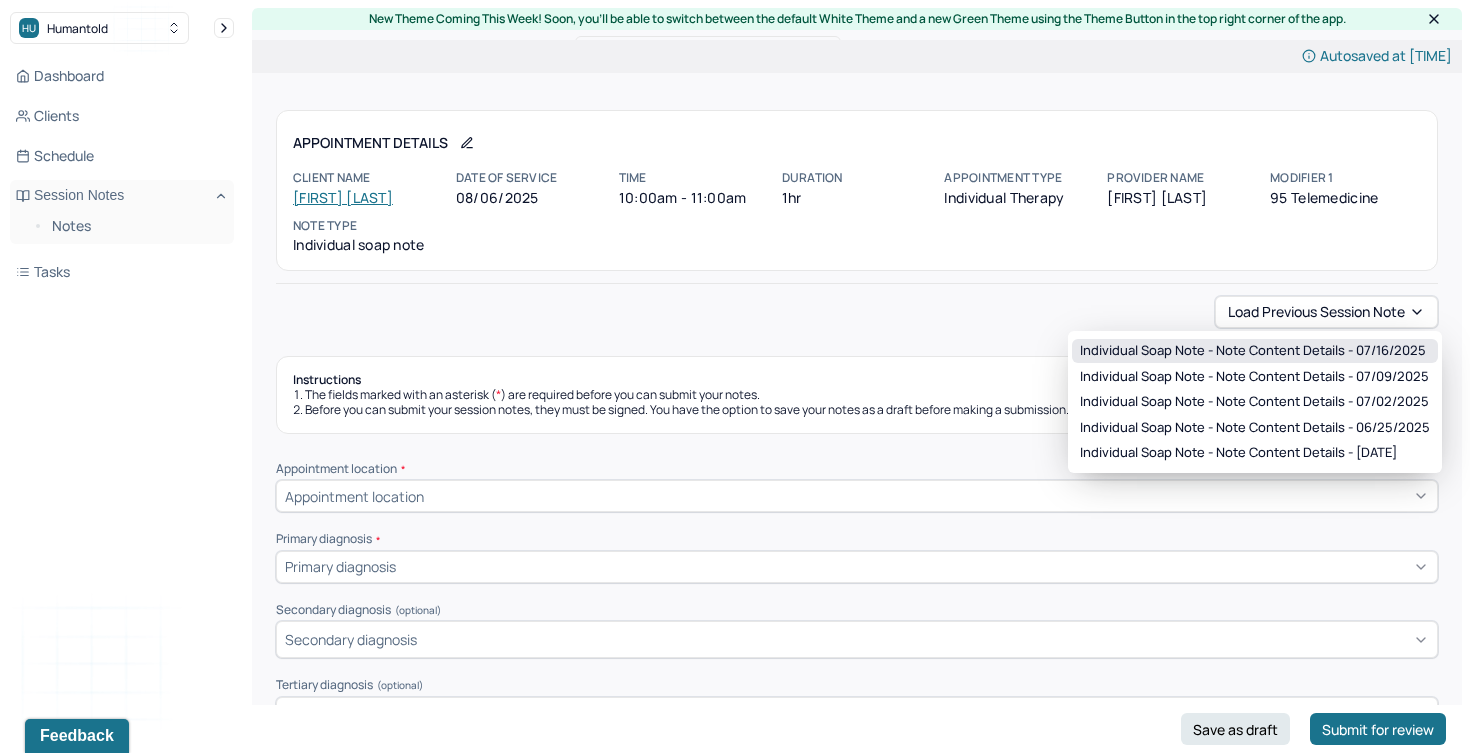click on "Individual soap note   - Note content Details -   07/16/2025" at bounding box center [1255, 351] 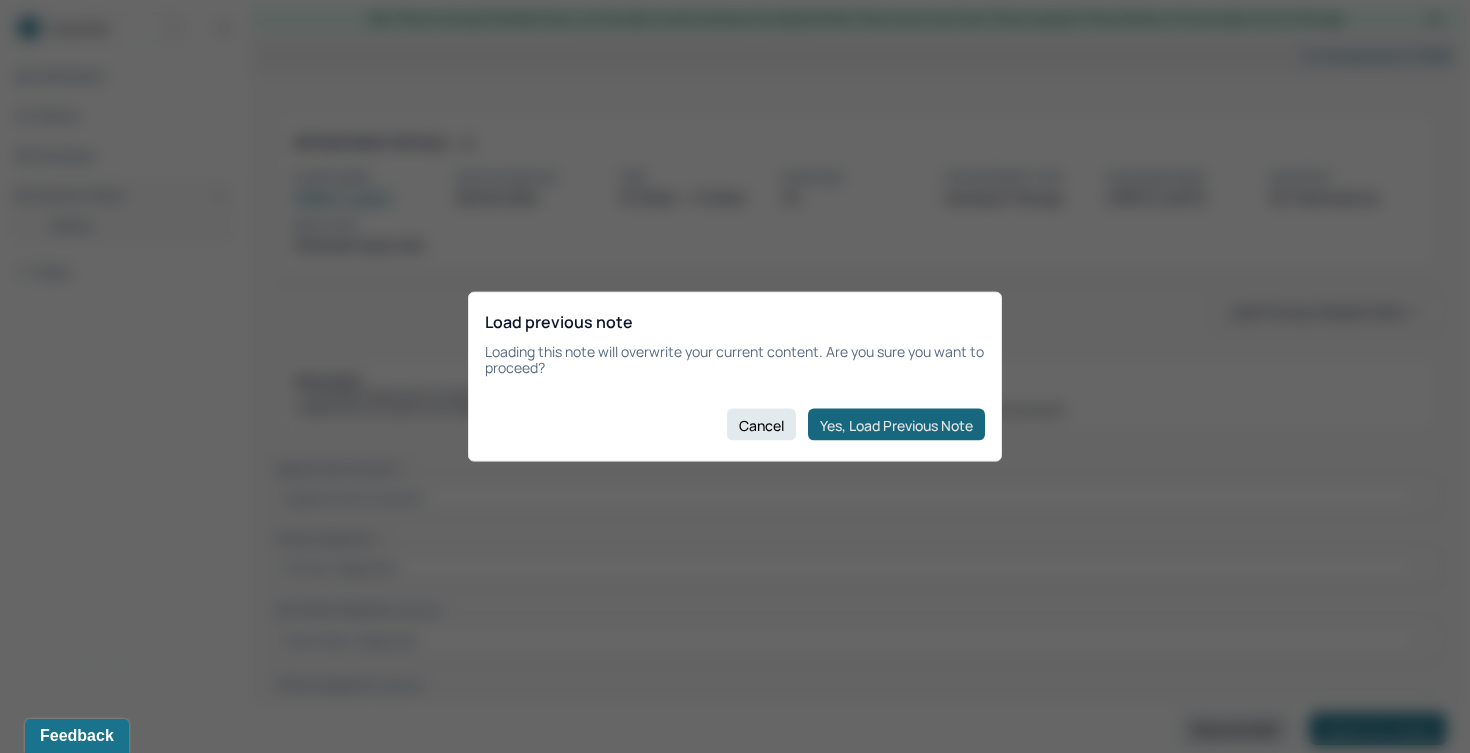 click on "Yes, Load Previous Note" at bounding box center (896, 425) 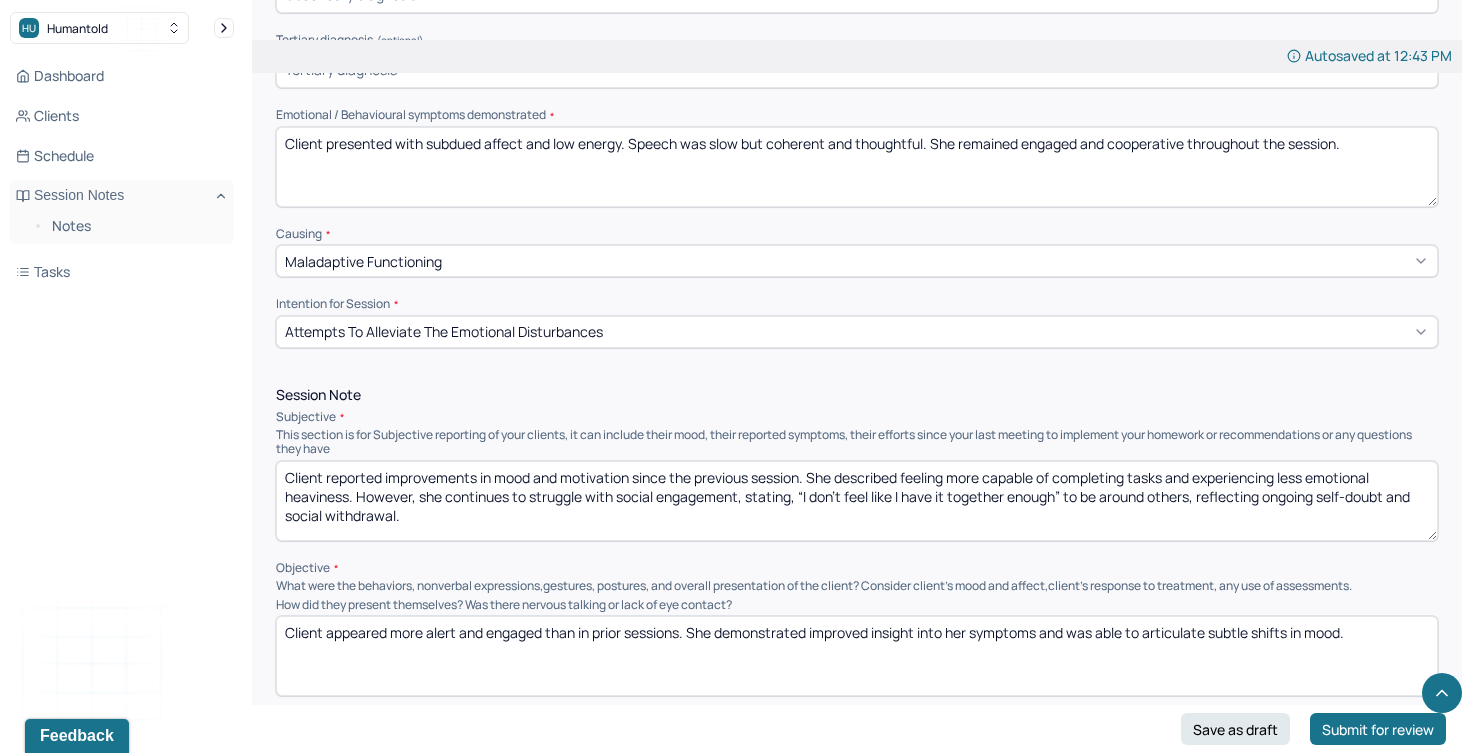 scroll, scrollTop: 889, scrollLeft: 0, axis: vertical 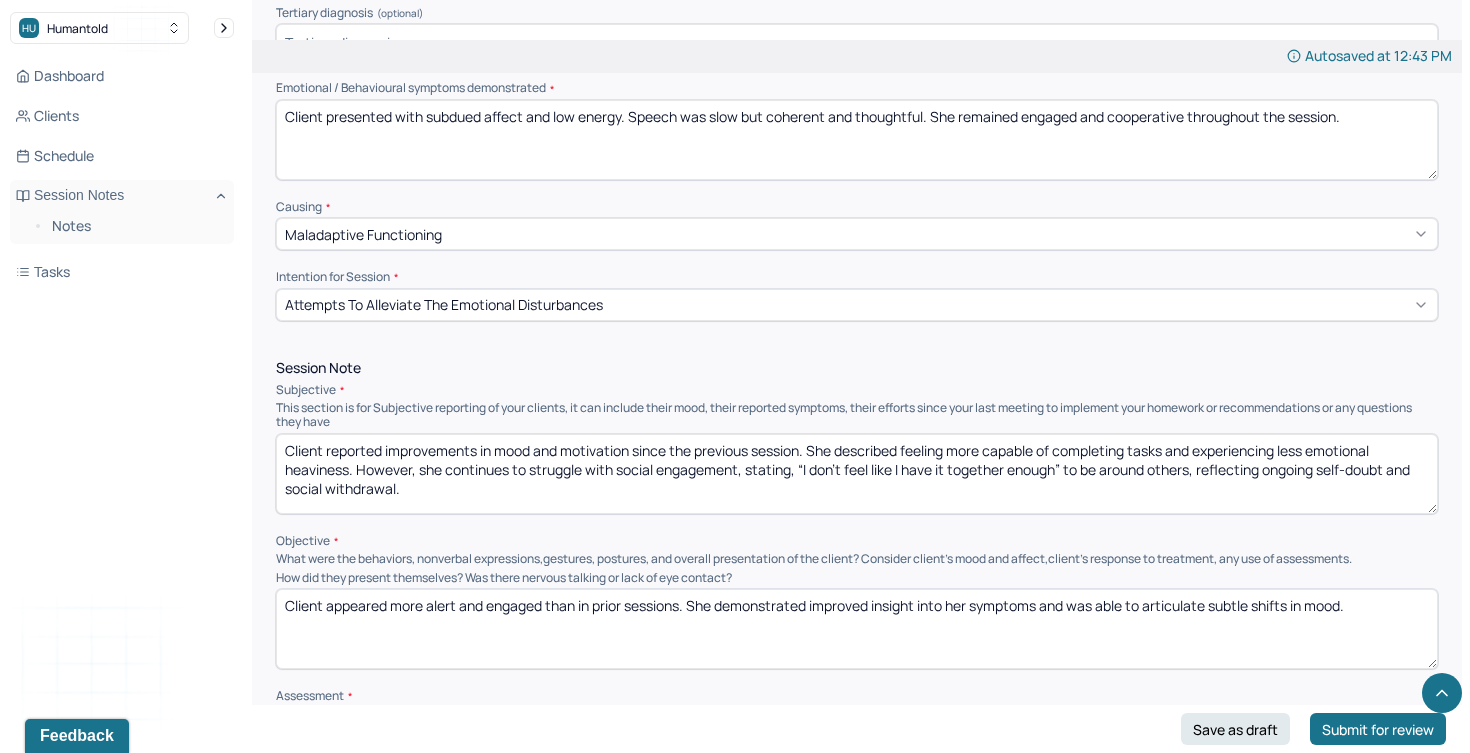 drag, startPoint x: 414, startPoint y: 491, endPoint x: 258, endPoint y: 421, distance: 170.98538 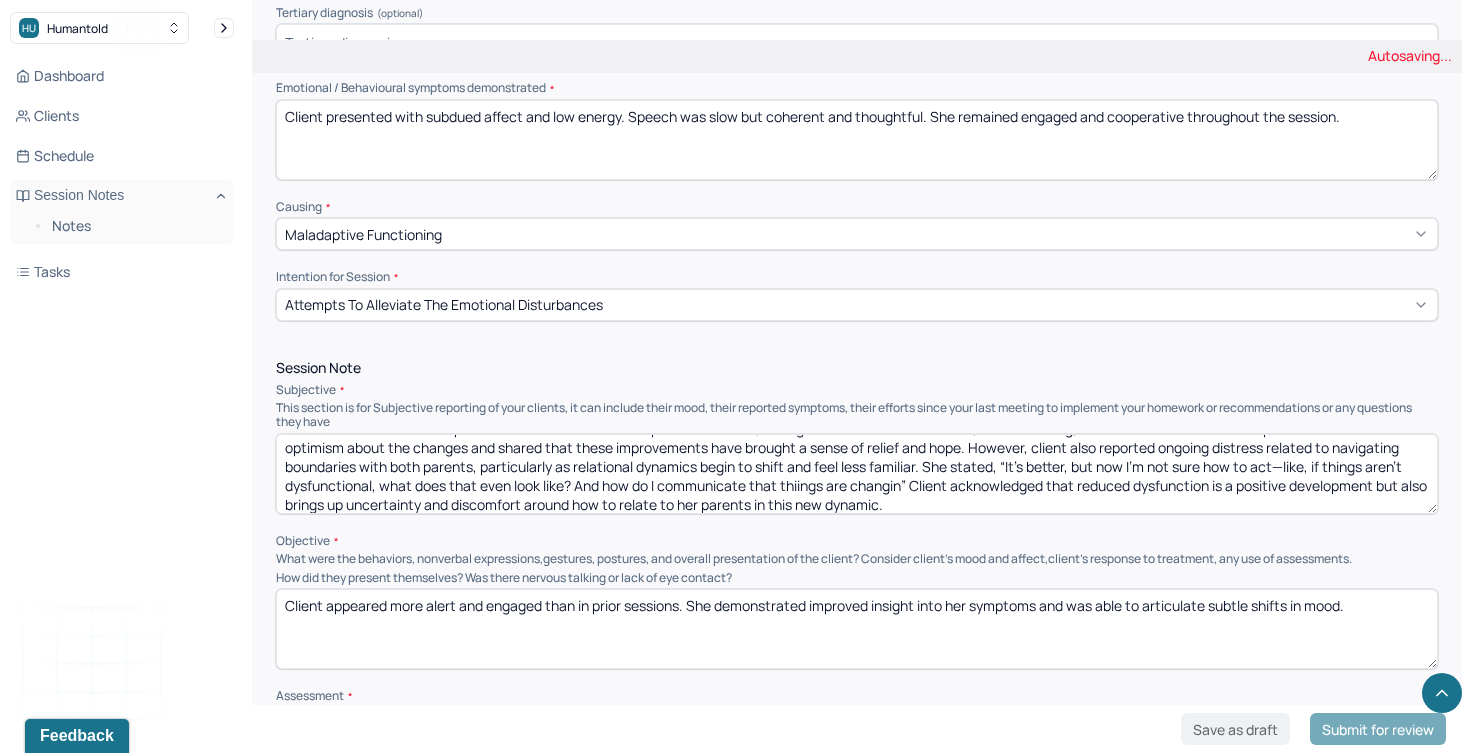 scroll, scrollTop: 0, scrollLeft: 0, axis: both 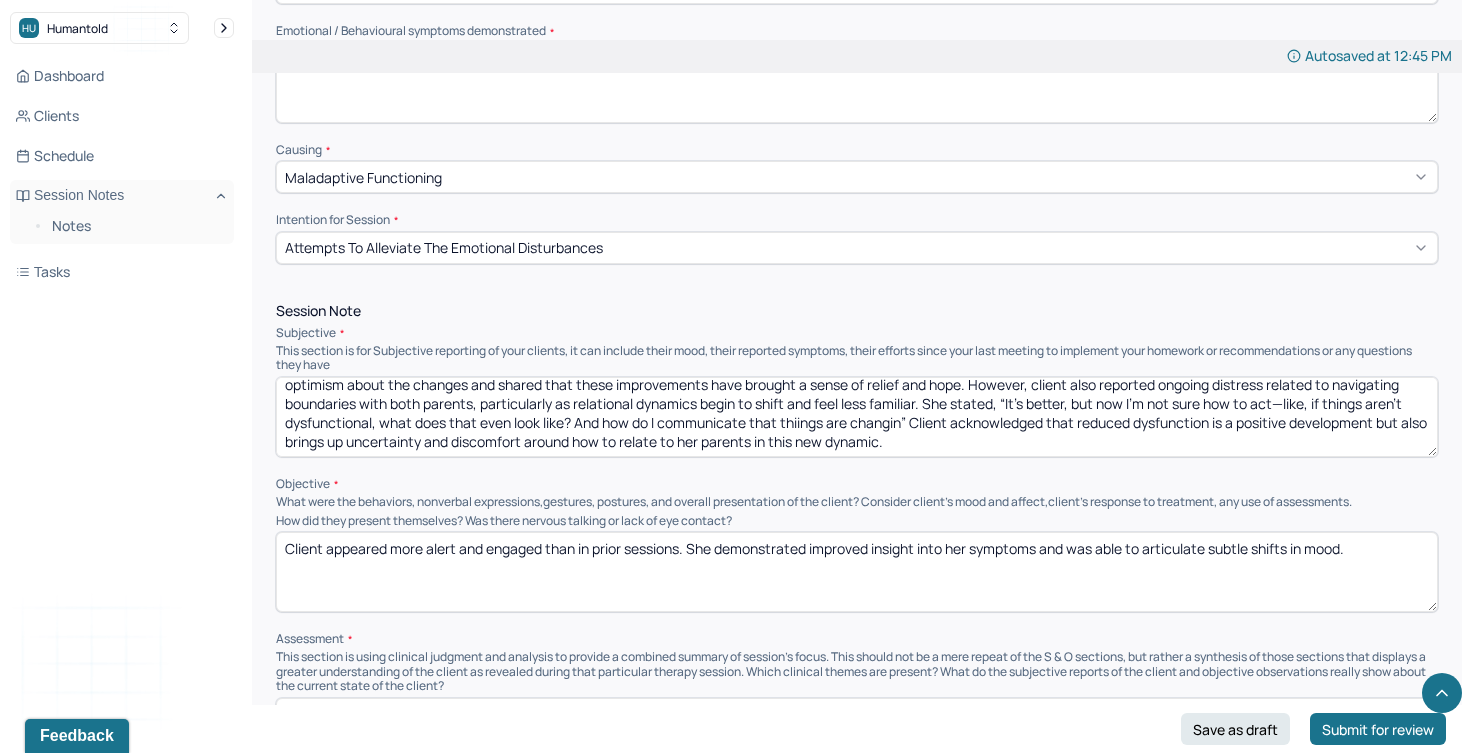type on "Client reflected on recent positive shifts in her relationship with her father, noting increased communication, understanding, and reduced conflict. She expressed cautious optimism about the changes and shared that these improvements have brought a sense of relief and hope. However, client also reported ongoing distress related to navigating boundaries with both parents, particularly as relational dynamics begin to shift and feel less familiar. She stated, “It’s better, but now I’m not sure how to act—like, if things aren’t dysfunctional, what does that even look like? And how do I communicate that thiings are changin” Client acknowledged that reduced dysfunction is a positive development but also brings up uncertainty and discomfort around how to relate to her parents in this new dynamic." 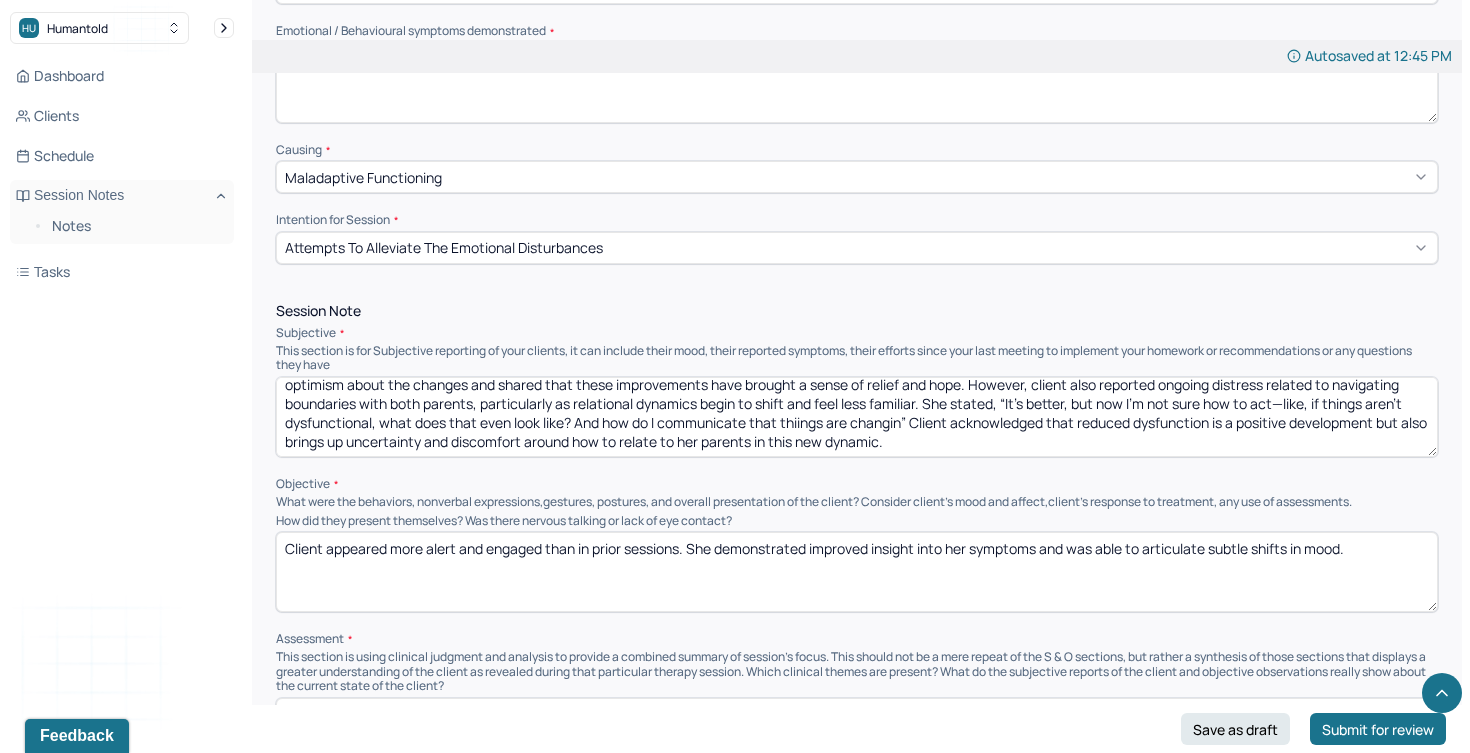 drag, startPoint x: 1397, startPoint y: 568, endPoint x: 250, endPoint y: 473, distance: 1150.9275 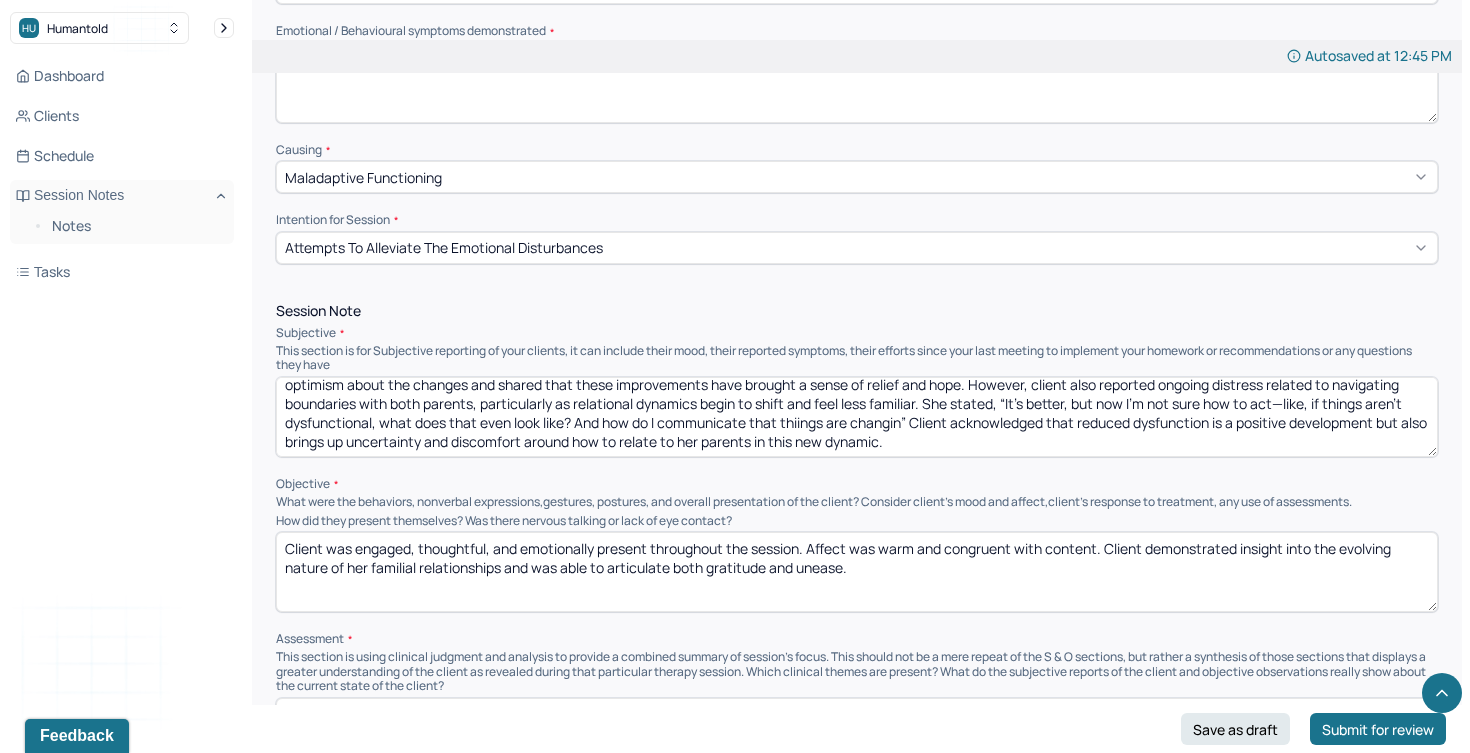 drag, startPoint x: 1101, startPoint y: 540, endPoint x: 677, endPoint y: 511, distance: 424.9906 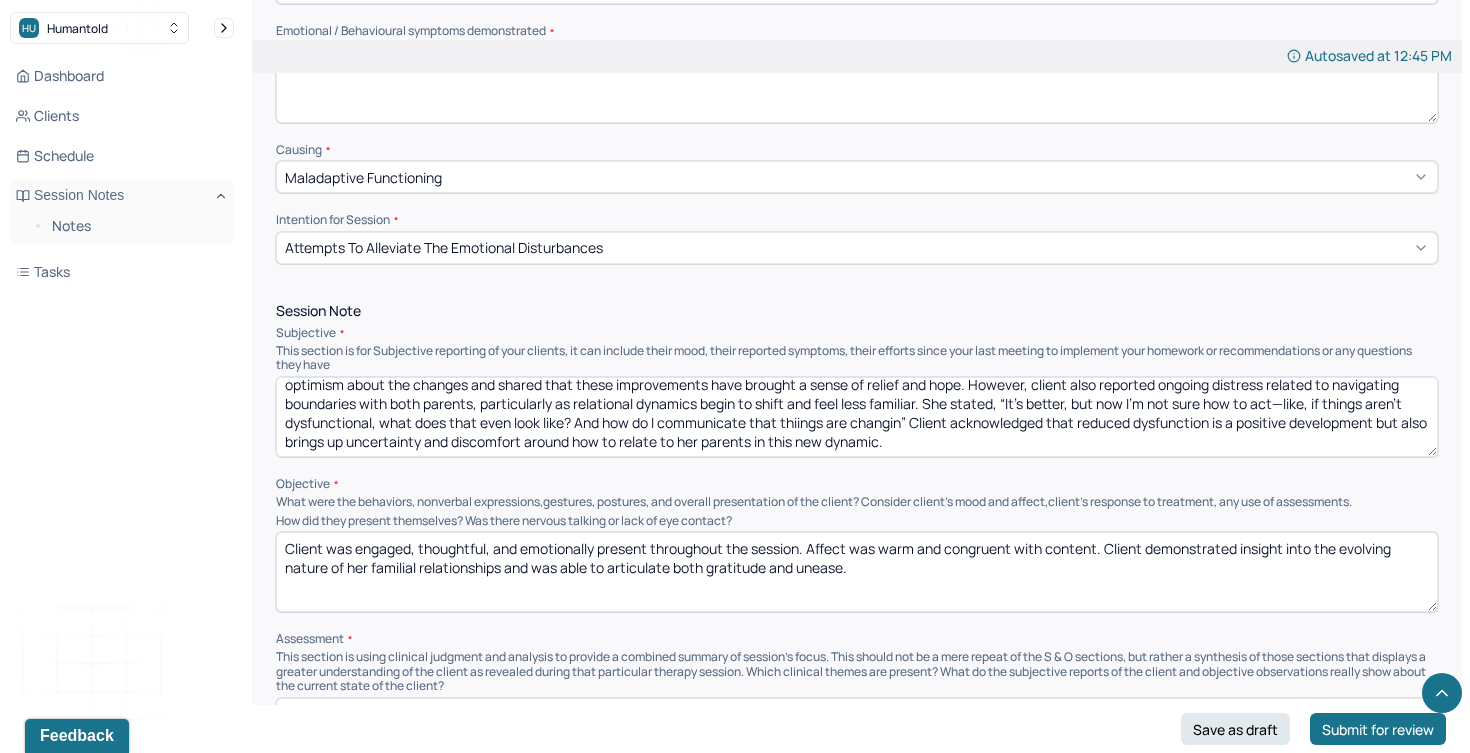 click on "How did they present themselves? Was there nervous talking or lack of eye contact? Client was engaged, thoughtful, and emotionally present throughout the session. Affect was warm and congruent with content. Client demonstrated insight into the evolving nature of her familial relationships and was able to articulate both gratitude and unease." at bounding box center (857, 563) 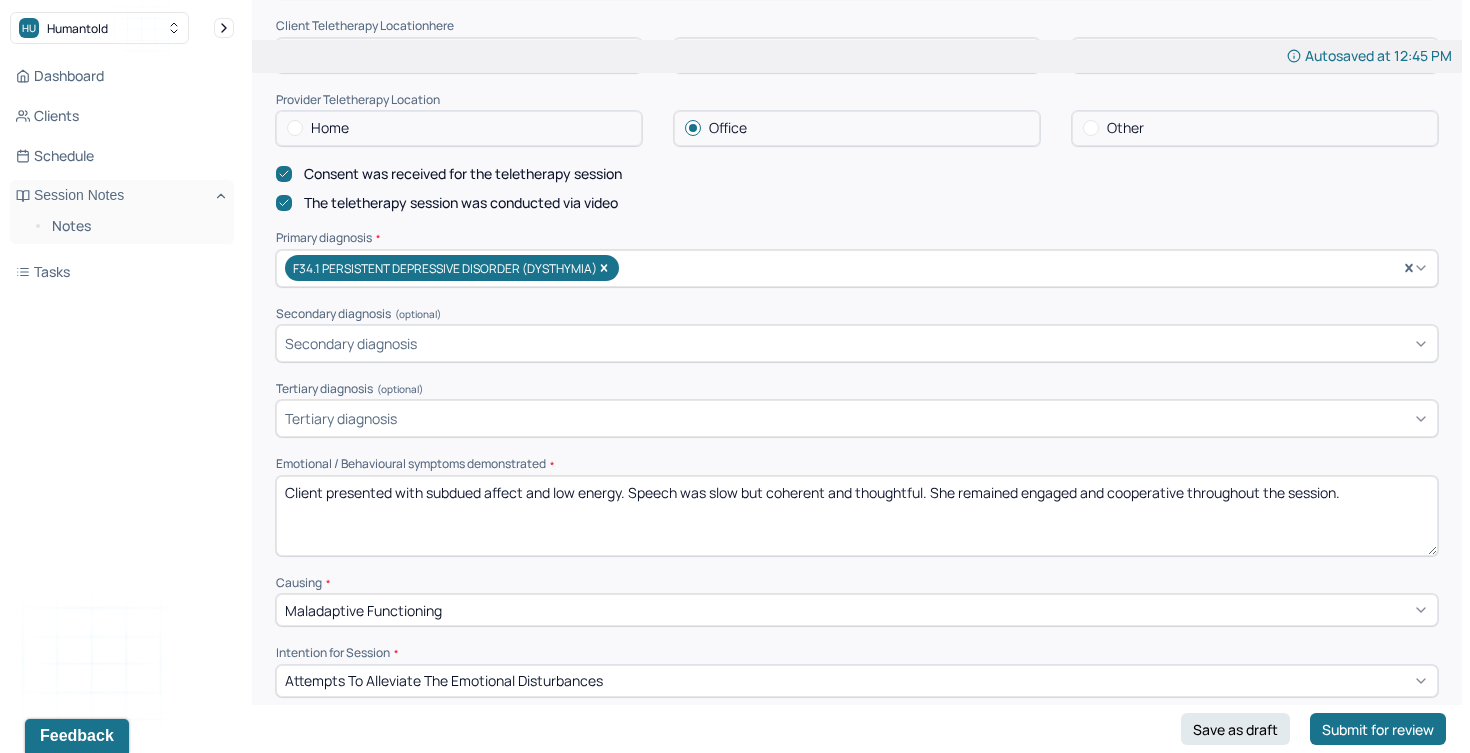 scroll, scrollTop: 490, scrollLeft: 0, axis: vertical 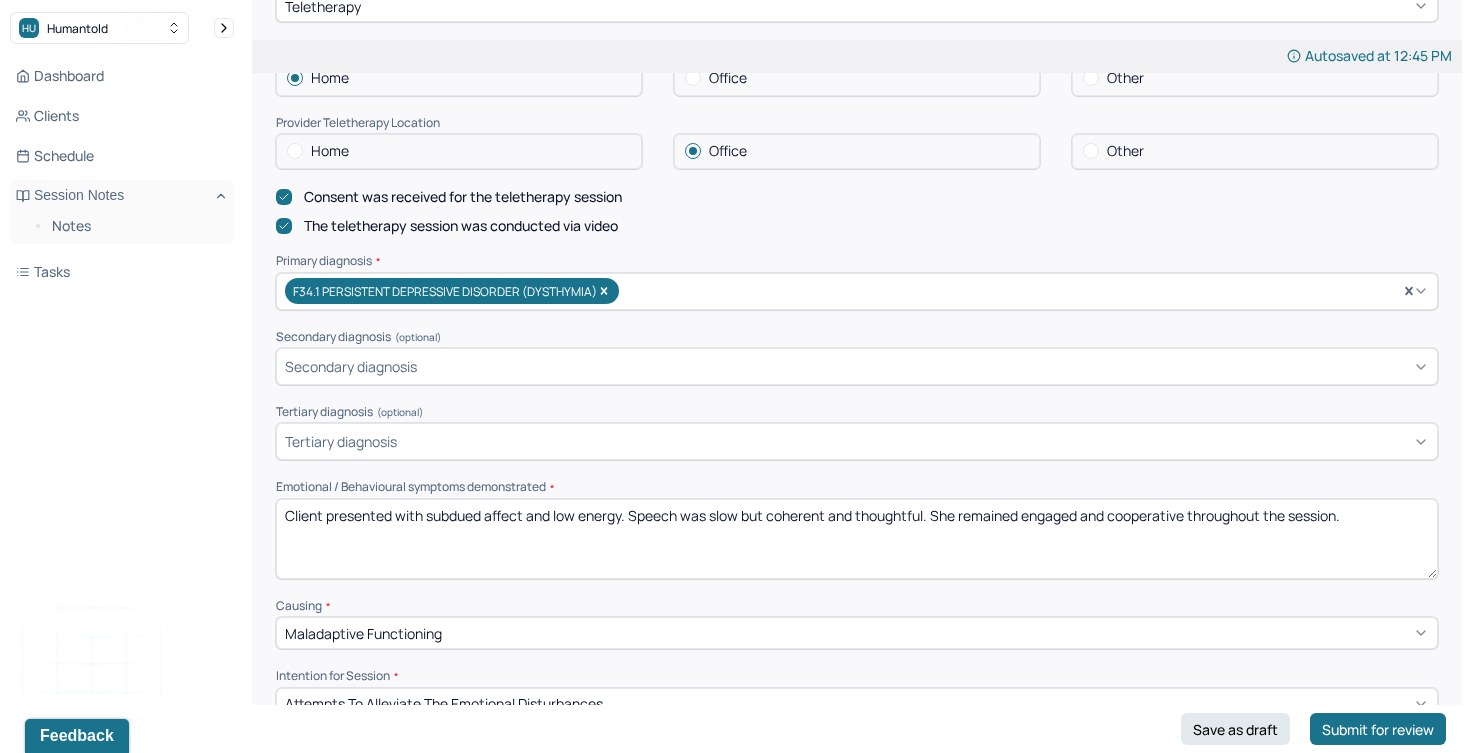 type on "Client was engaged, thoughtful, and emotionally present throughout the session. Affect was warm and congruent with content. Client demonstrated insight into the evolving nature of her familial relationships and was able to articulate both gratitude and unease." 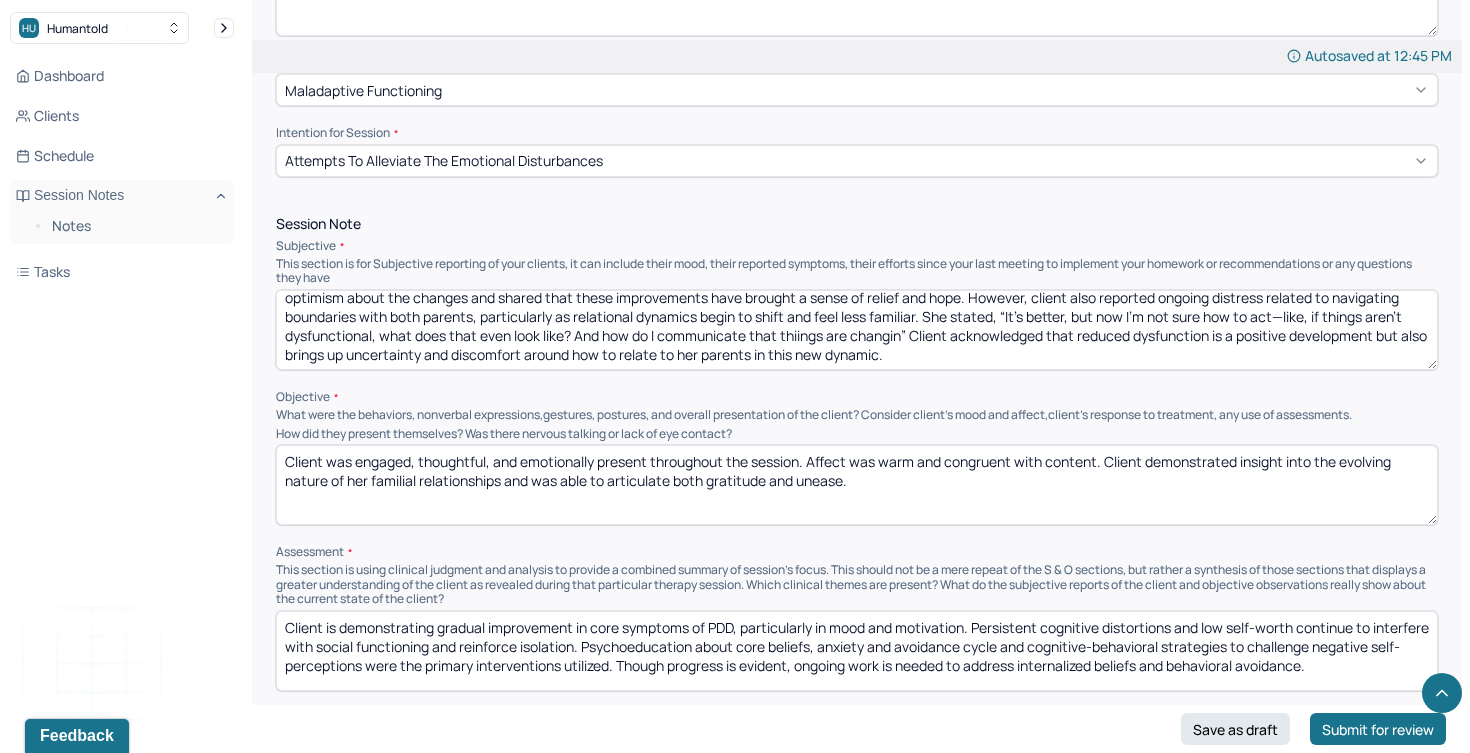 scroll, scrollTop: 1036, scrollLeft: 0, axis: vertical 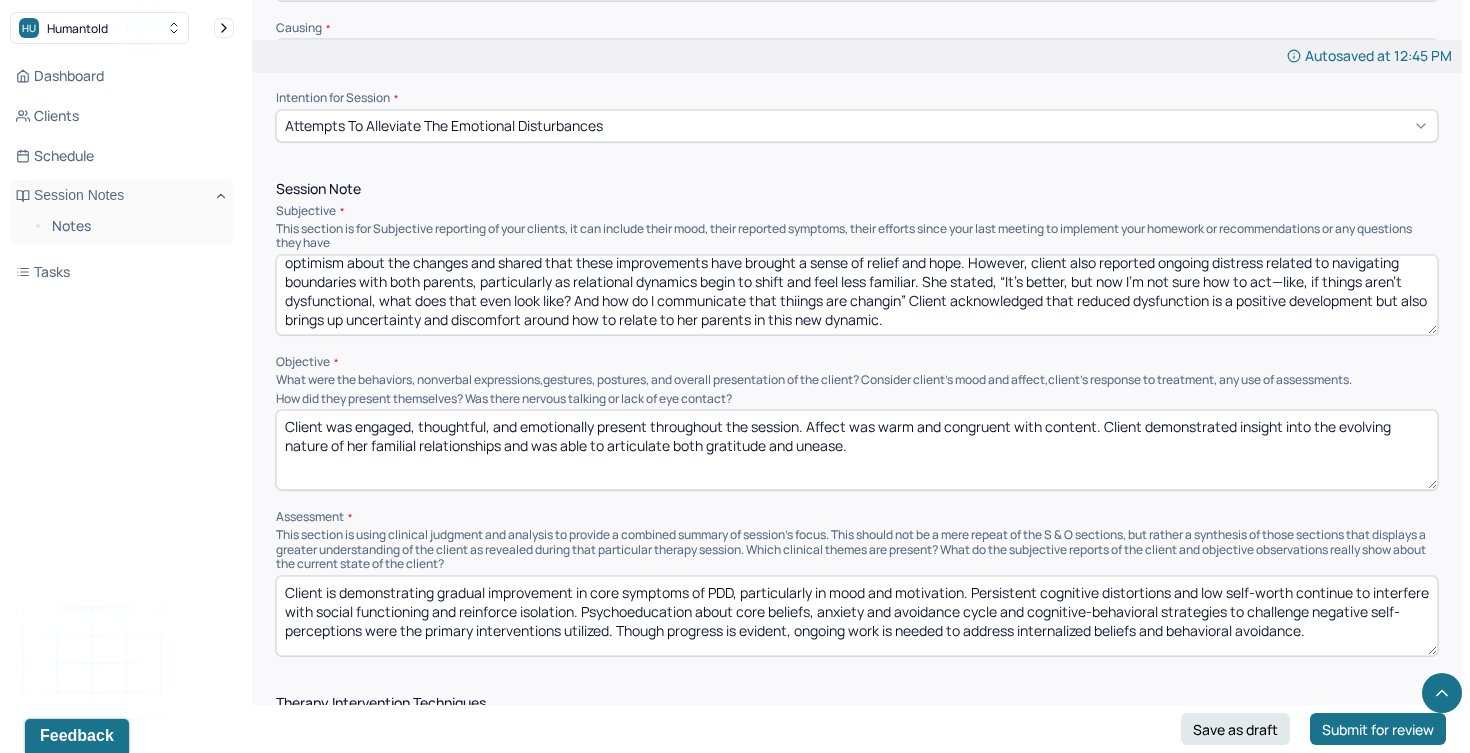 type on "Client was engaged, thoughtful, and emotionally present throughout the session. Affect was warm and congruent with content." 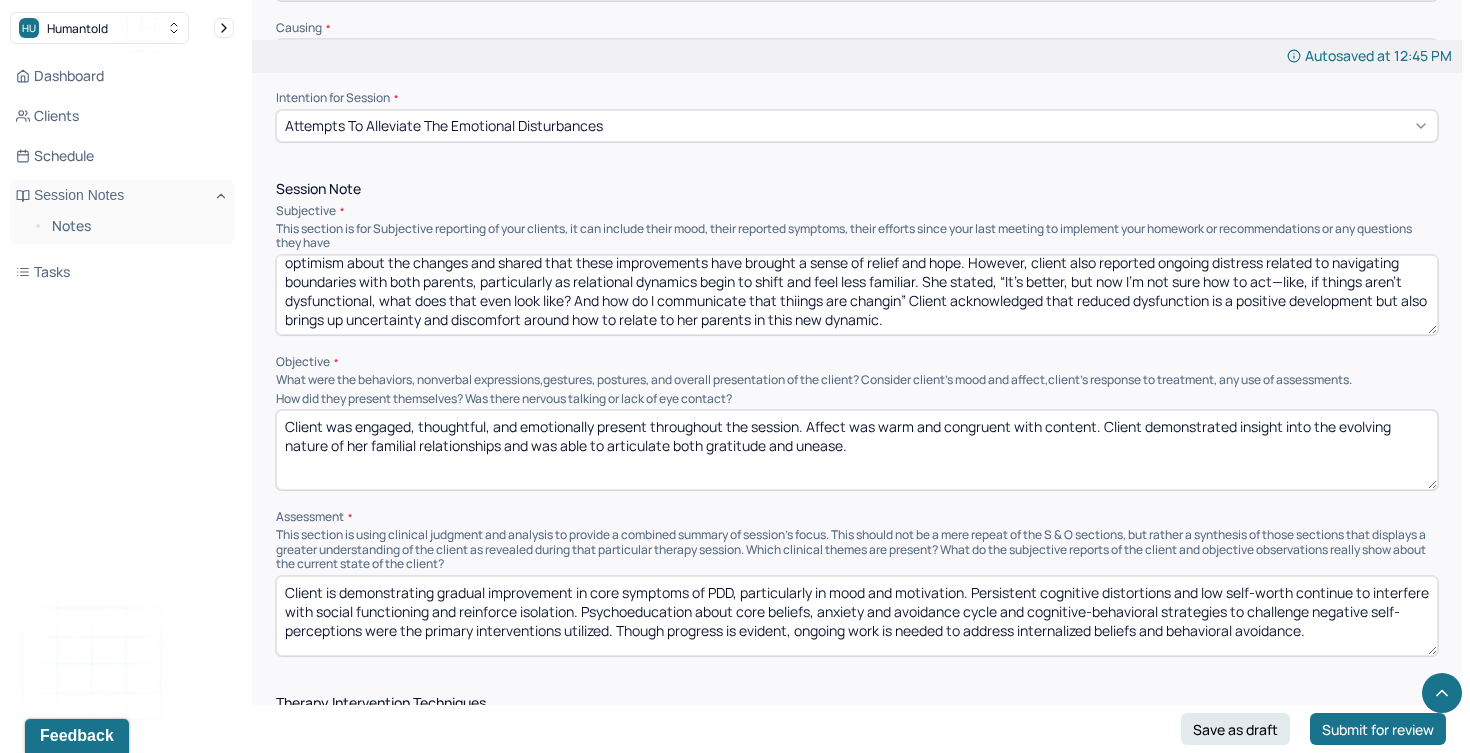click on "Client was engaged, thoughtful, and emotionally present throughout the session. Affect was warm and congruent with content. Client demonstrated insight into the evolving nature of her familial relationships and was able to articulate both gratitude and unease." at bounding box center (857, 450) 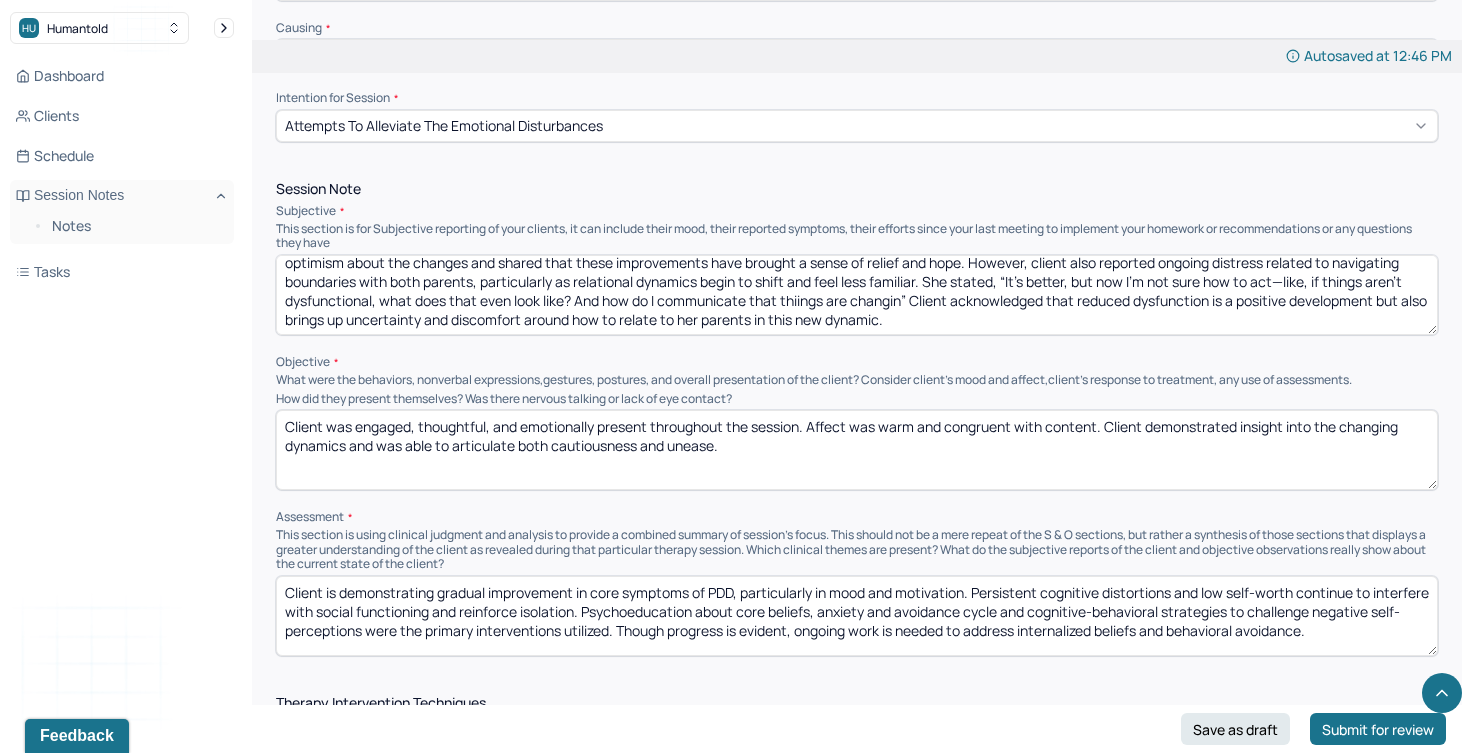 drag, startPoint x: 1365, startPoint y: 446, endPoint x: 734, endPoint y: 440, distance: 631.0285 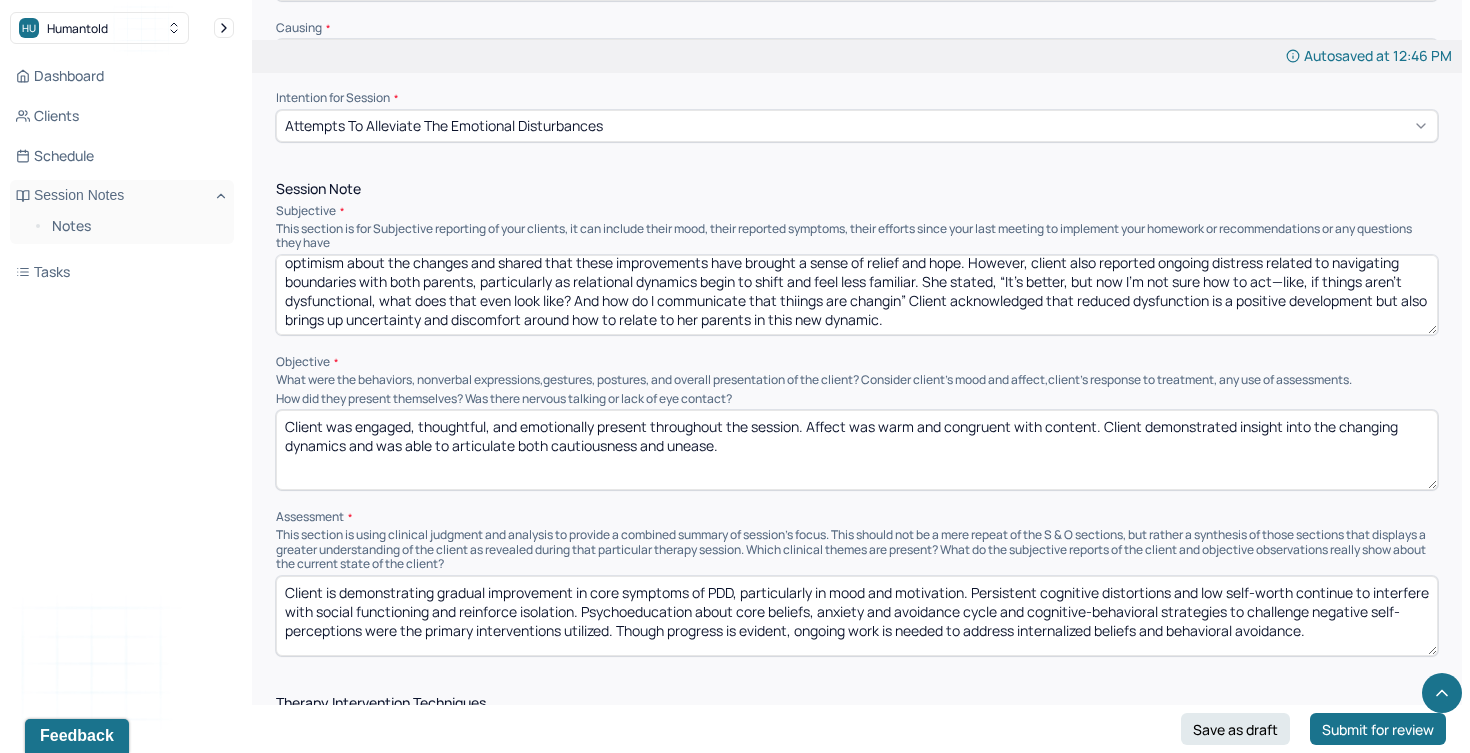 click on "Client was engaged, thoughtful, and emotionally present throughout the session. Affect was warm and congruent with content. Client demonstrated insight into the changing dynamics and was able to articulate both cautiousness and unease." at bounding box center [857, 450] 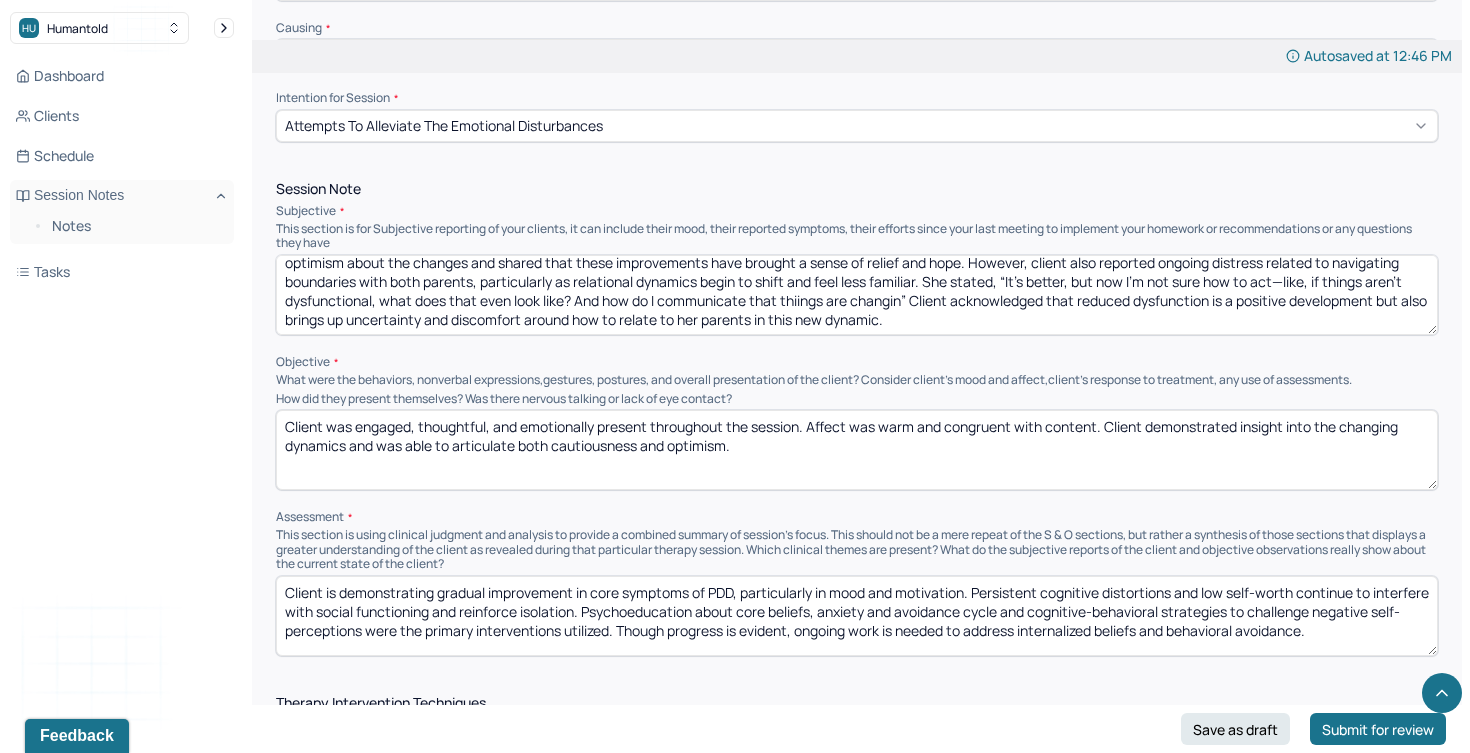 click on "Client was engaged, thoughtful, and emotionally present throughout the session. Affect was warm and congruent with content. Client demonstrated insight into the changing dynamics and was able to articulate both cautiousness and optimsim." at bounding box center [857, 450] 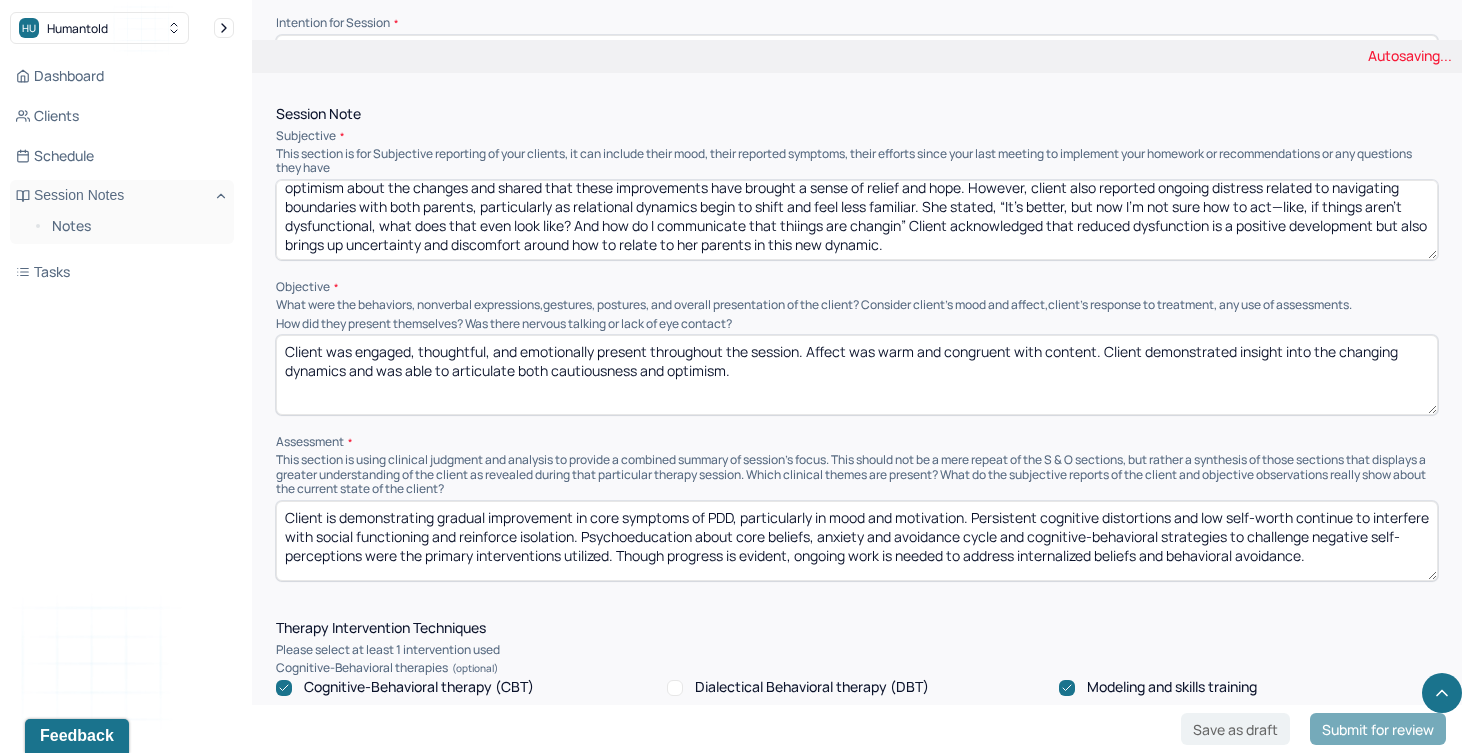 scroll, scrollTop: 1162, scrollLeft: 0, axis: vertical 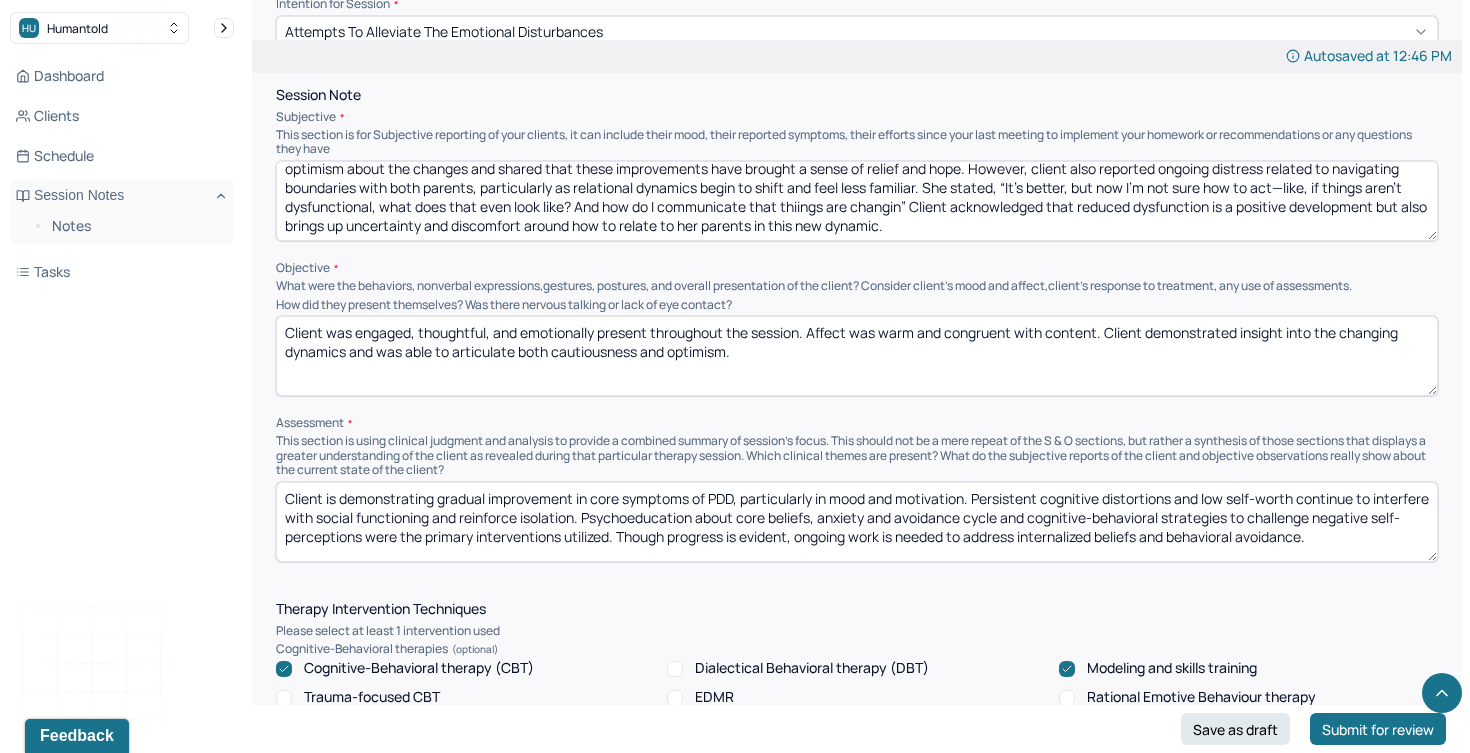 type on "Client was engaged, thoughtful, and emotionally present throughout the session. Affect was warm and congruent with content. Client demonstrated insight into the changing dynamics and was able to articulate both cautiousness and optimism." 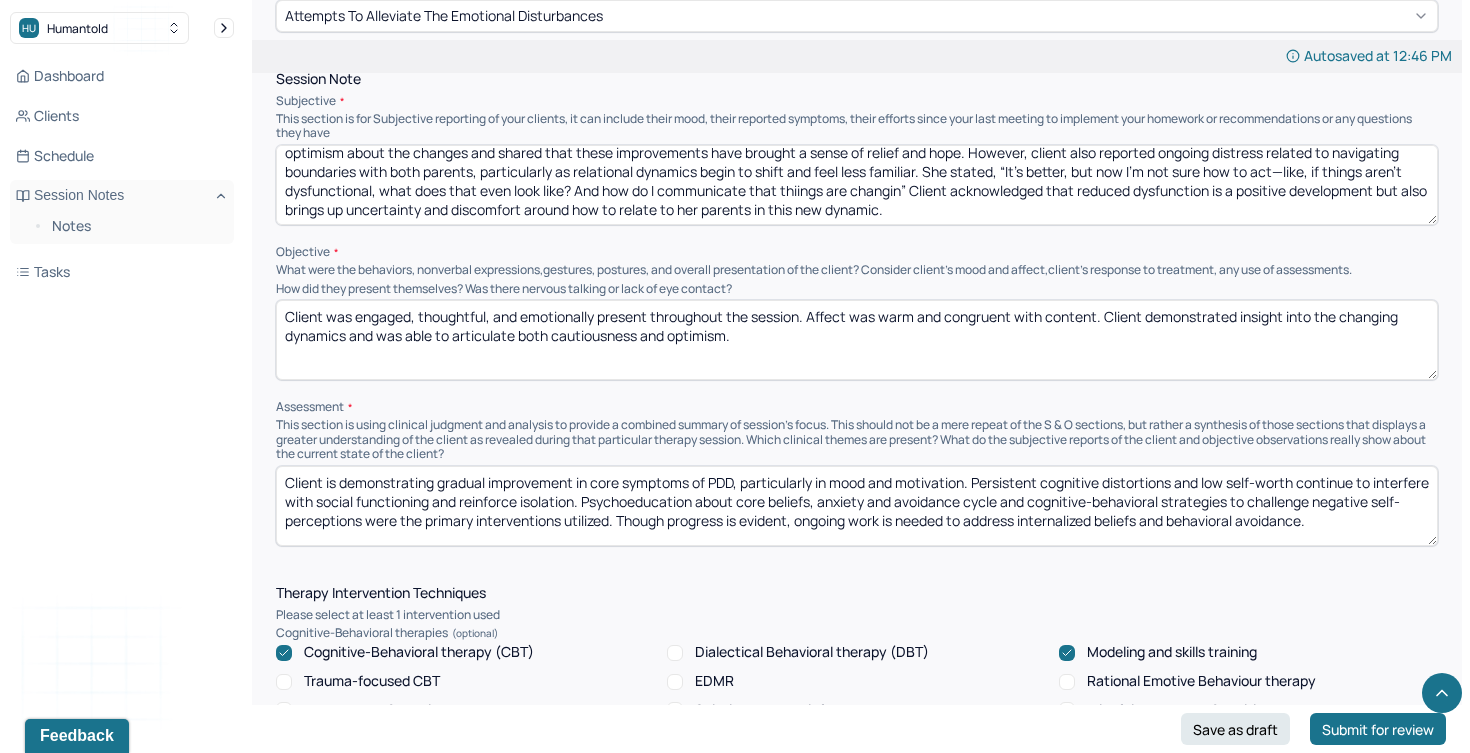 scroll, scrollTop: 1180, scrollLeft: 0, axis: vertical 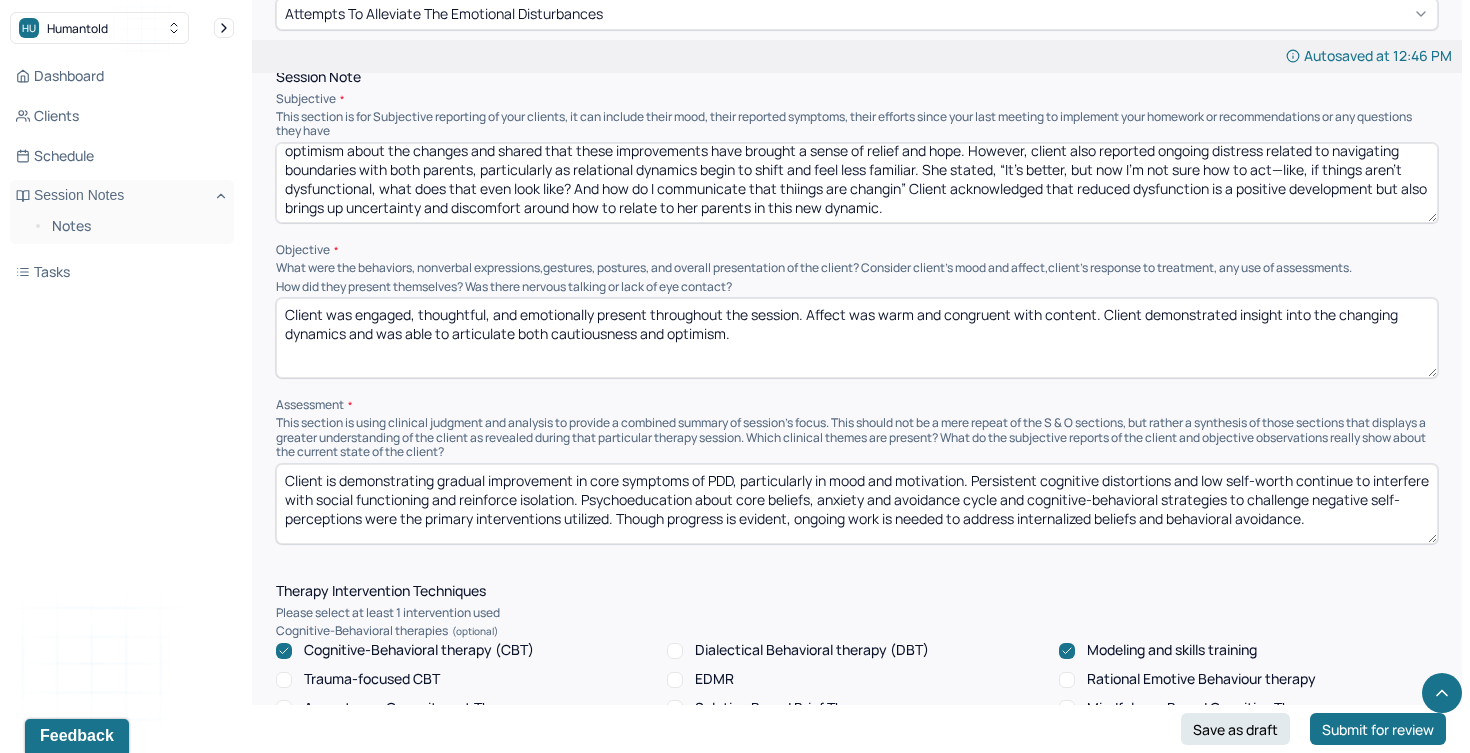 drag, startPoint x: 1423, startPoint y: 514, endPoint x: 270, endPoint y: 442, distance: 1155.2458 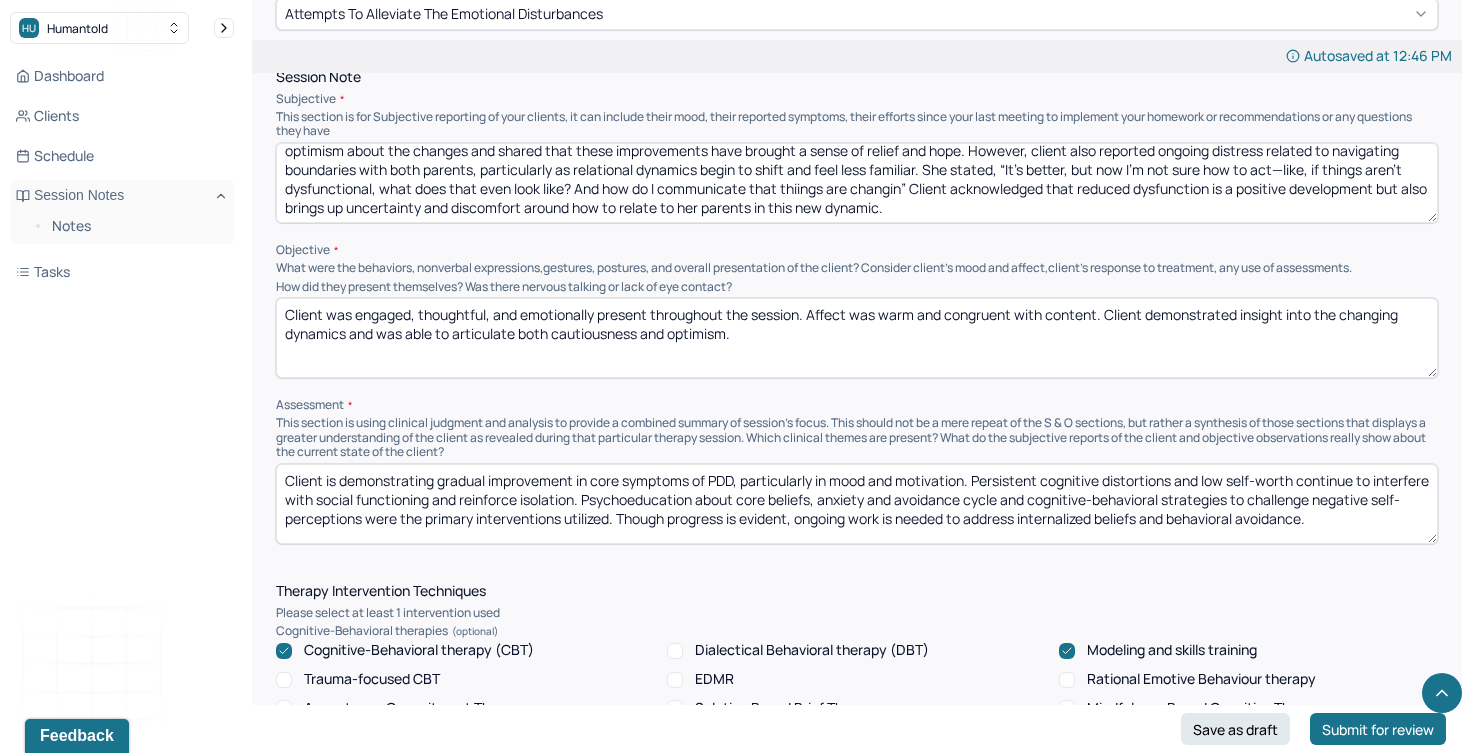 click on "Autosaved at [TIME] Appointment Details Client name [FIRST] [LAST] Date of service [DATE] Time [TIME] - [TIME] Duration 1hr Appointment type individual therapy Provider name [FIRST] [LAST] Modifier 1 95 Telemedicine Note type Individual soap note Load previous session note Instructions The fields marked with an asterisk ( * ) are required before you can submit your notes. Before you can submit your session notes, they must be signed. You have the option to save your notes as a draft before making a submission. Appointment location * Teletherapy Client Teletherapy Location here Home Office Other Provider Teletherapy Location Home Office Other Consent was received for the teletherapy session The teletherapy session was conducted via video Primary diagnosis * [DIAGNOSIS] Secondary diagnosis (optional) Secondary diagnosis Tertiary diagnosis (optional) Tertiary diagnosis Emotional / Behavioural symptoms demonstrated * Causing * Maladaptive Functioning * Session Note EDMR" at bounding box center (857, 680) 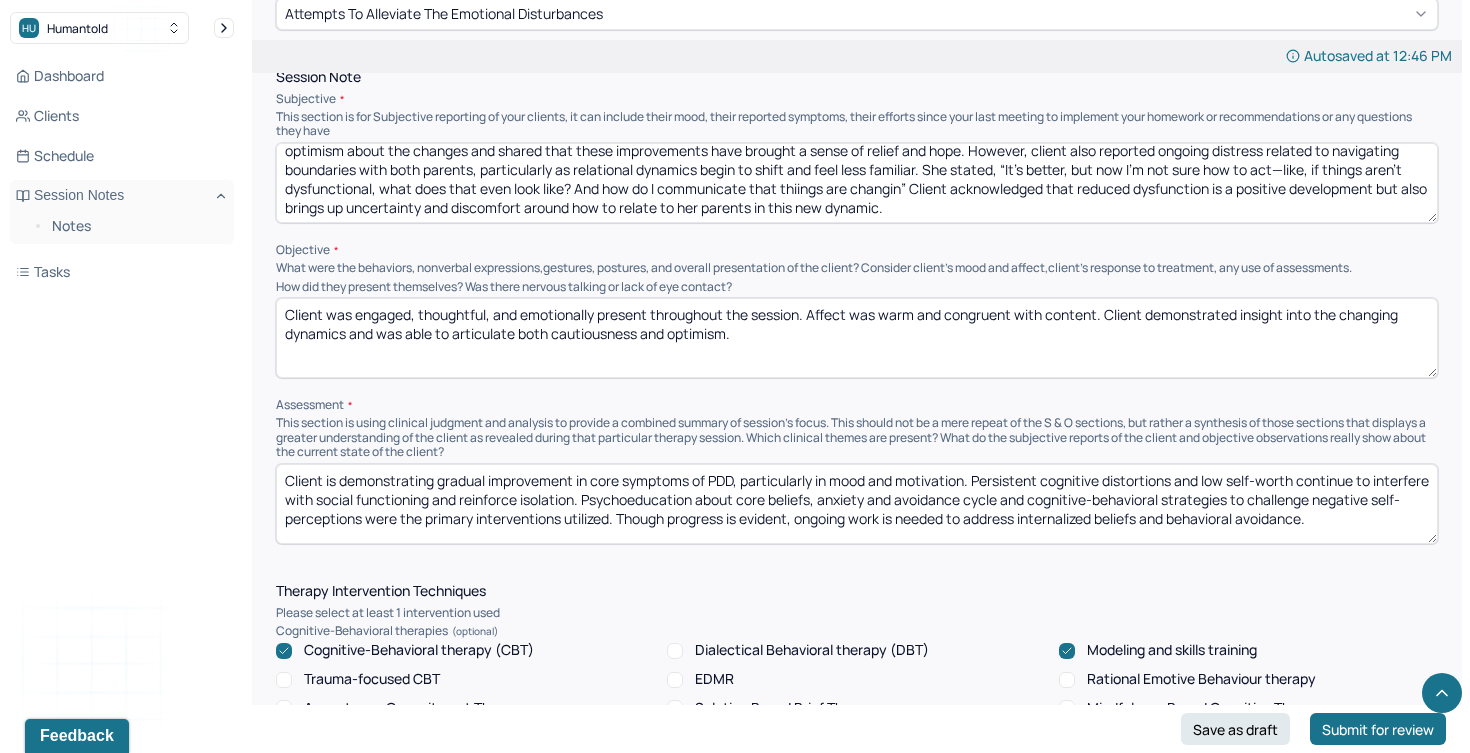 paste on "in a period of transition in her family relationships, particularly with her [RELATIONSHIP]. While improvements in communication and decreased dysfunction are encouraging, they are also surfacing unresolved patterns around boundaries and emotional safety. Client’s ambivalence reflects both growth and the need to recalibrate her role within the family system. She continues to show emotional insight and motivation to adjust to these changes in a healthy, self-protective way" 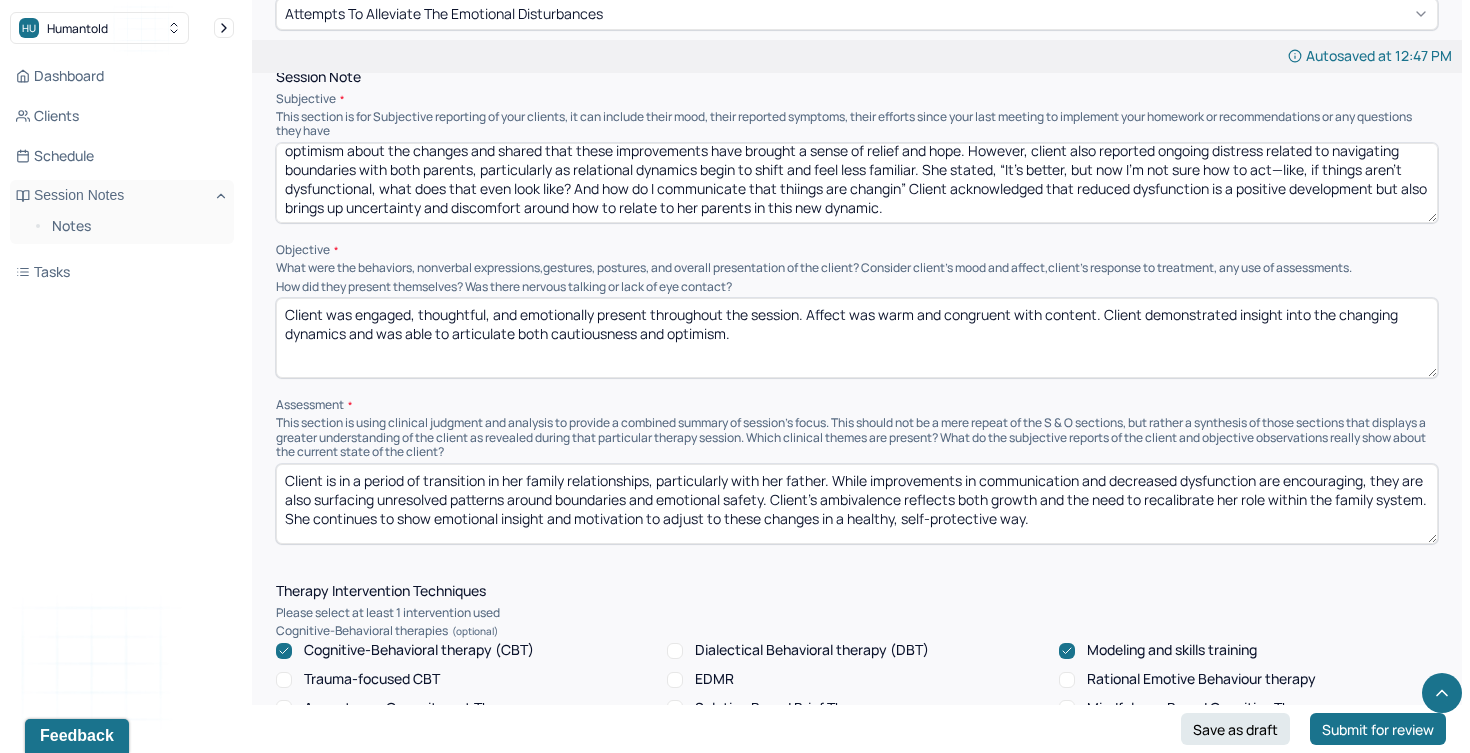 click on "Client is in a period of transition in her family relationships, particularly with her father. While improvements in communication and decreased dysfunction are encouraging, they are also surfacing unresolved patterns around boundaries and emotional safety. Client’s ambivalence reflects both growth and the need to recalibrate her role within the family system. She continues to show emotional insight and motivation to adjust to these changes in a healthy, self-protective way." at bounding box center (857, 504) 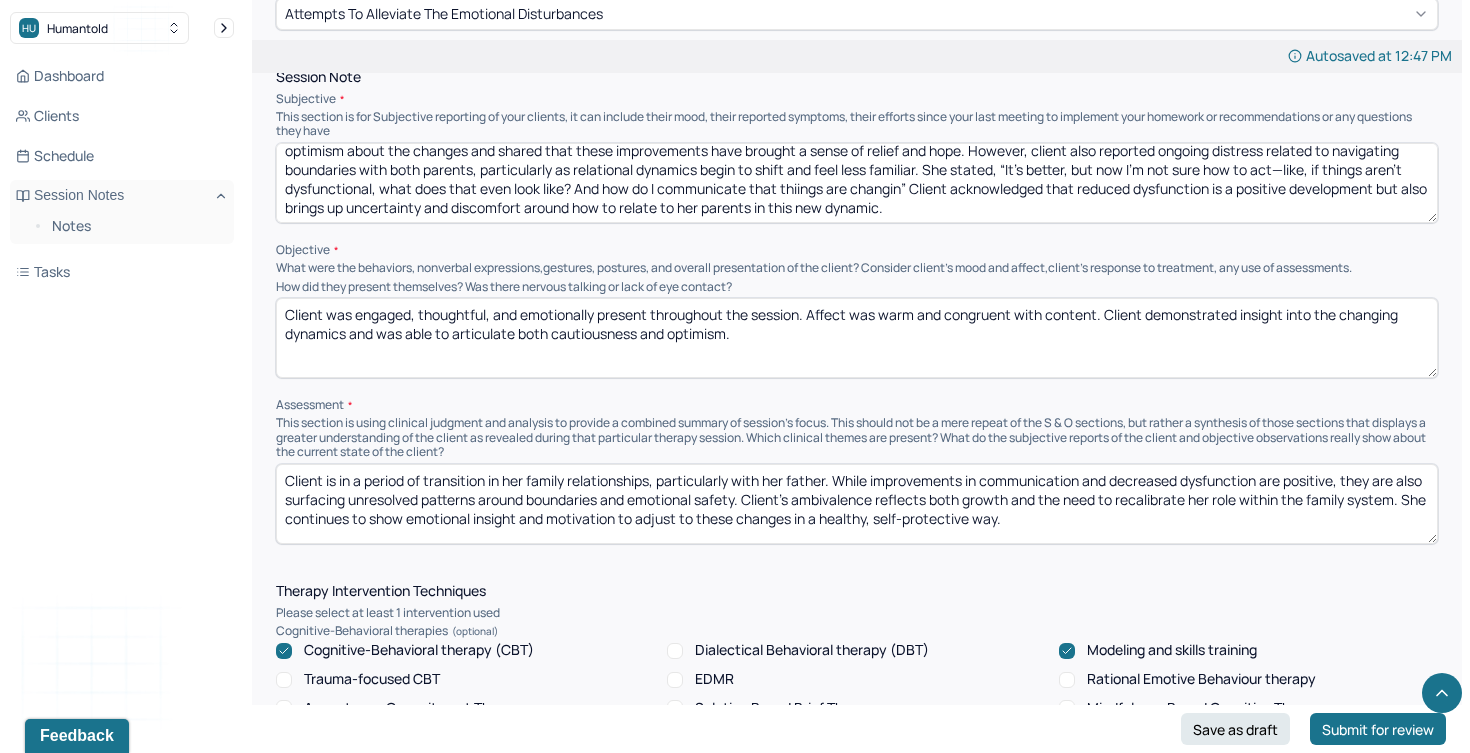 click on "Client is in a period of transition in her family relationships, particularly with her father. While improvements in communication and decreased dysfunction are positive, they are also surfacing unresolved patterns around boundaries and emotional safety. Client’s ambivalence reflects both growth and the need to recalibrate her role within the family system. She continues to show emotional insight and motivation to adjust to these changes in a healthy, self-protective way." at bounding box center [857, 504] 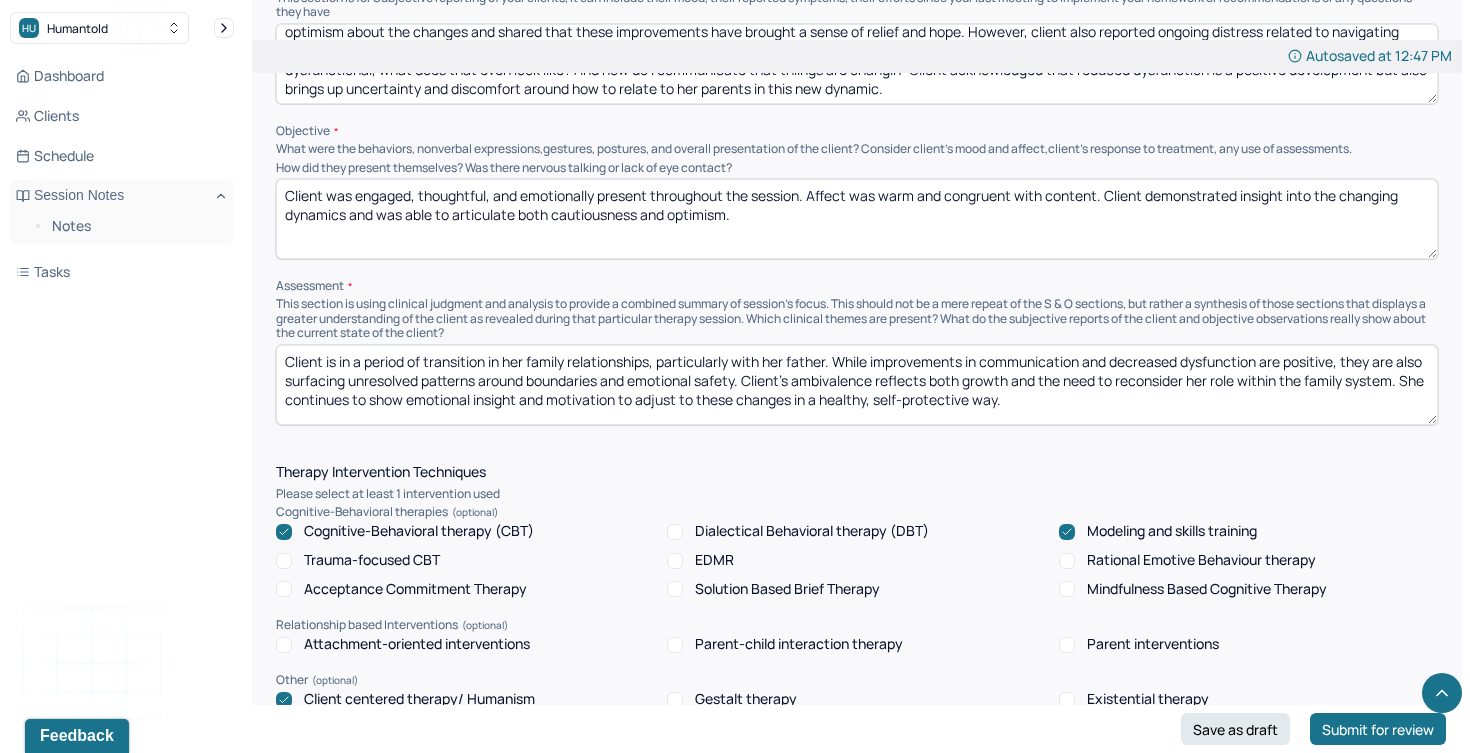 scroll, scrollTop: 1306, scrollLeft: 0, axis: vertical 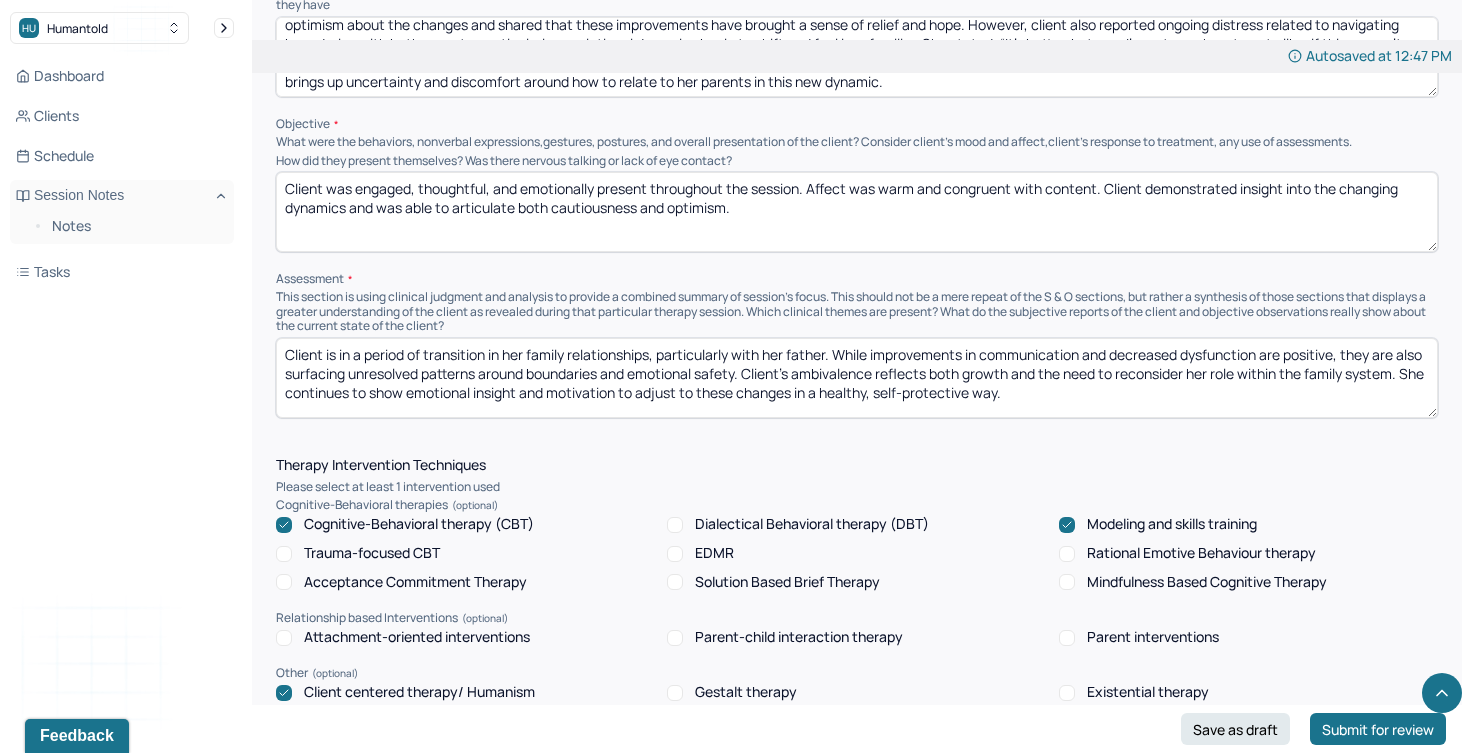click on "Client is in a period of transition in her family relationships, particularly with her father. While improvements in communication and decreased dysfunction are positive, they are also surfacing unresolved patterns around boundaries and emotional safety. Client’s ambivalence reflects both growth and the need to reconsider her role within the family system. She continues to show emotional insight and motivation to adjust to these changes in a healthy, self-protective way." at bounding box center (857, 378) 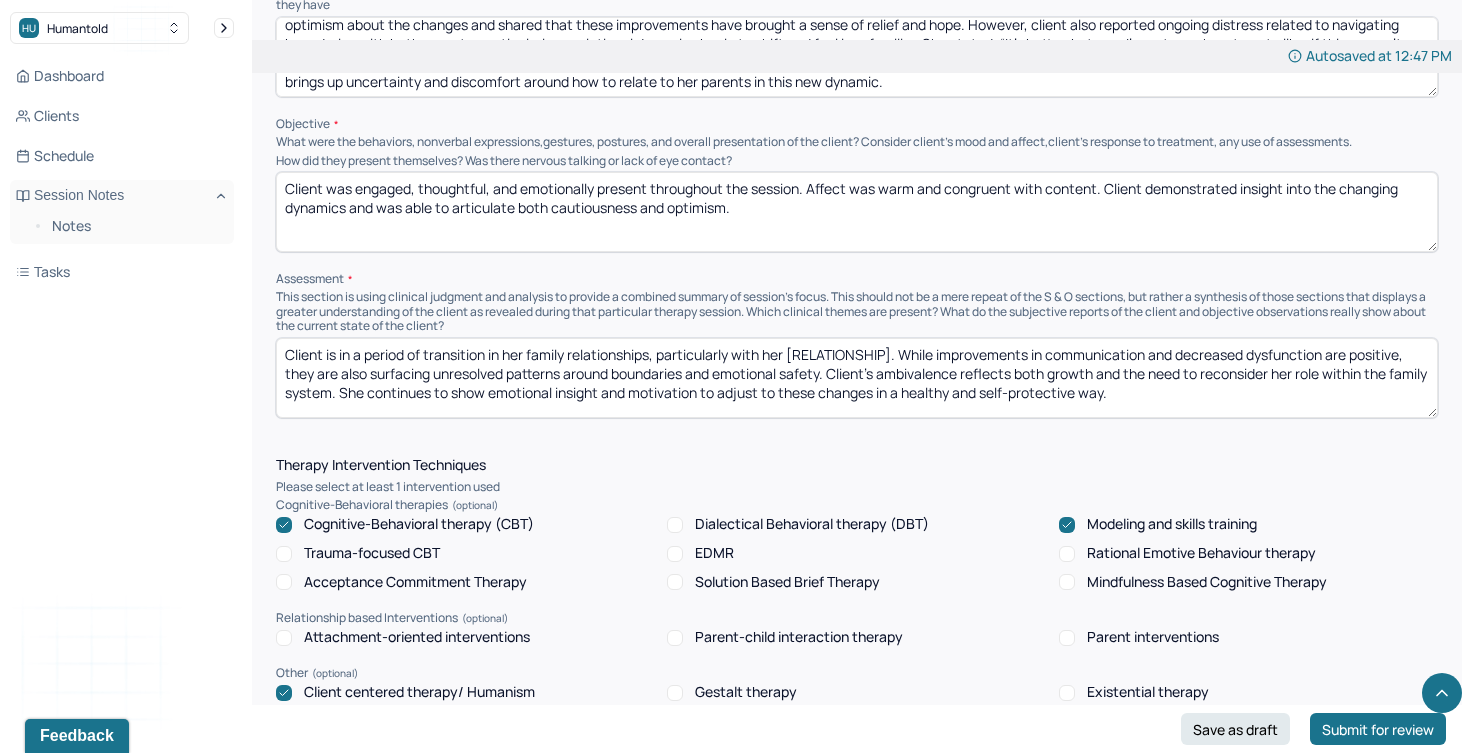 click on "Client is in a period of transition in her family relationships, particularly with her father. While improvements in communication and decreased dysfunction are positive, they are also surfacing unresolved patterns around boundaries and emotional safety. Client’s ambivalence reflects both growth and the need to reconsider her role within the family system. She continues to show emotional insight and motivation to adjust to these changes in a healthy, self-protective way." at bounding box center [857, 378] 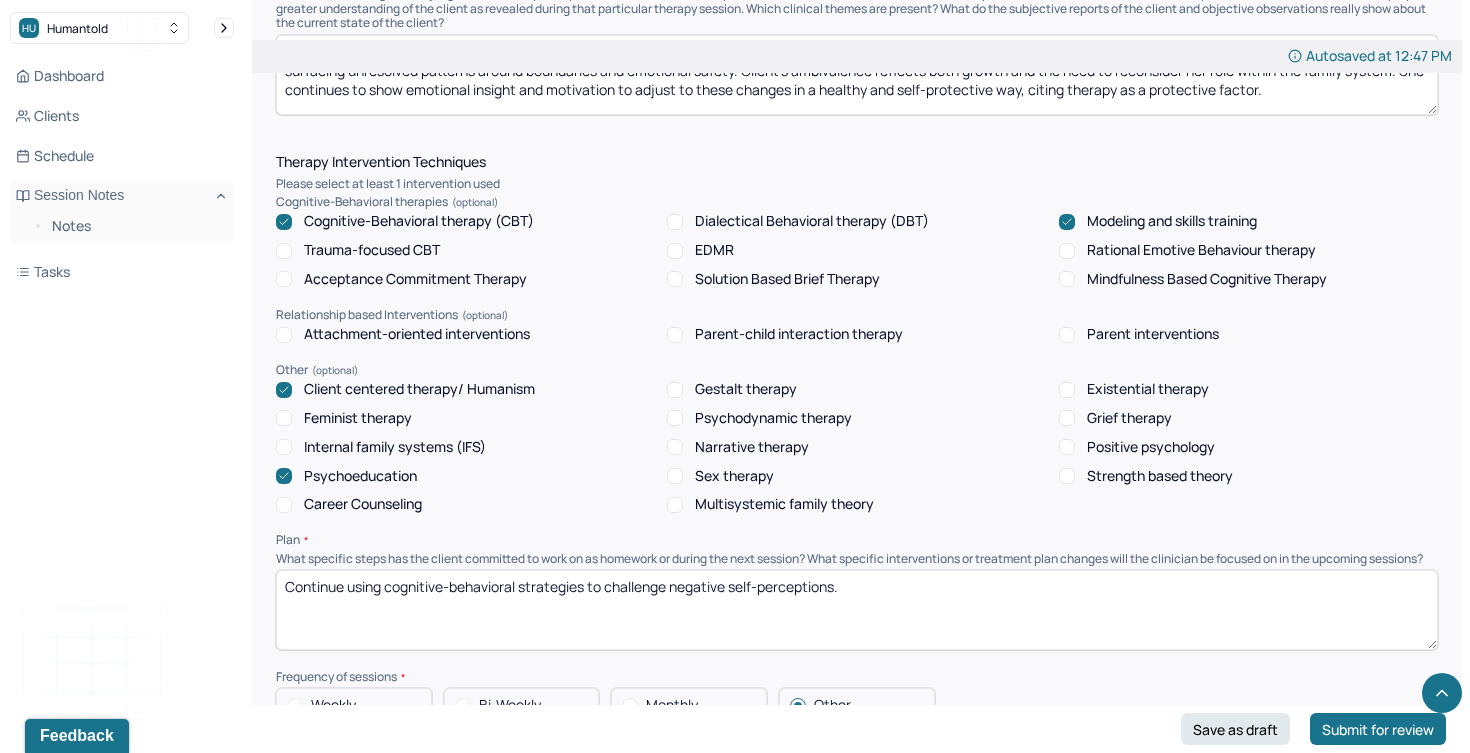 scroll, scrollTop: 1610, scrollLeft: 0, axis: vertical 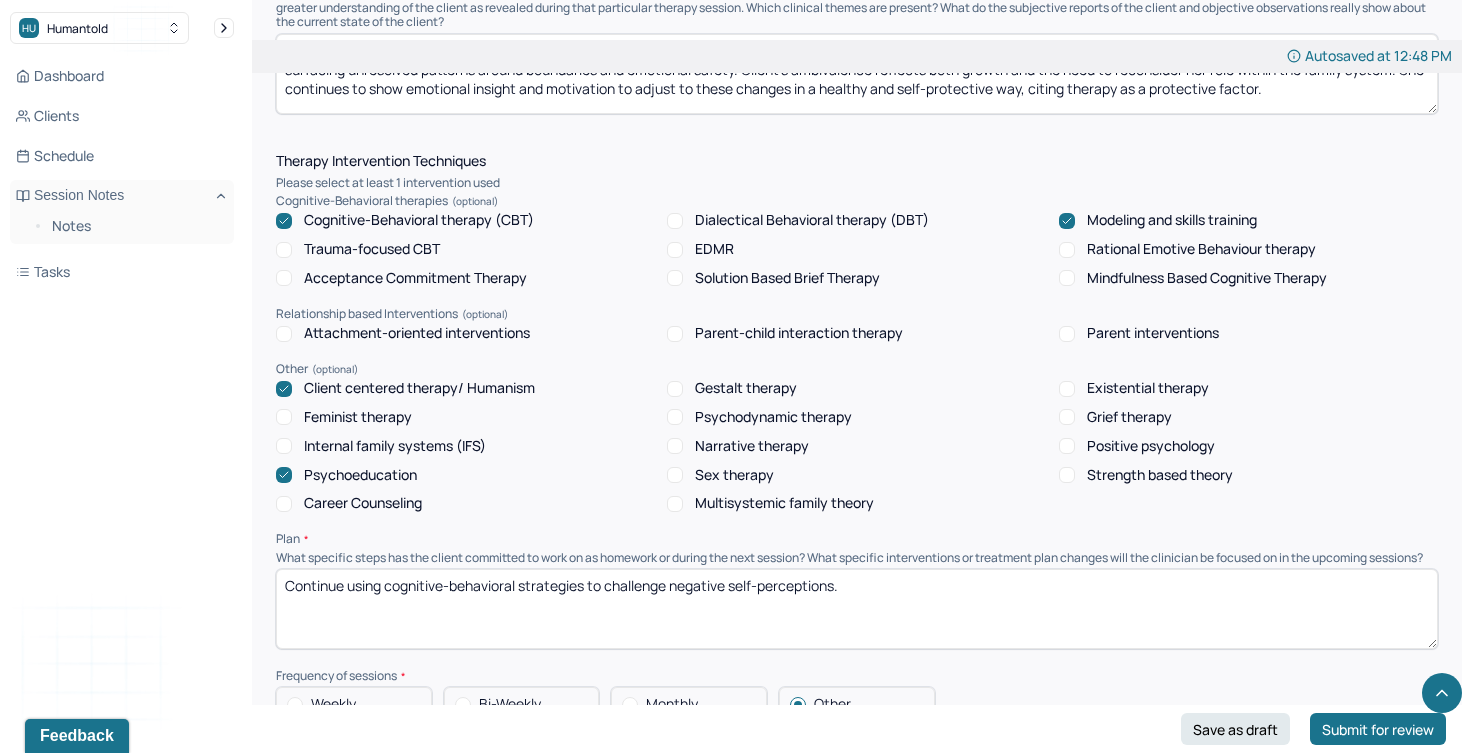 type on "Client is in a period of transition in her family relationships, particularly with her father. While improvements in communication and decreased dysfunction are positive, they are also surfacing unresolved patterns around boundaries and emotional safety. Client’s ambivalence reflects both growth and the need to reconsider her role within the family system. She continues to show emotional insight and motivation to adjust to these changes in a healthy and self-protective way, citing therapy as a protective factor." 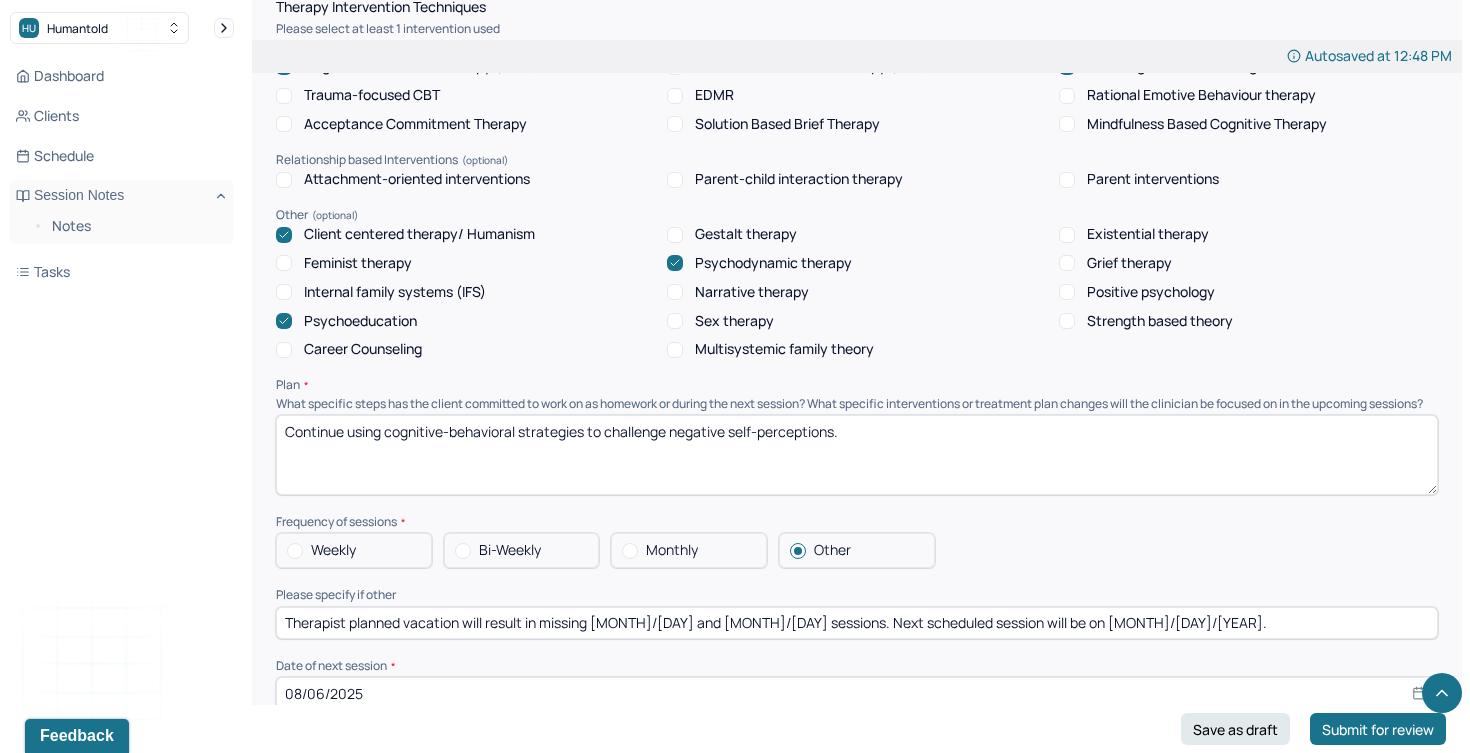 scroll, scrollTop: 1775, scrollLeft: 0, axis: vertical 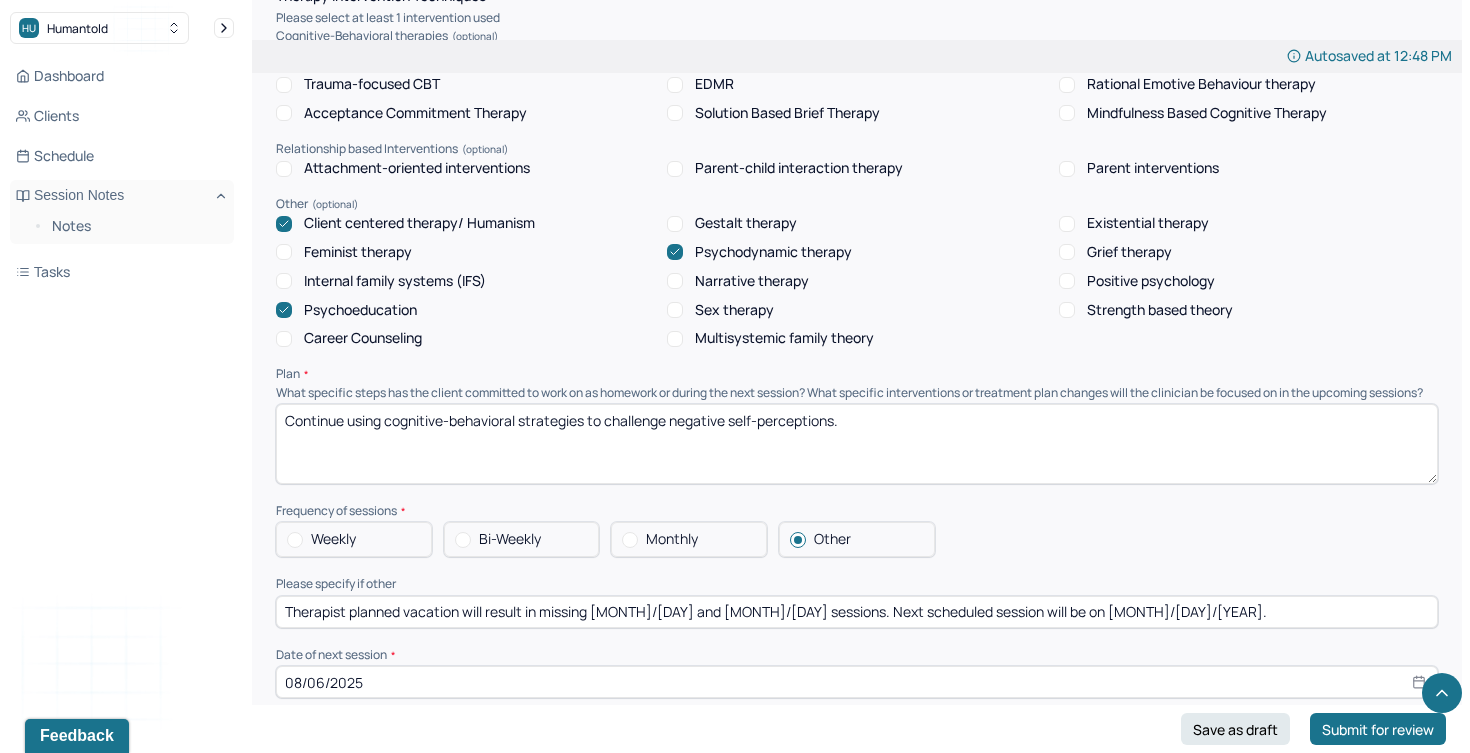 click on "Weekly" at bounding box center [354, 539] 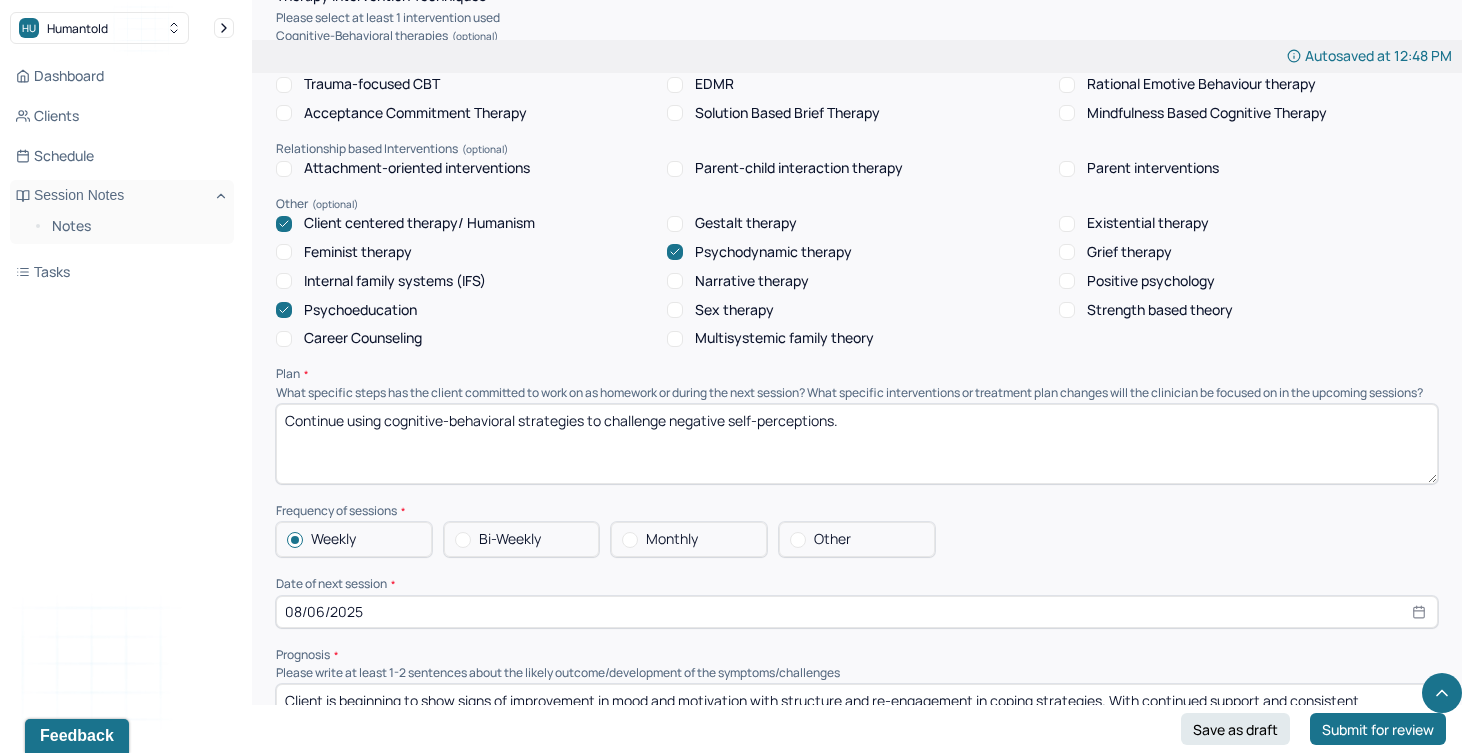 click on "08/06/2025" at bounding box center (857, 612) 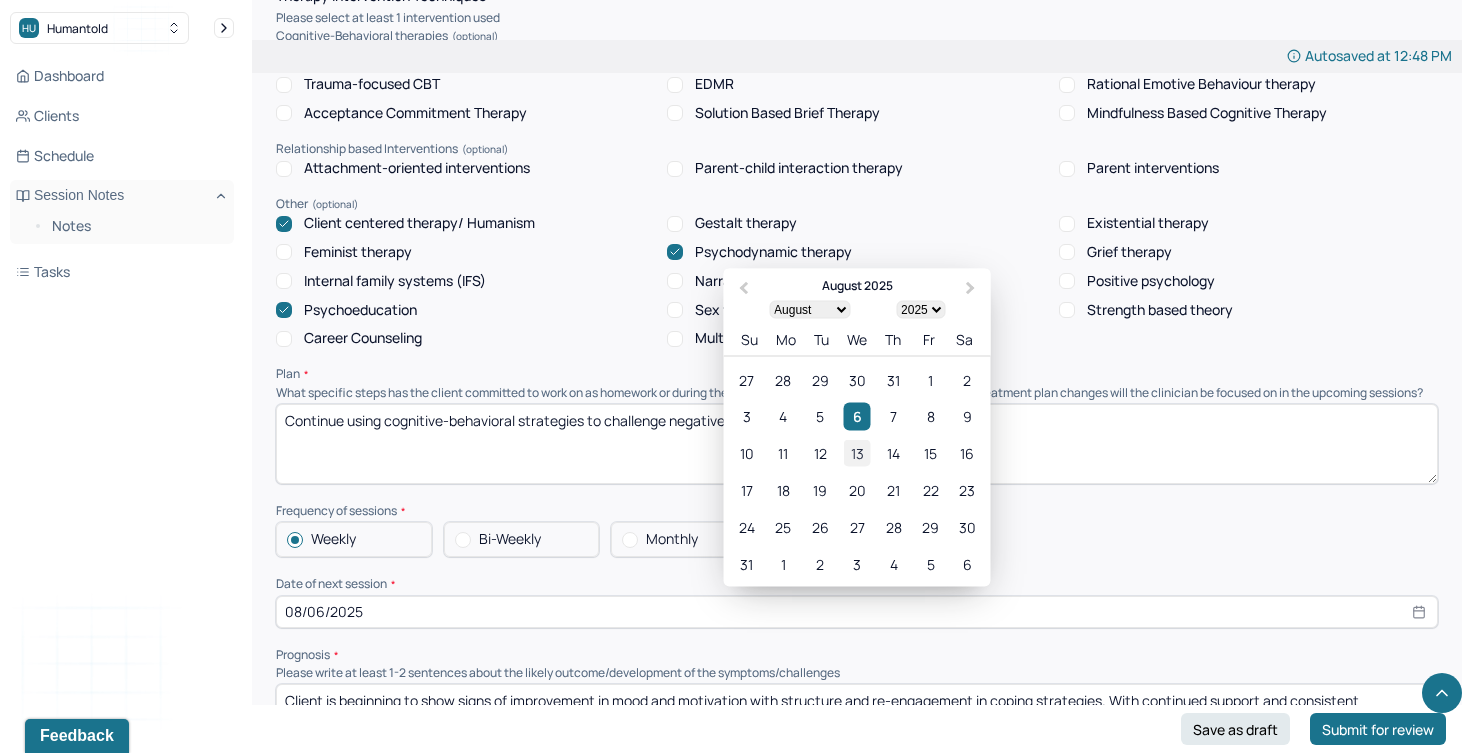 click on "13" at bounding box center [856, 452] 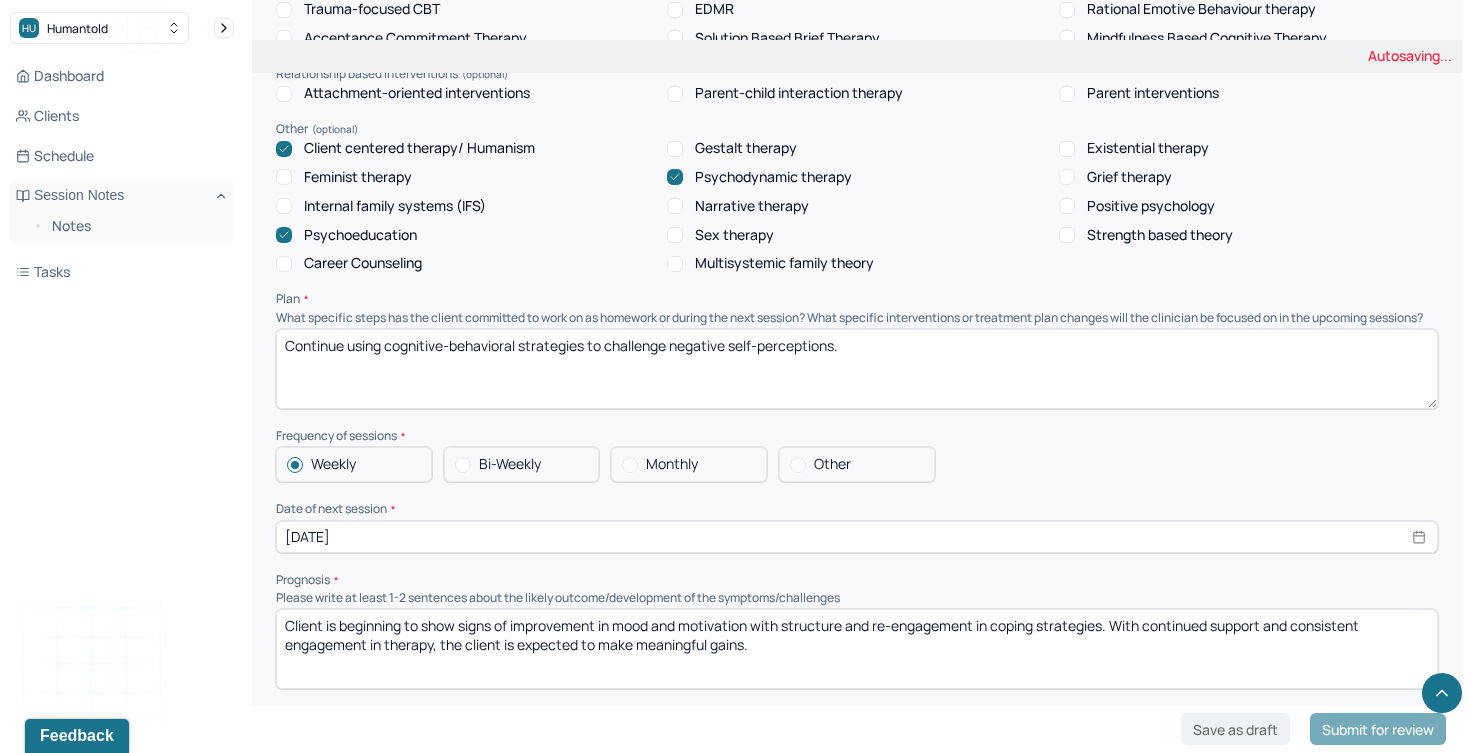 scroll, scrollTop: 1867, scrollLeft: 0, axis: vertical 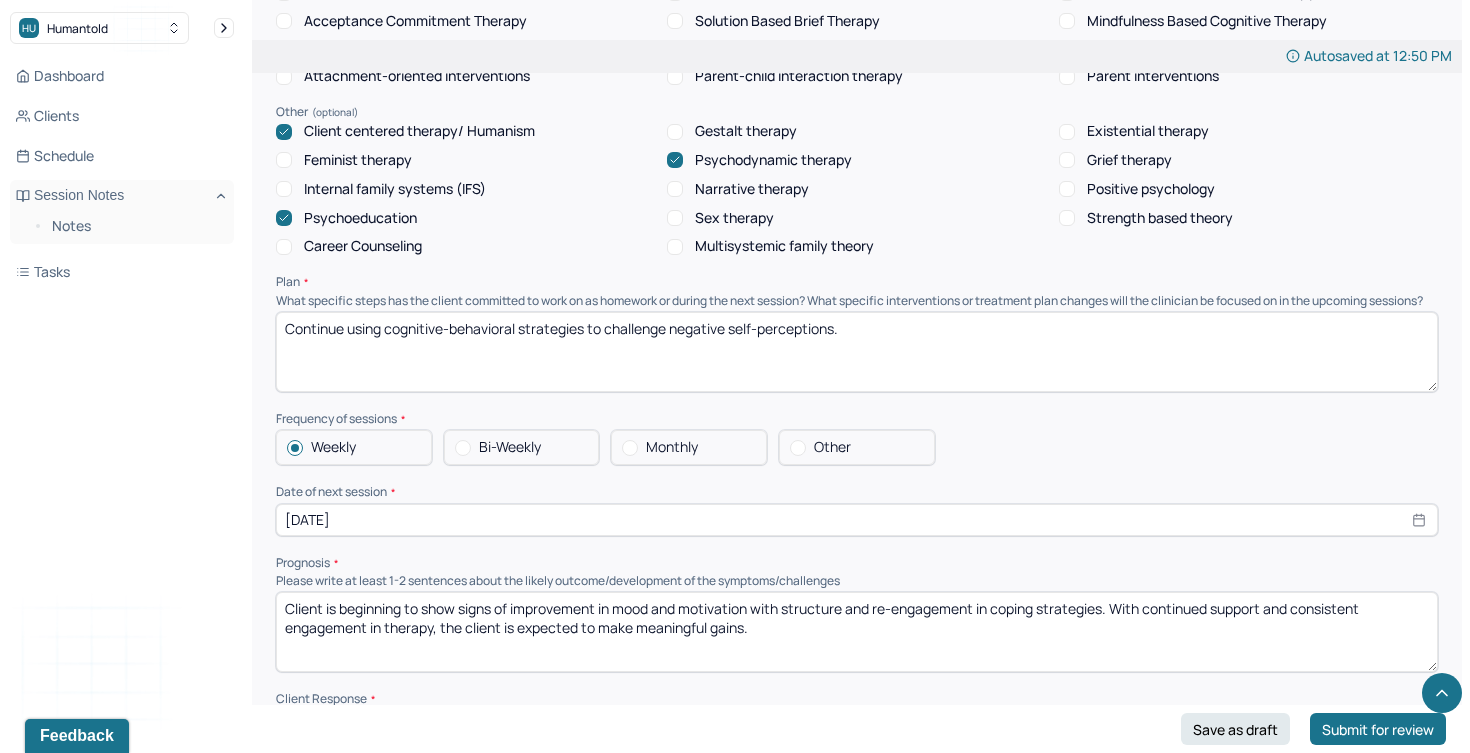 select on "7" 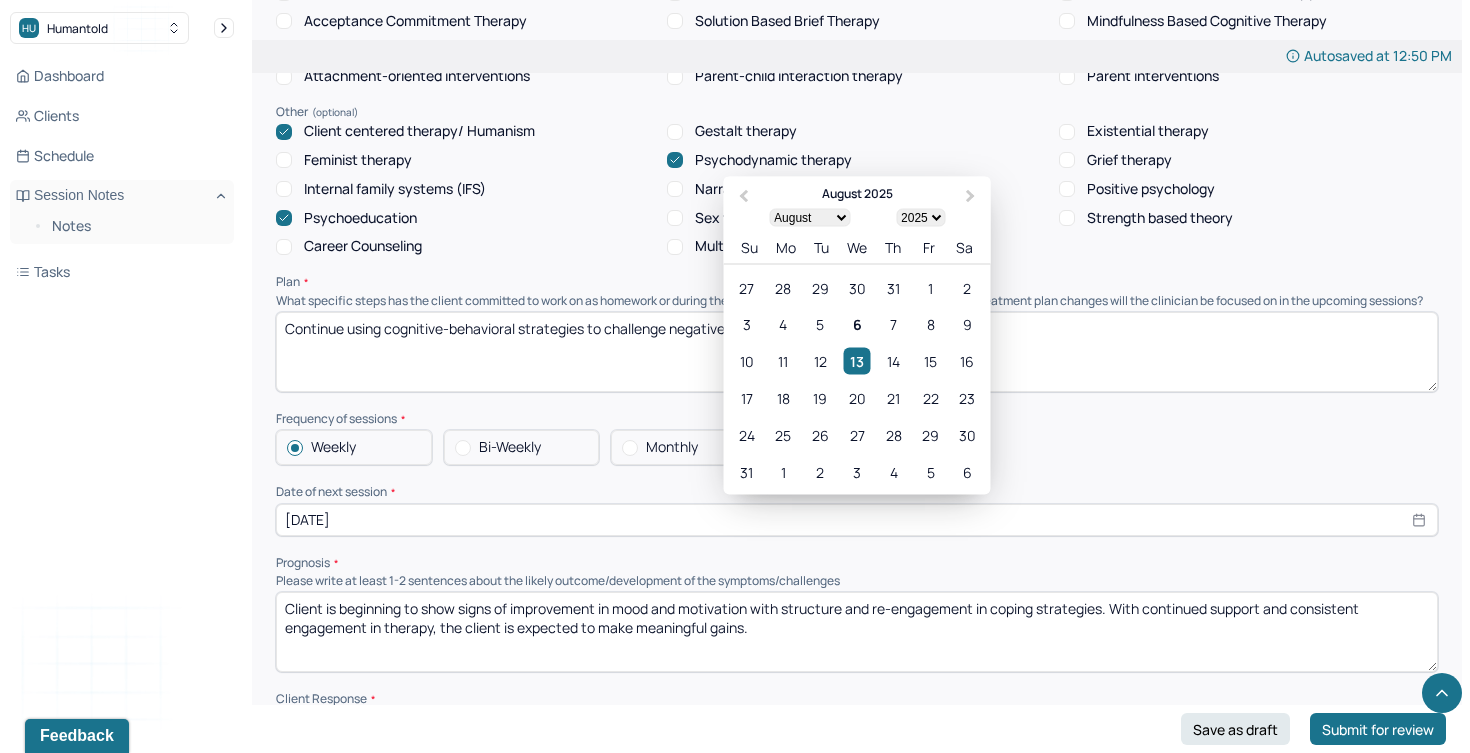 click on "Continue using cognitive-behavioral strategies to challenge negative self-perceptions." at bounding box center [857, 352] 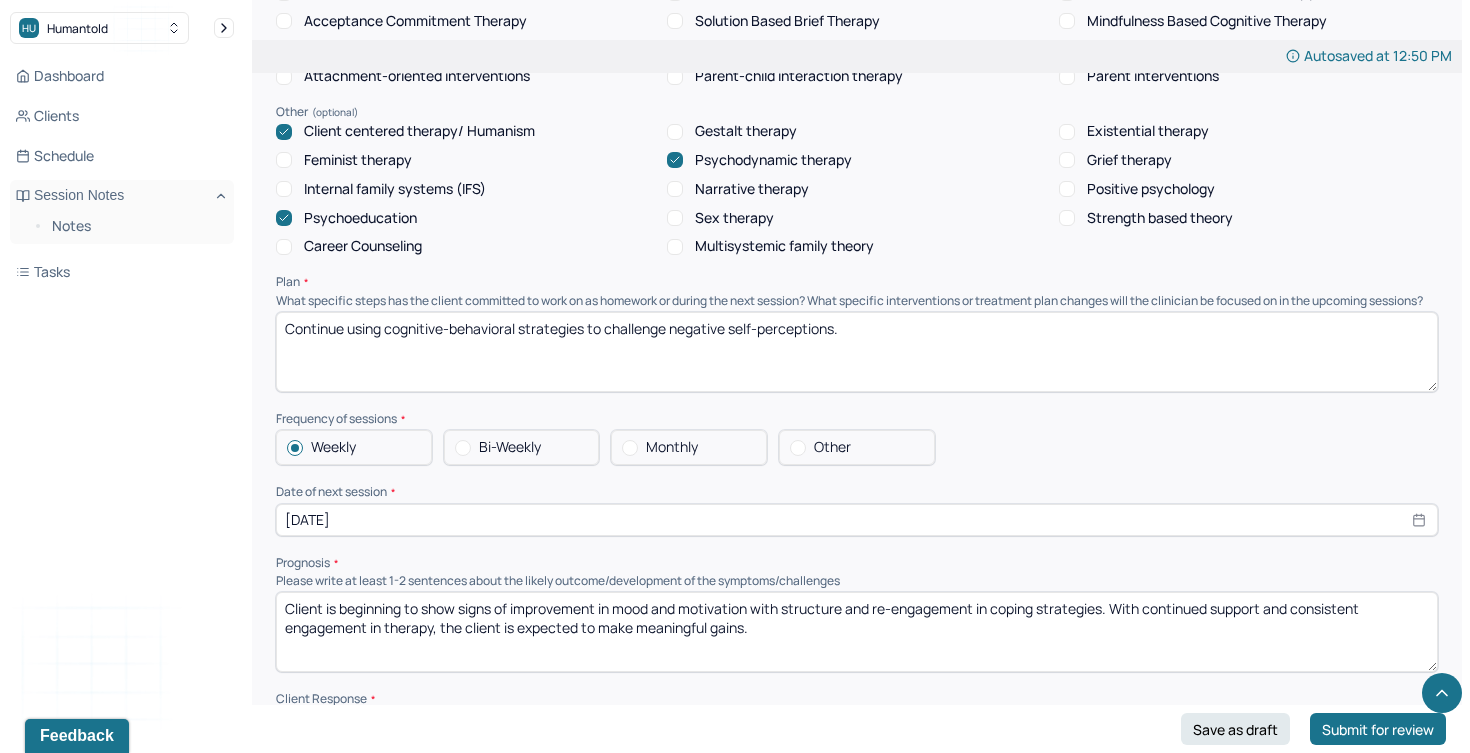 drag, startPoint x: 882, startPoint y: 338, endPoint x: 438, endPoint y: 277, distance: 448.17072 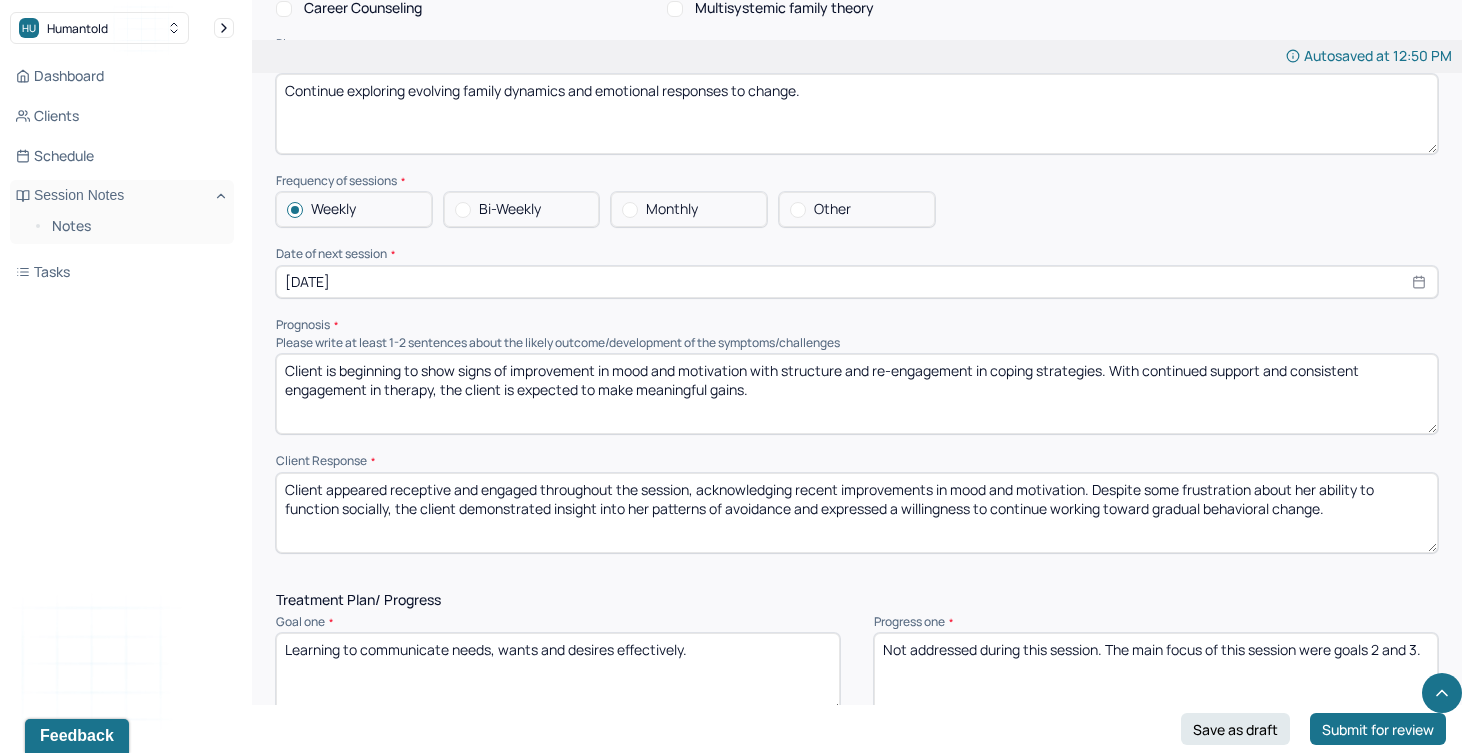 scroll, scrollTop: 2162, scrollLeft: 0, axis: vertical 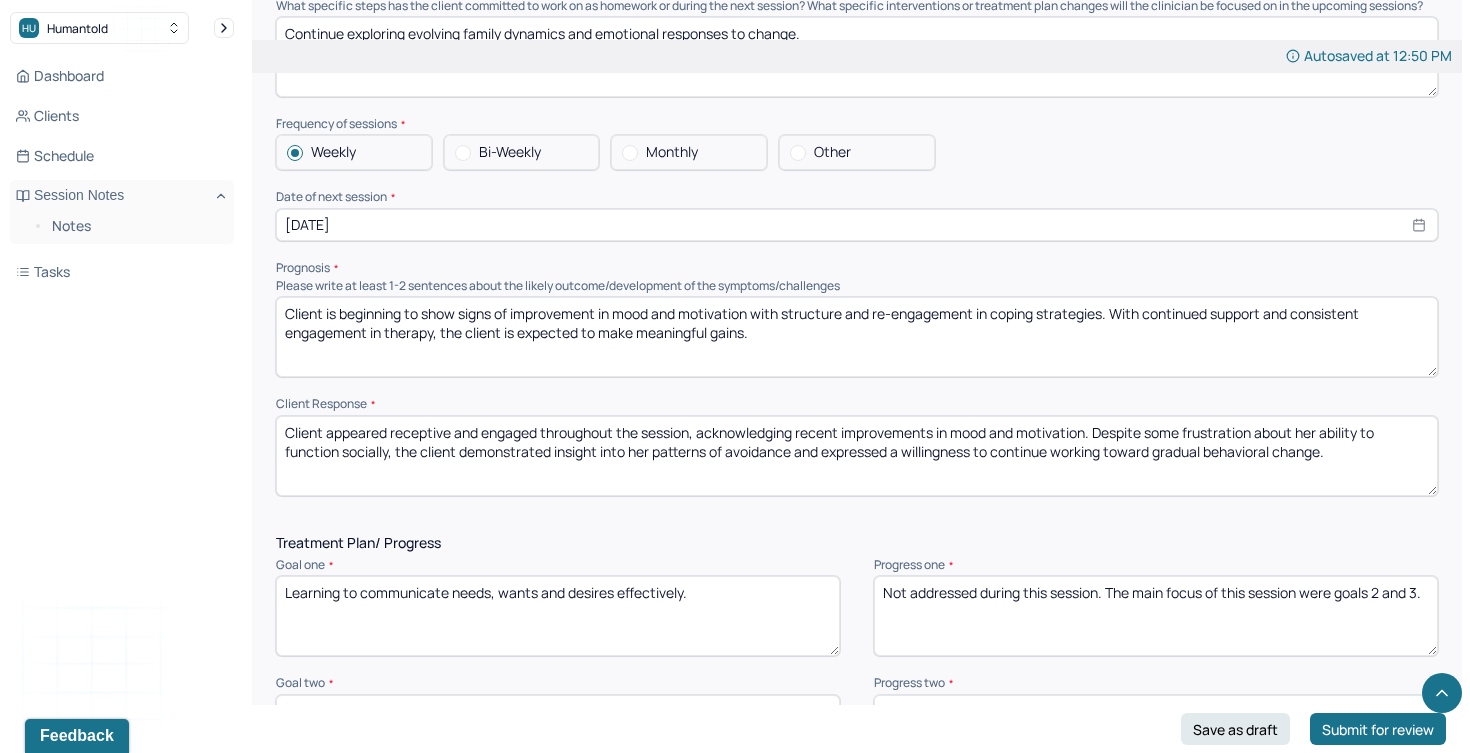 type on "Continue exploring evolving family dynamics and emotional responses to change." 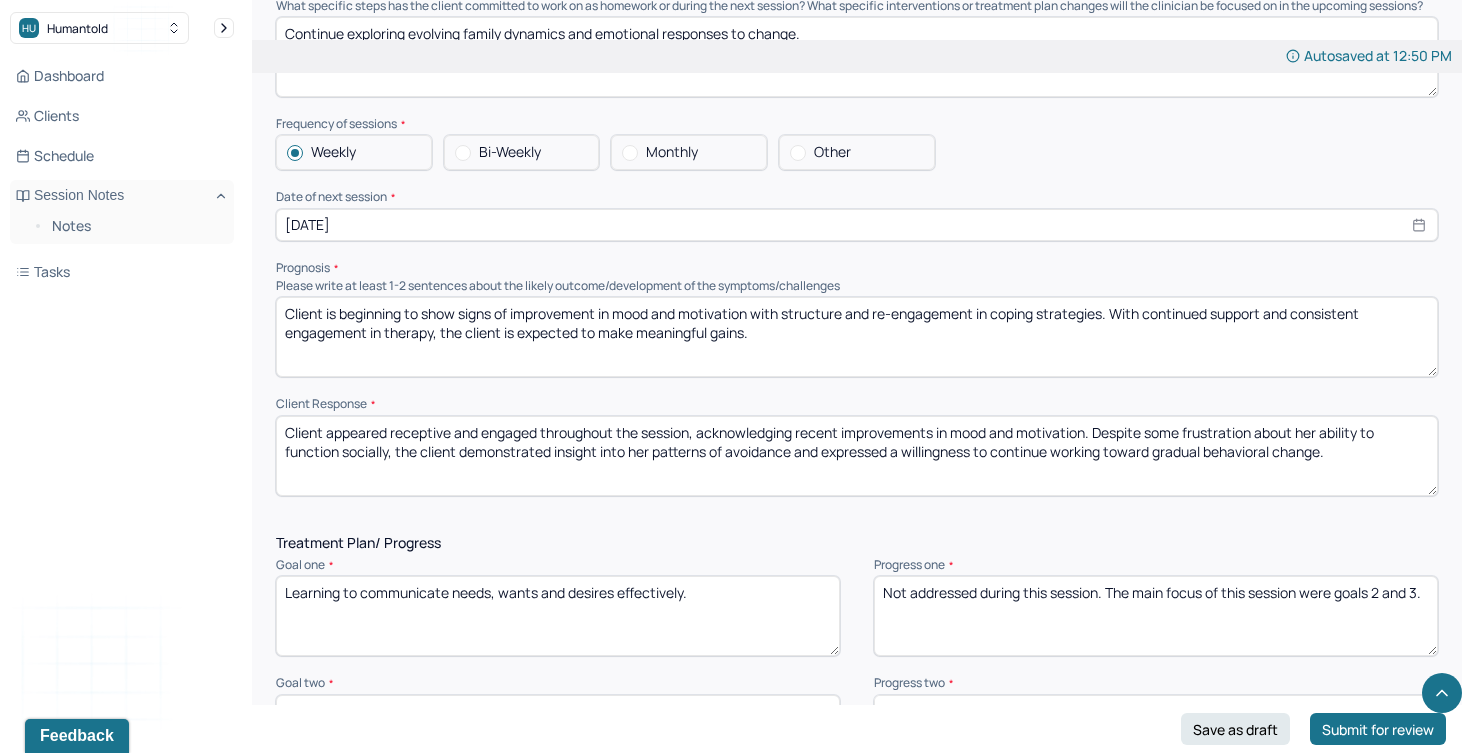 drag, startPoint x: 1358, startPoint y: 461, endPoint x: 245, endPoint y: 415, distance: 1113.9502 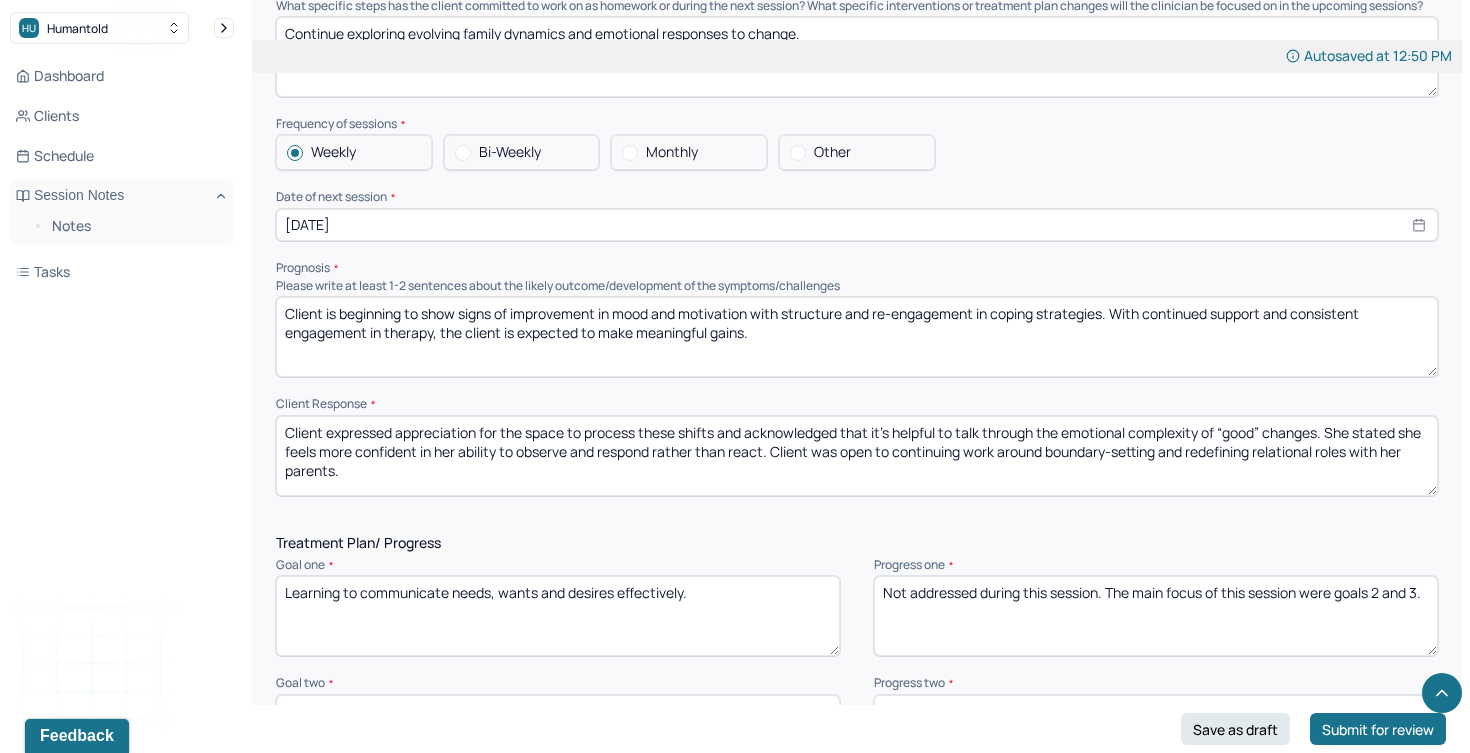 drag, startPoint x: 1322, startPoint y: 441, endPoint x: 1042, endPoint y: 442, distance: 280.0018 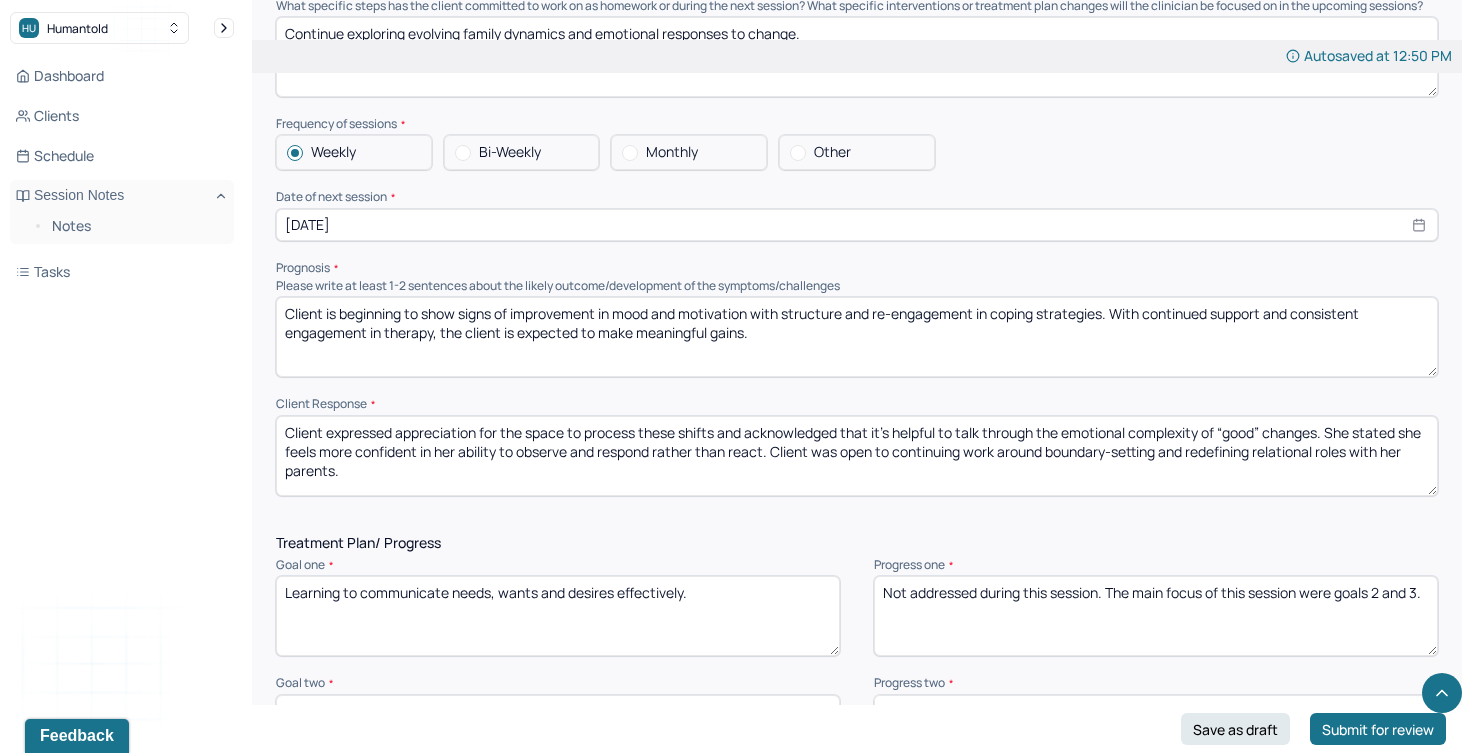 click on "Client expressed appreciation for the space to process these shifts and acknowledged that it’s helpful to talk through the emotional complexity of “good” changes. She stated she feels more confident in her ability to observe and respond rather than react. Client was open to continuing work around boundary-setting and redefining relational roles with her parents." at bounding box center [857, 456] 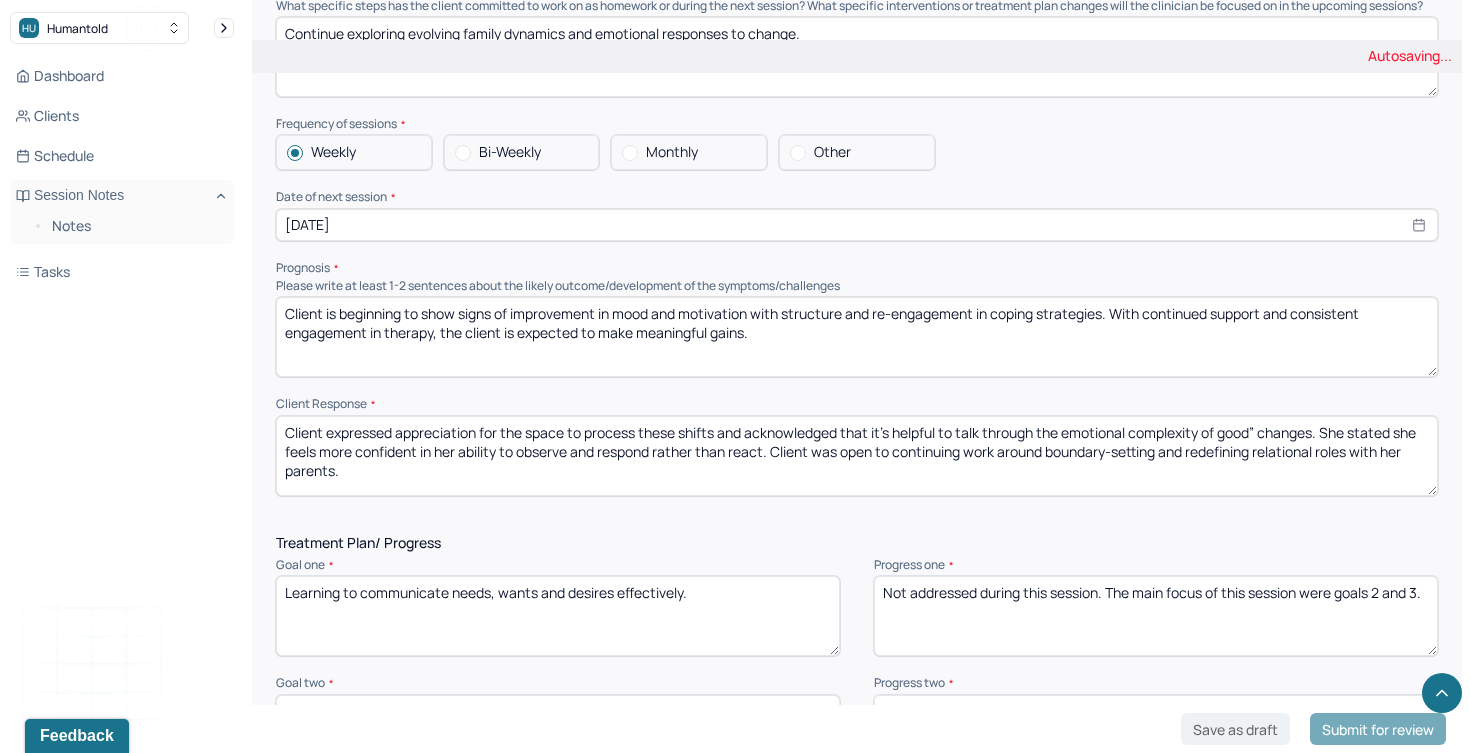 click on "Client expressed appreciation for the space to process these shifts and acknowledged that it’s helpful to talk through the emotional complexity of “good” changes. She stated she feels more confident in her ability to observe and respond rather than react. Client was open to continuing work around boundary-setting and redefining relational roles with her parents." at bounding box center [857, 456] 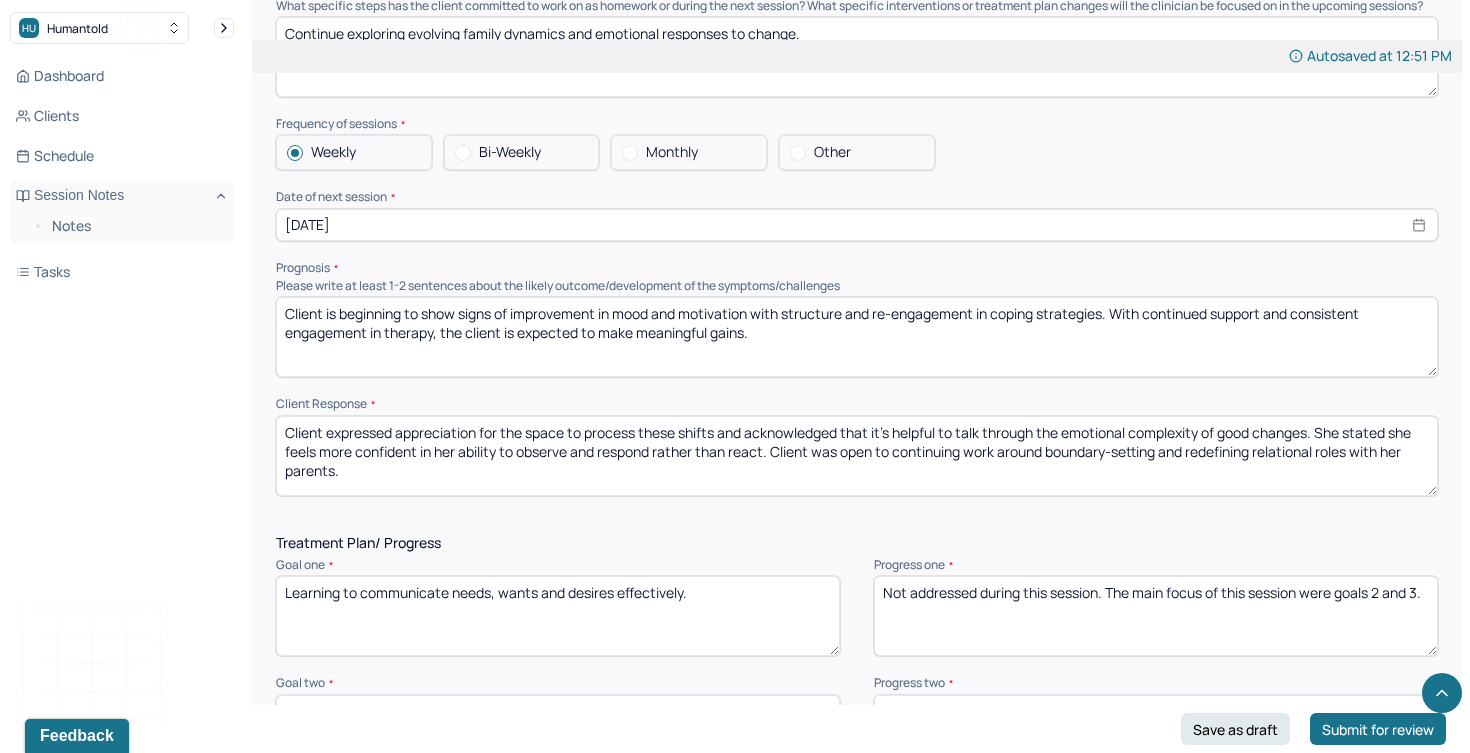 click on "Client expressed appreciation for the space to process these shifts and acknowledged that it’s helpful to talk through the emotional complexity of good changes. She stated she feels more confident in her ability to observe and respond rather than react. Client was open to continuing work around boundary-setting and redefining relational roles with her parents." at bounding box center (857, 456) 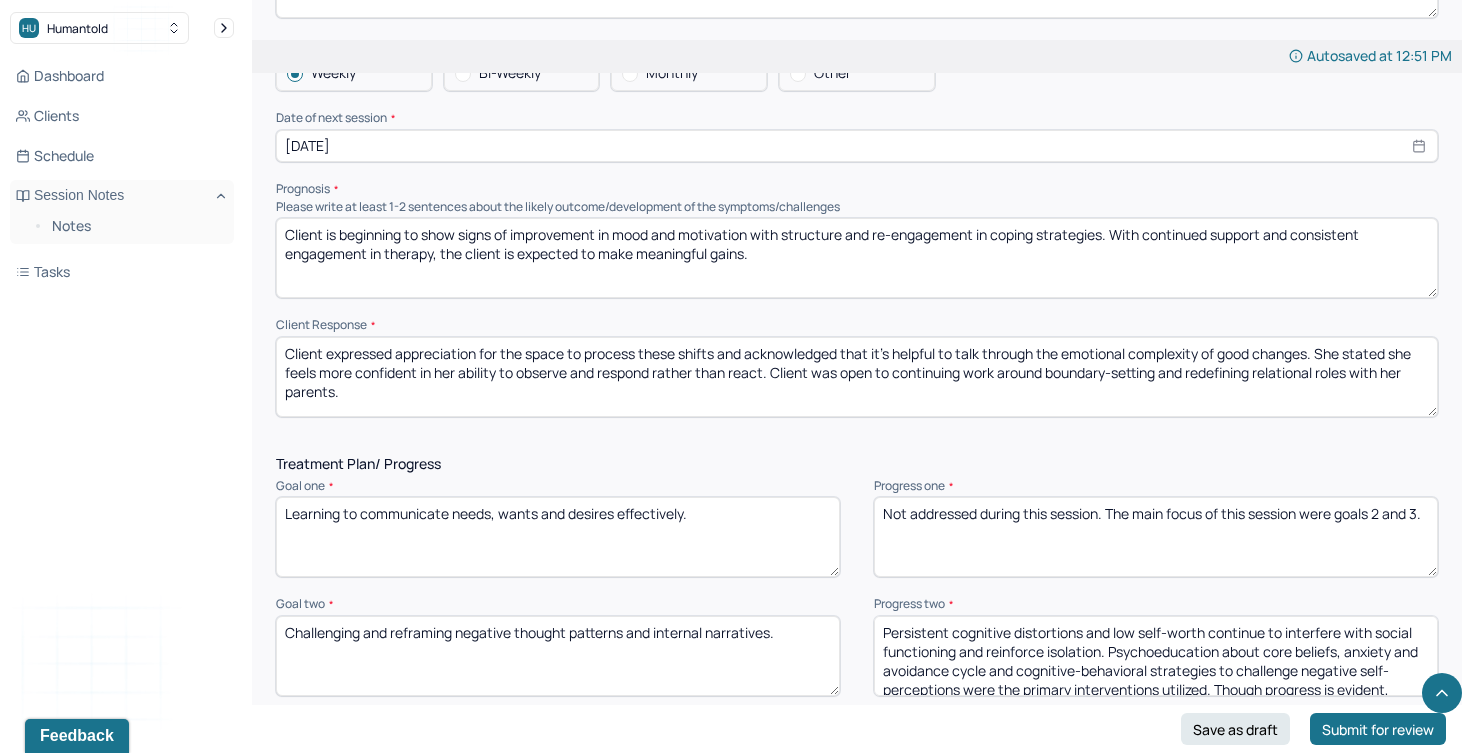 scroll, scrollTop: 2260, scrollLeft: 0, axis: vertical 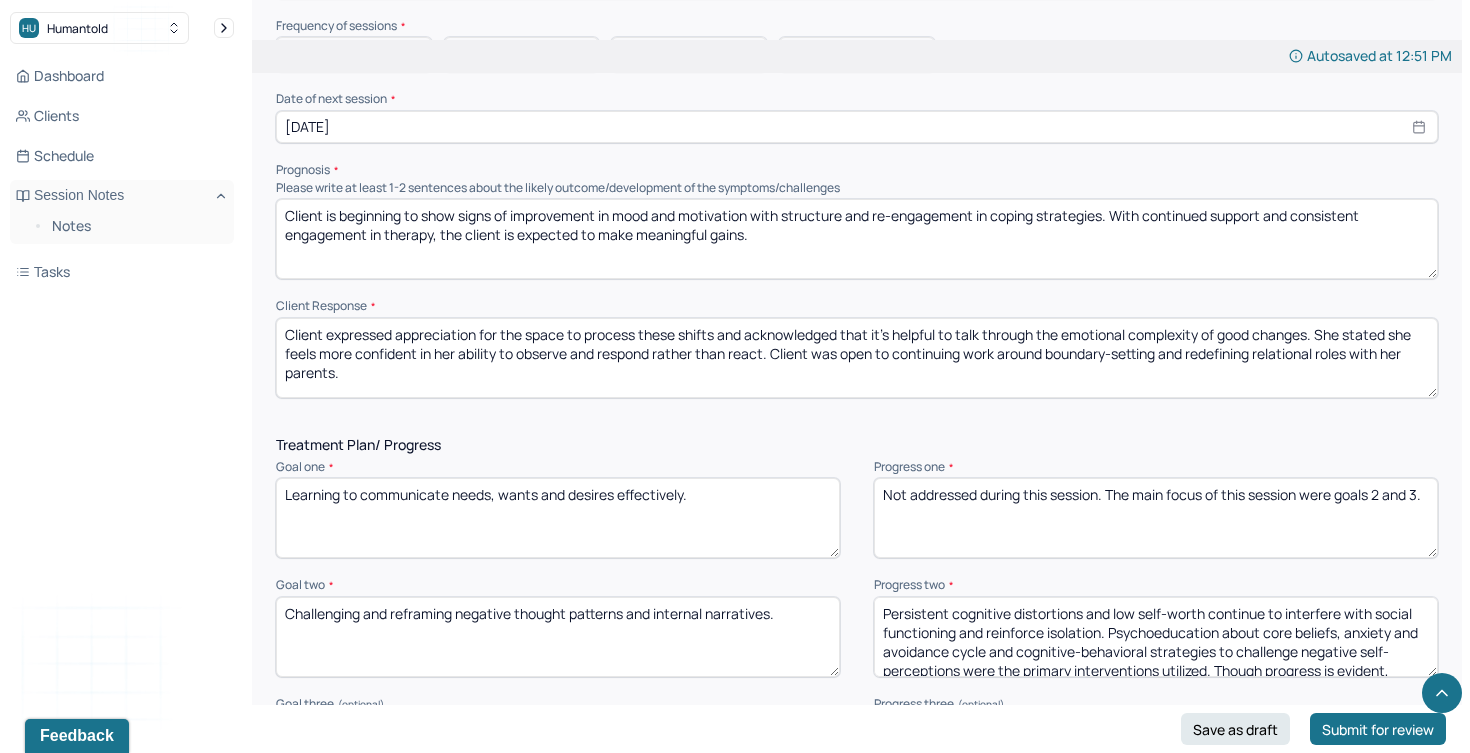 type on "Client expressed appreciation for the space to process these shifts and acknowledged that it’s helpful to talk through the emotional complexity of good changes. She stated she feels more confident in her ability to observe and respond rather than react. Client was open to continuing work around boundary-setting and redefining relational roles with her parents." 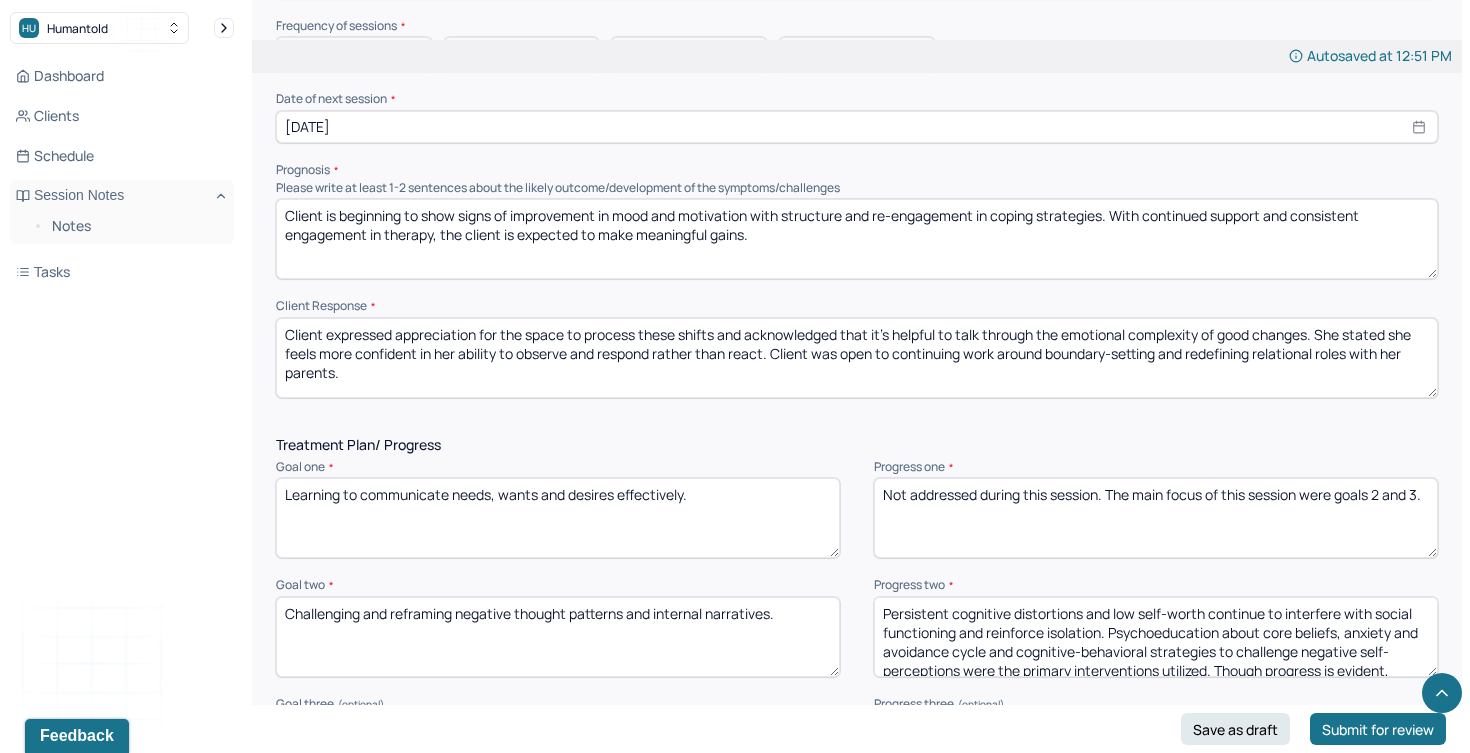 drag, startPoint x: 800, startPoint y: 257, endPoint x: 296, endPoint y: 157, distance: 513.8249 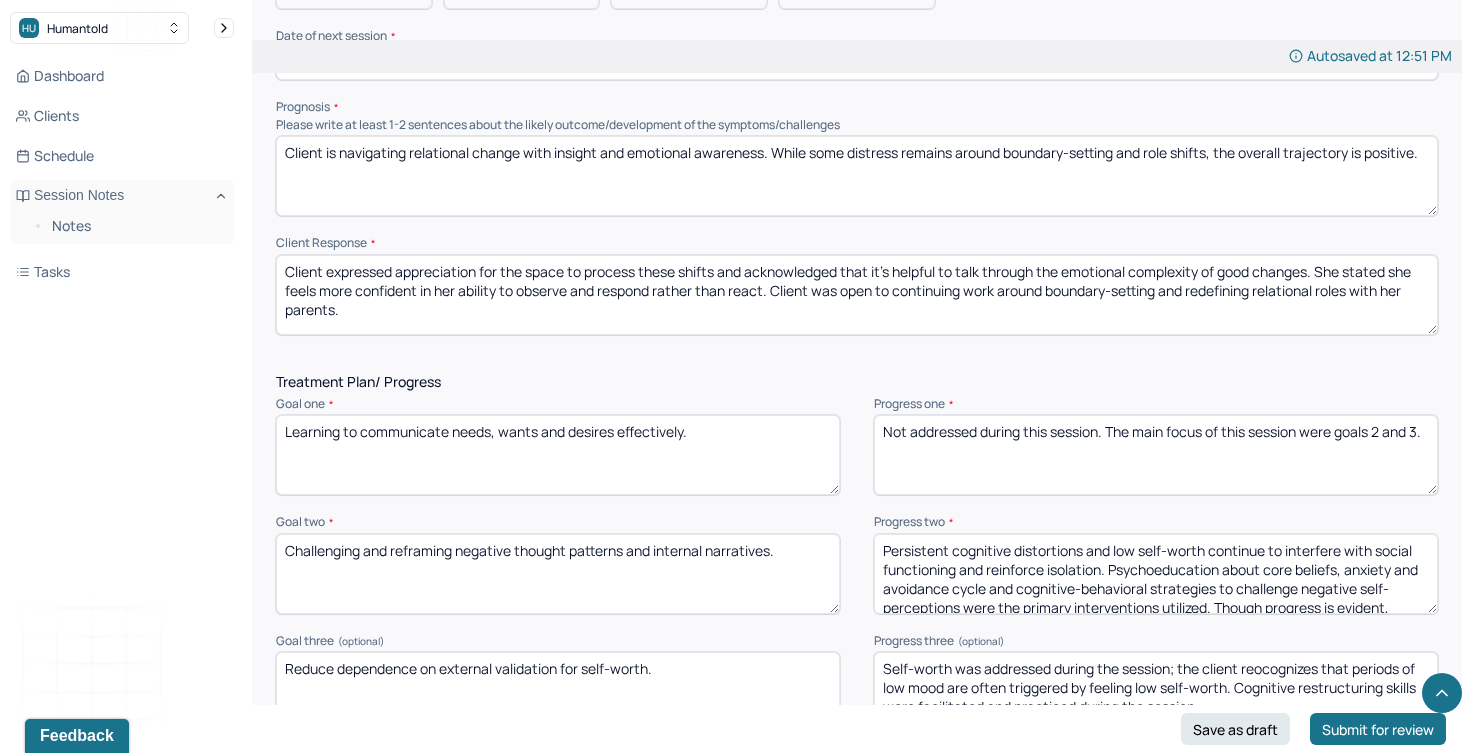 scroll, scrollTop: 2422, scrollLeft: 0, axis: vertical 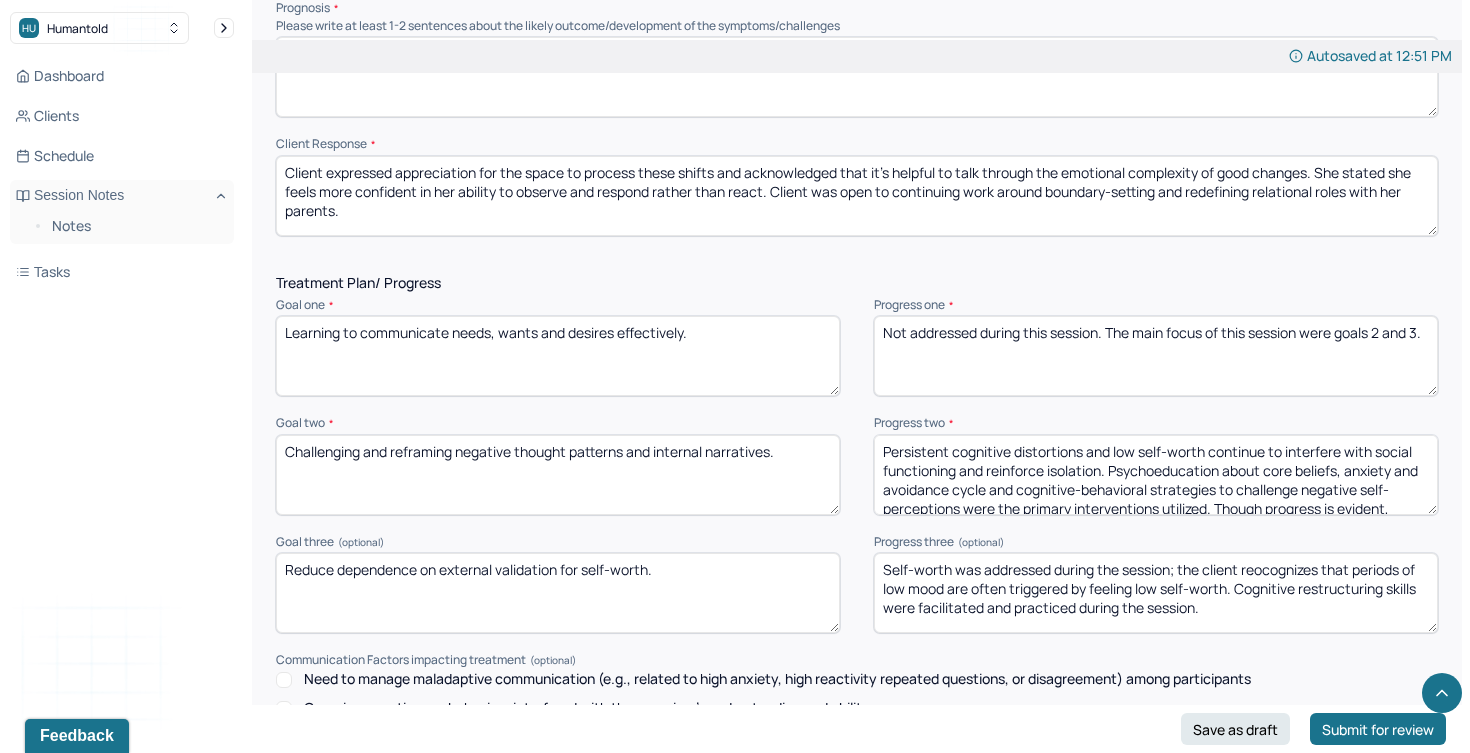 type on "Client is navigating relational change with insight and emotional awareness. While some distress remains around boundary-setting and role shifts, the overall trajectory is positive." 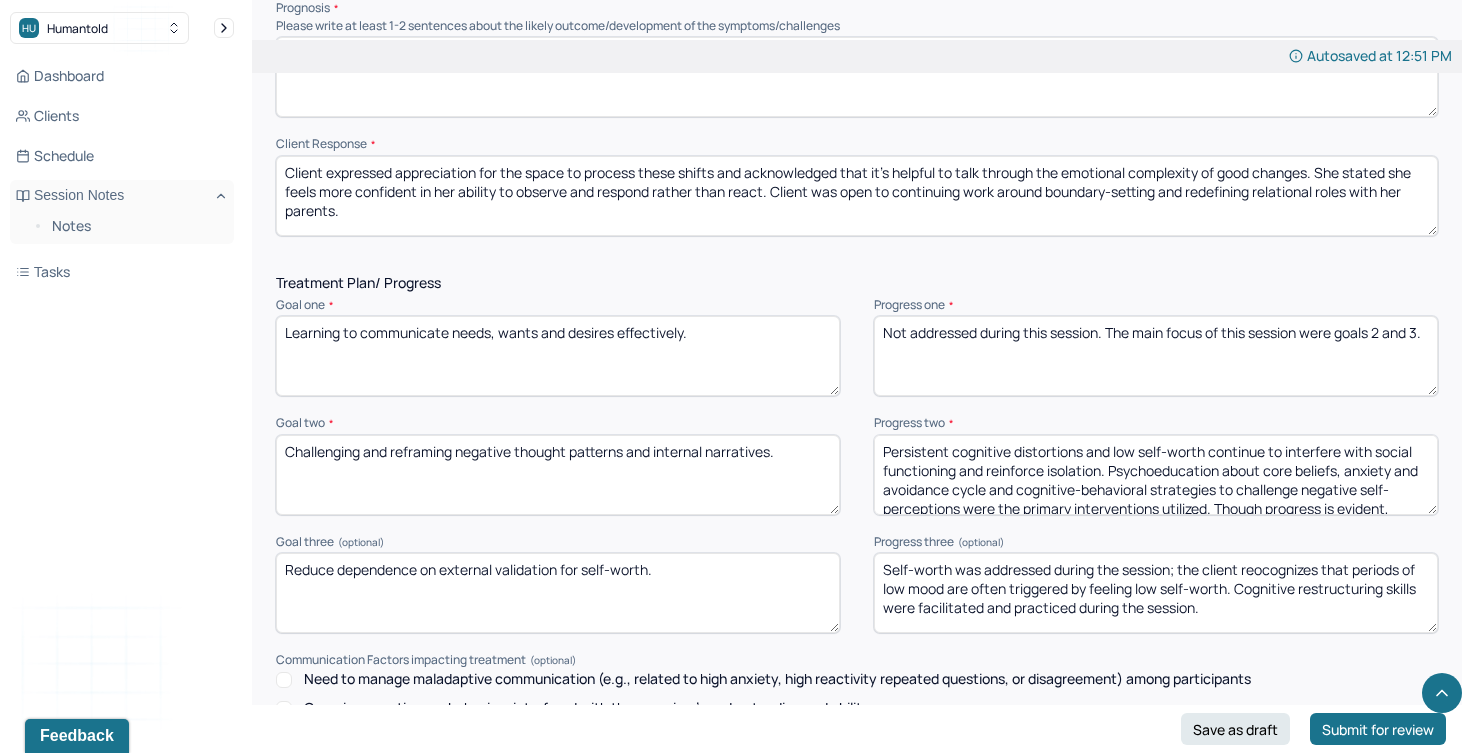drag, startPoint x: 1435, startPoint y: 342, endPoint x: 864, endPoint y: 337, distance: 571.0219 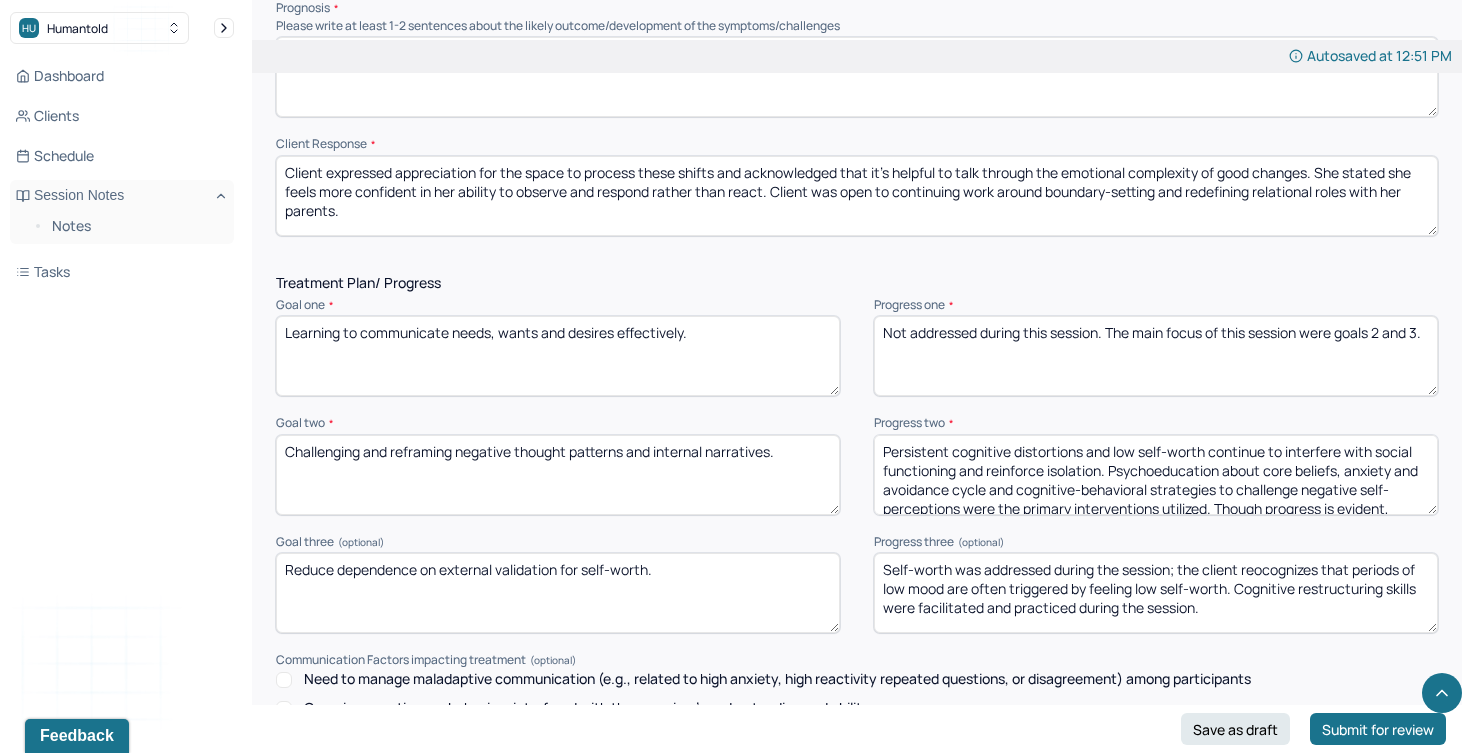 click on "Goal one * Learning to communicate needs, wants and desires effectively.
Progress one * Not addressed during this session. The main focus of this session were goals 2 and 3." at bounding box center [857, 347] 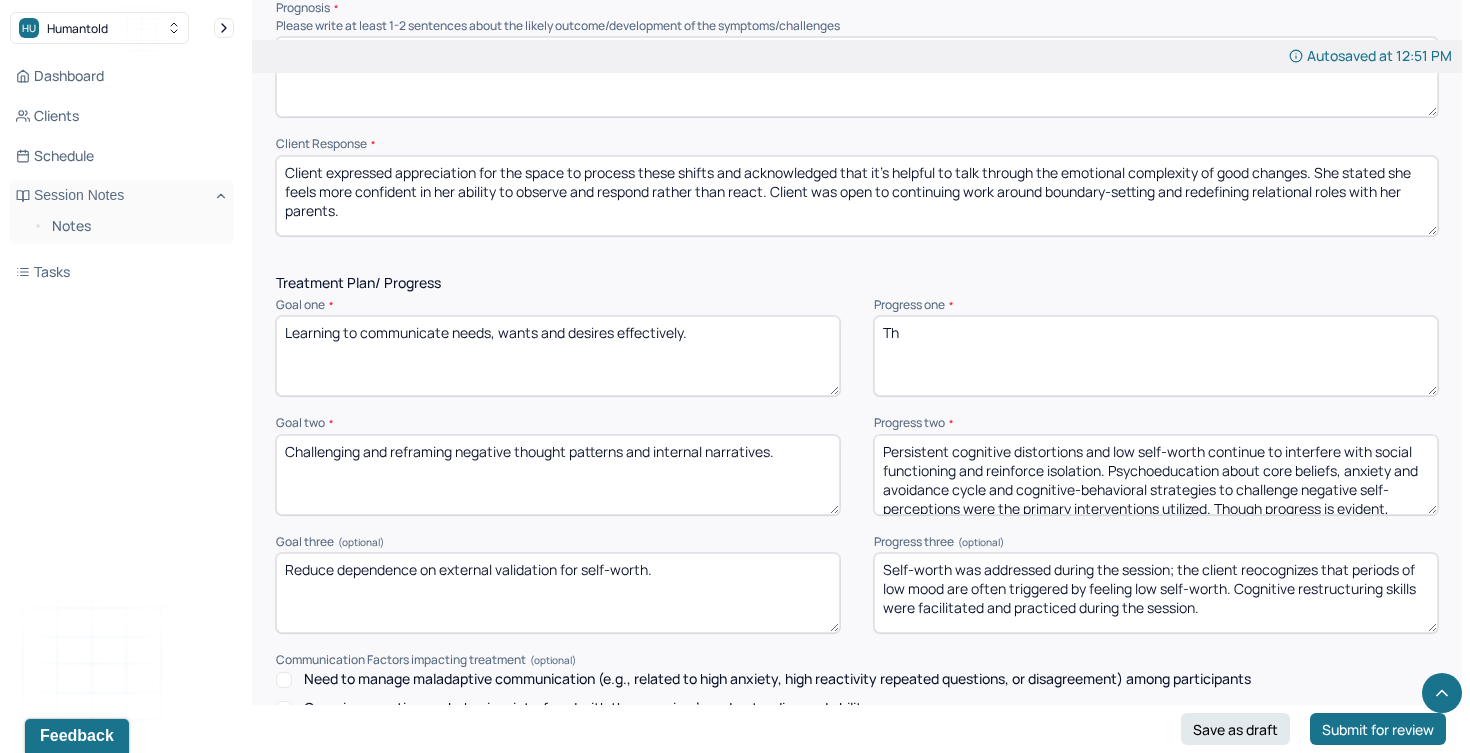 type on "T" 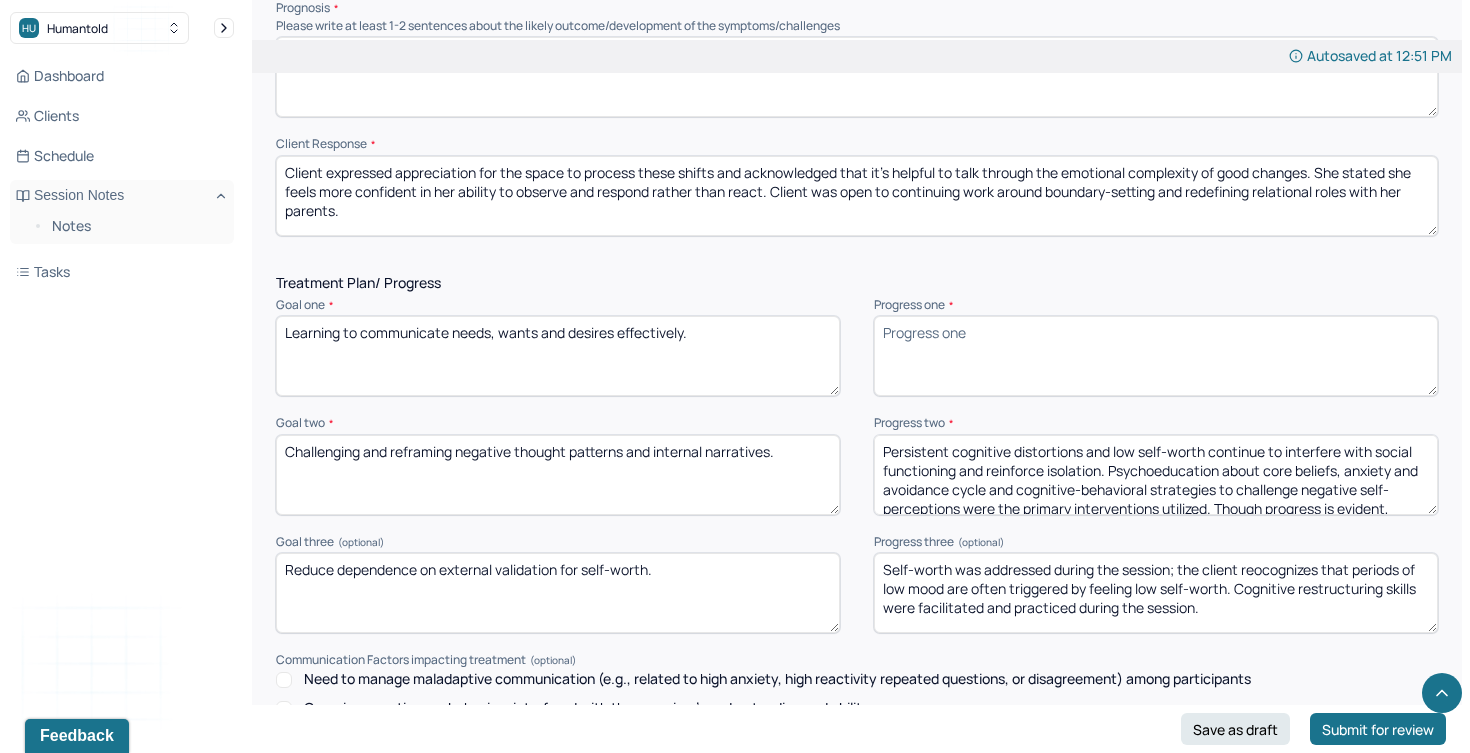 drag, startPoint x: 784, startPoint y: 228, endPoint x: 770, endPoint y: 201, distance: 30.413813 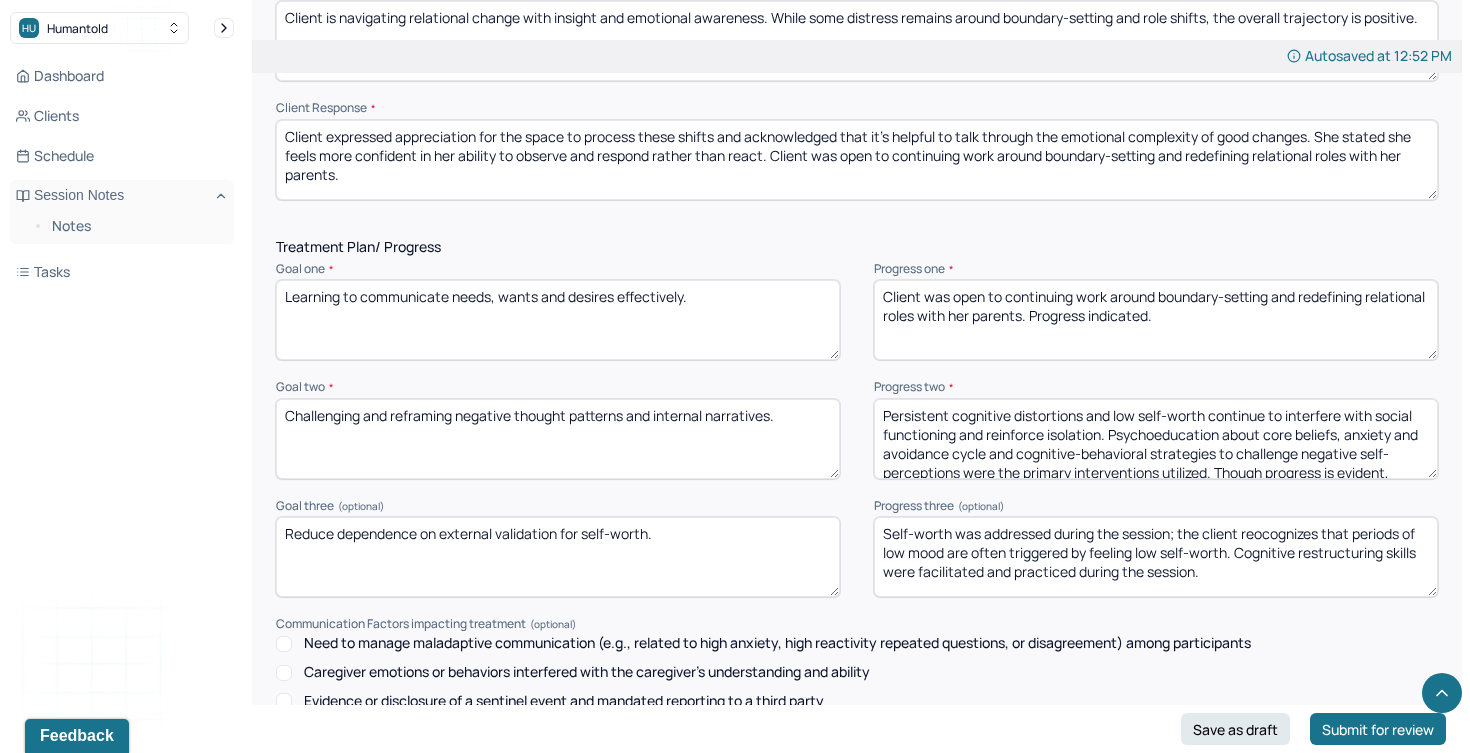 scroll, scrollTop: 2465, scrollLeft: 0, axis: vertical 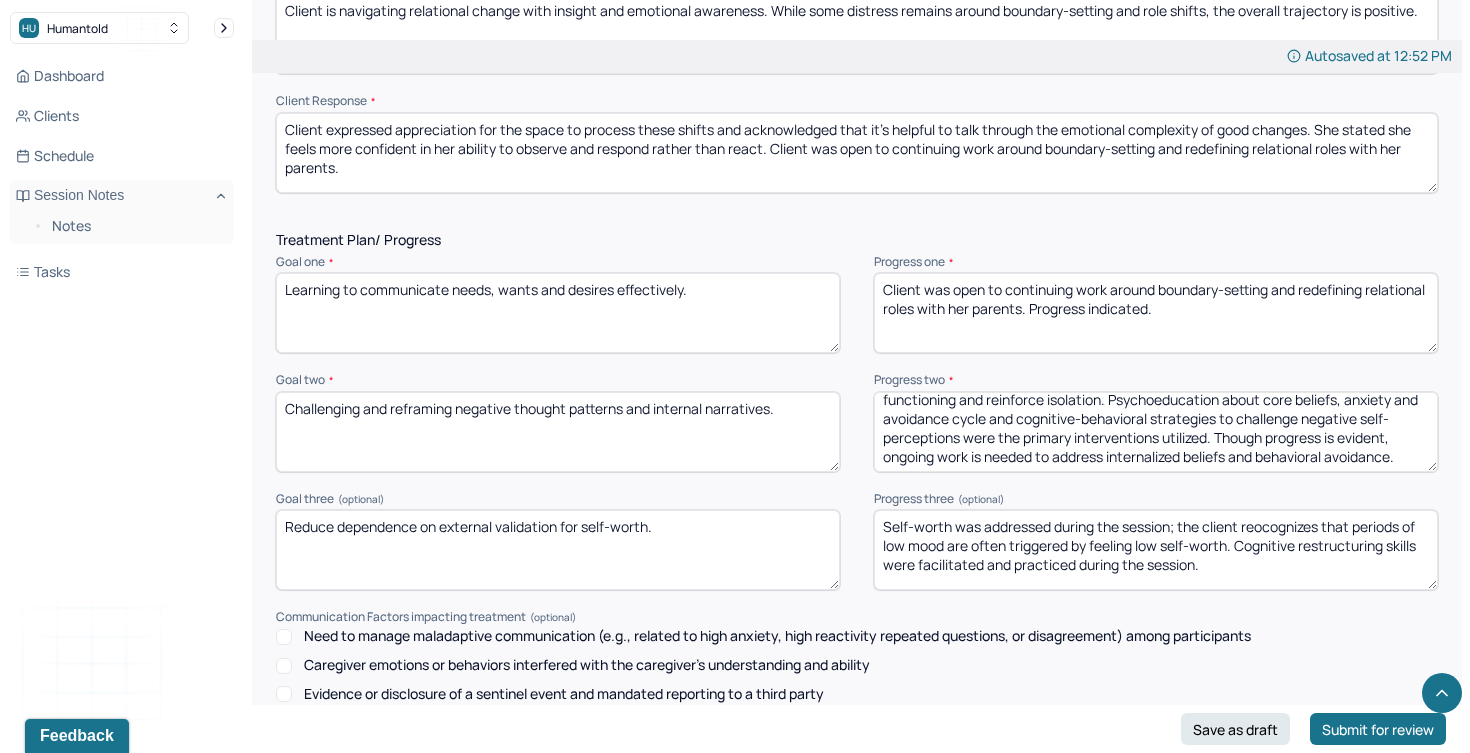type on "Client was open to continuing work around boundary-setting and redefining relational roles with her parents. Progress indicated." 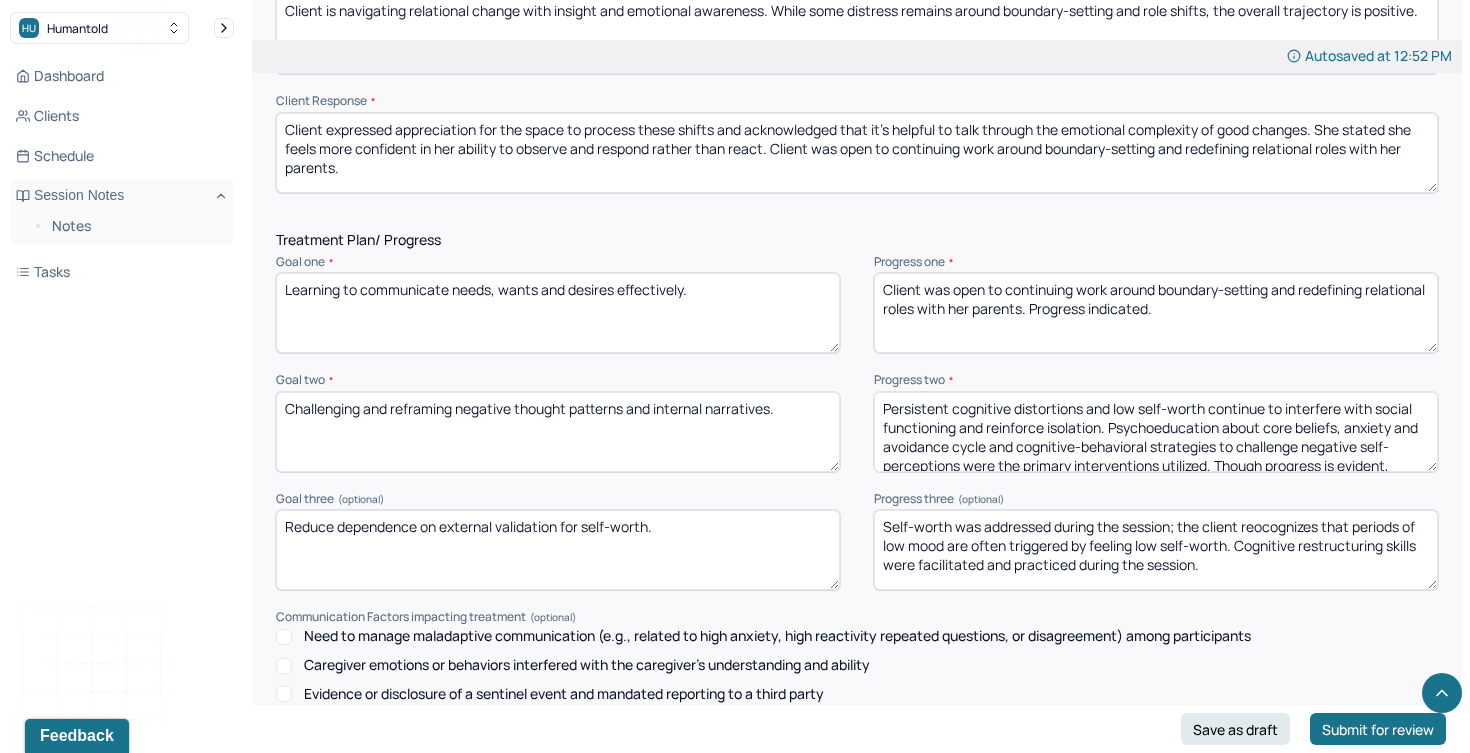 drag, startPoint x: 1408, startPoint y: 464, endPoint x: 1032, endPoint y: 382, distance: 384.83762 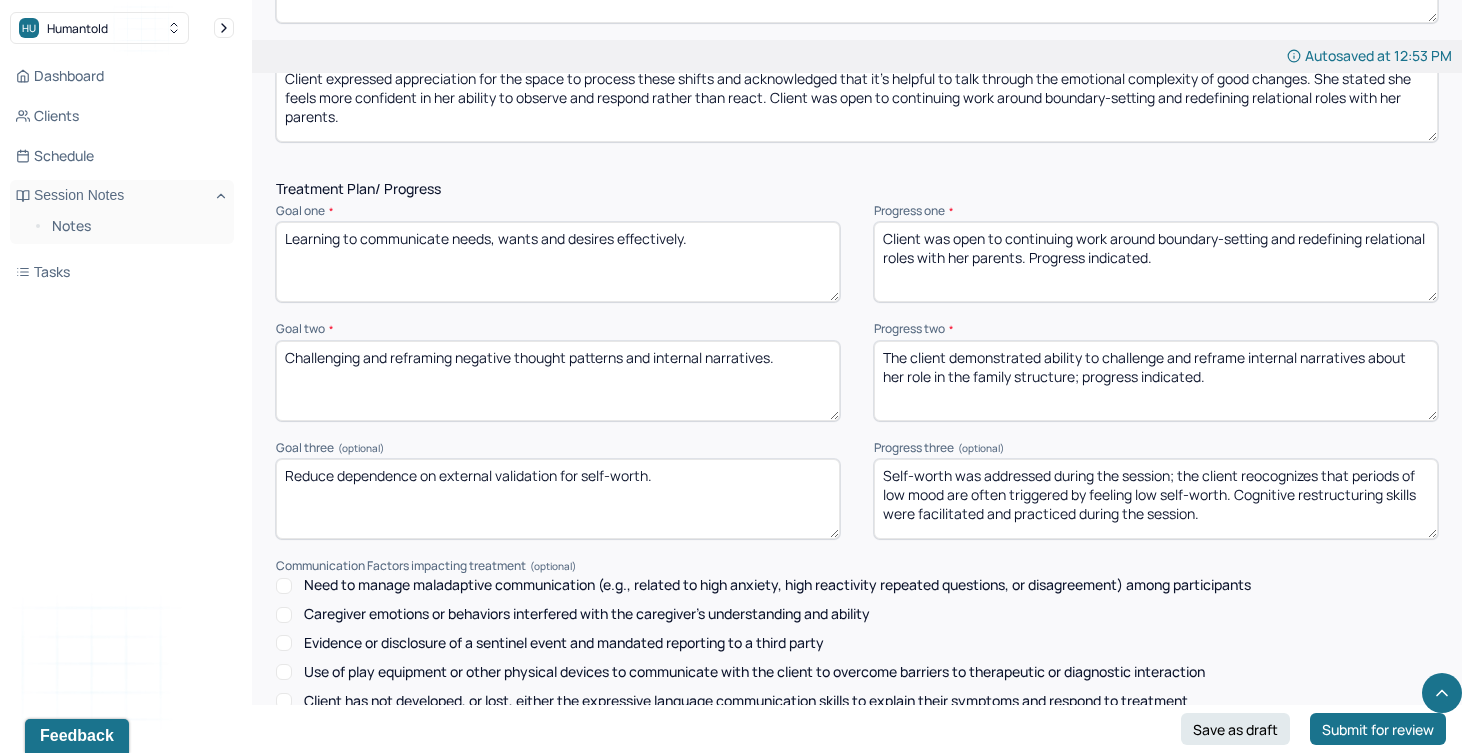 scroll, scrollTop: 2532, scrollLeft: 0, axis: vertical 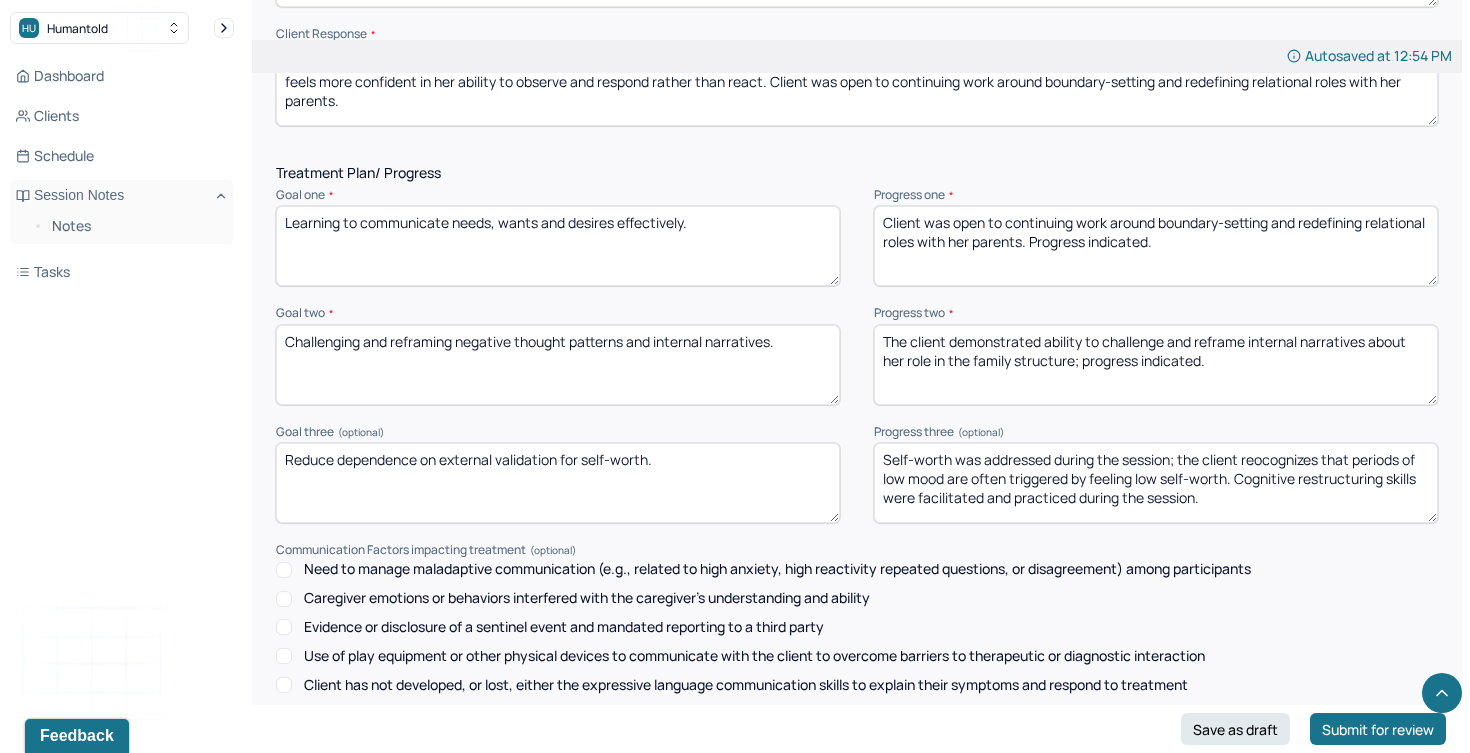 type on "The client demonstrated ability to challenge and reframe internal narratives about her role in the family structure; progress indicated." 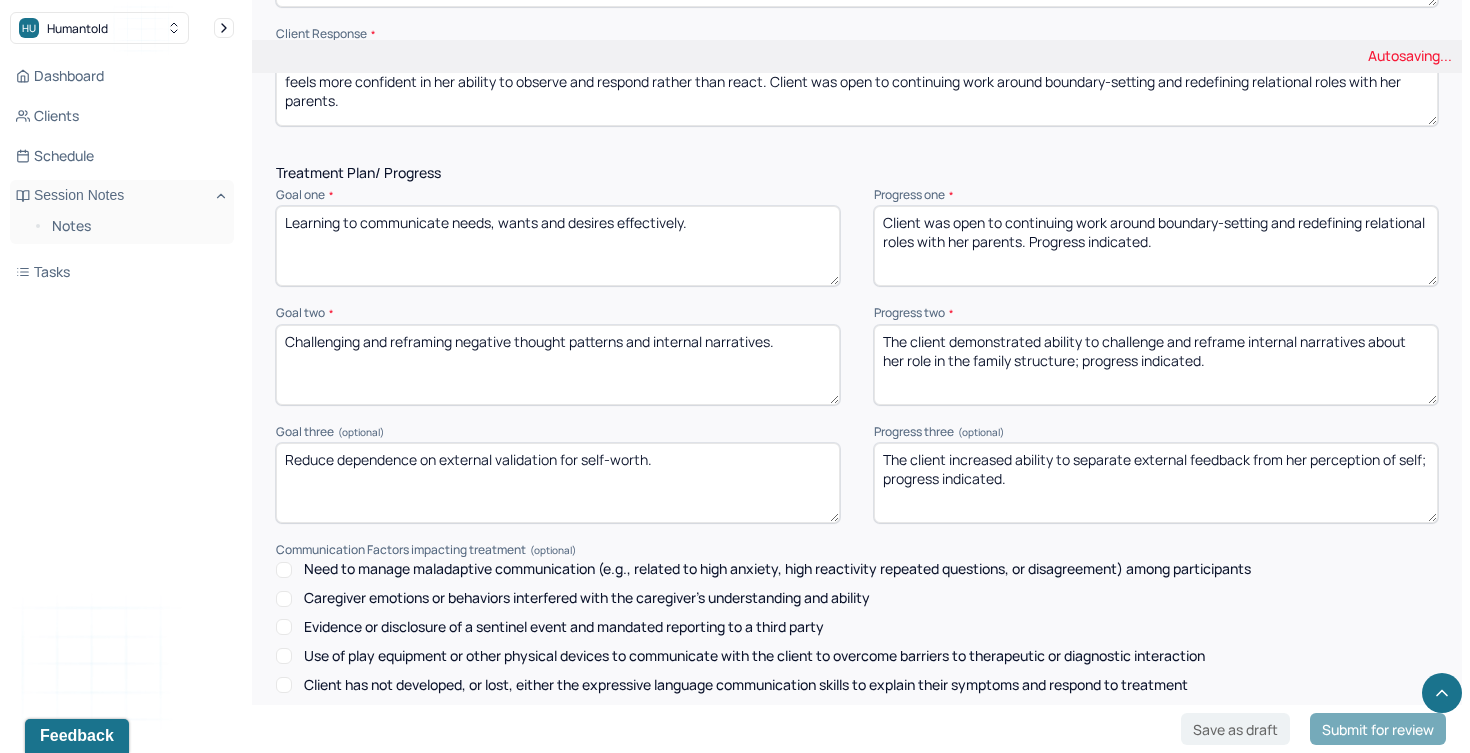 click on "The client increased ability to separate external feedback from her perception of self; progress inddicated." at bounding box center [1156, 483] 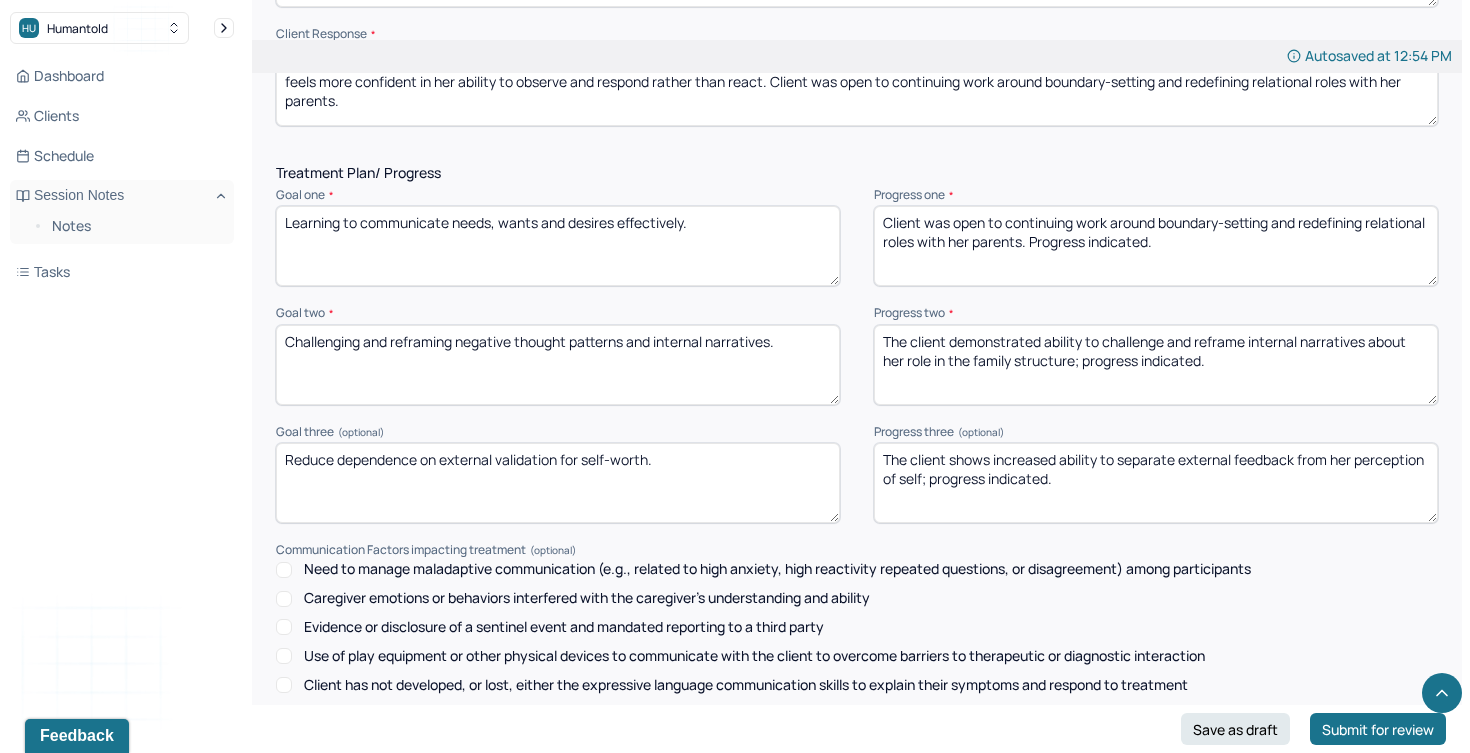 click on "The client increased ability to separate external feedback from her perception of self; progress indicated." at bounding box center [1156, 483] 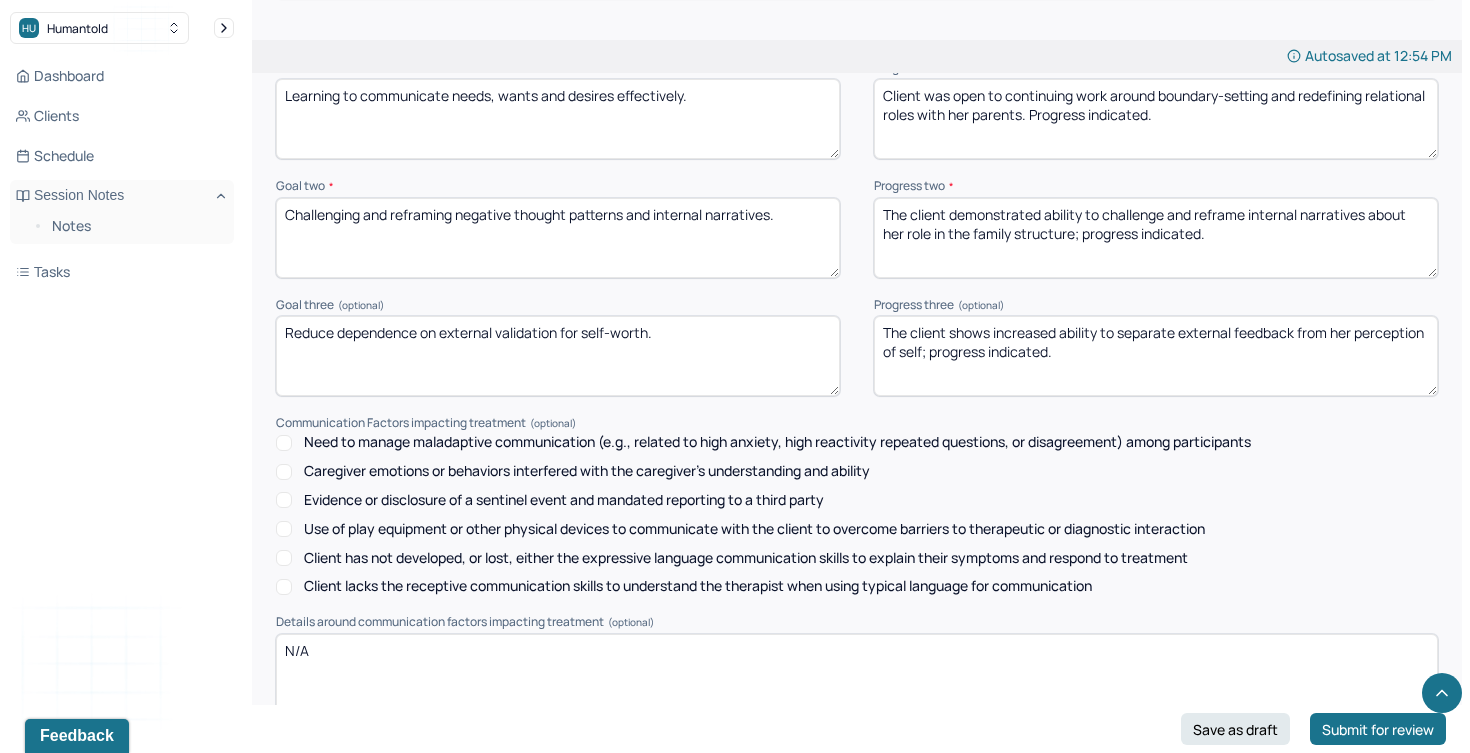 scroll, scrollTop: 2842, scrollLeft: 0, axis: vertical 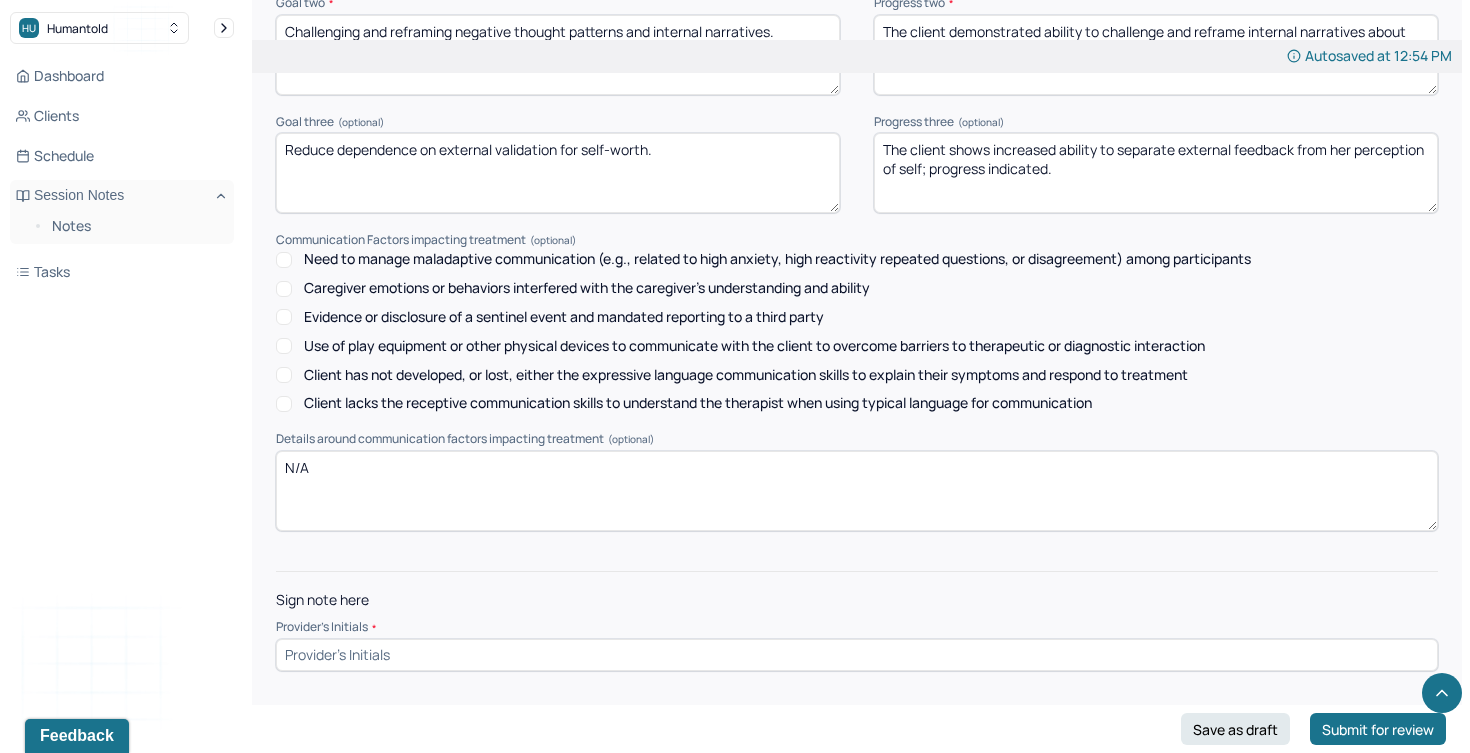 type on "The client shows increased ability to separate external feedback from her perception of self; progress indicated." 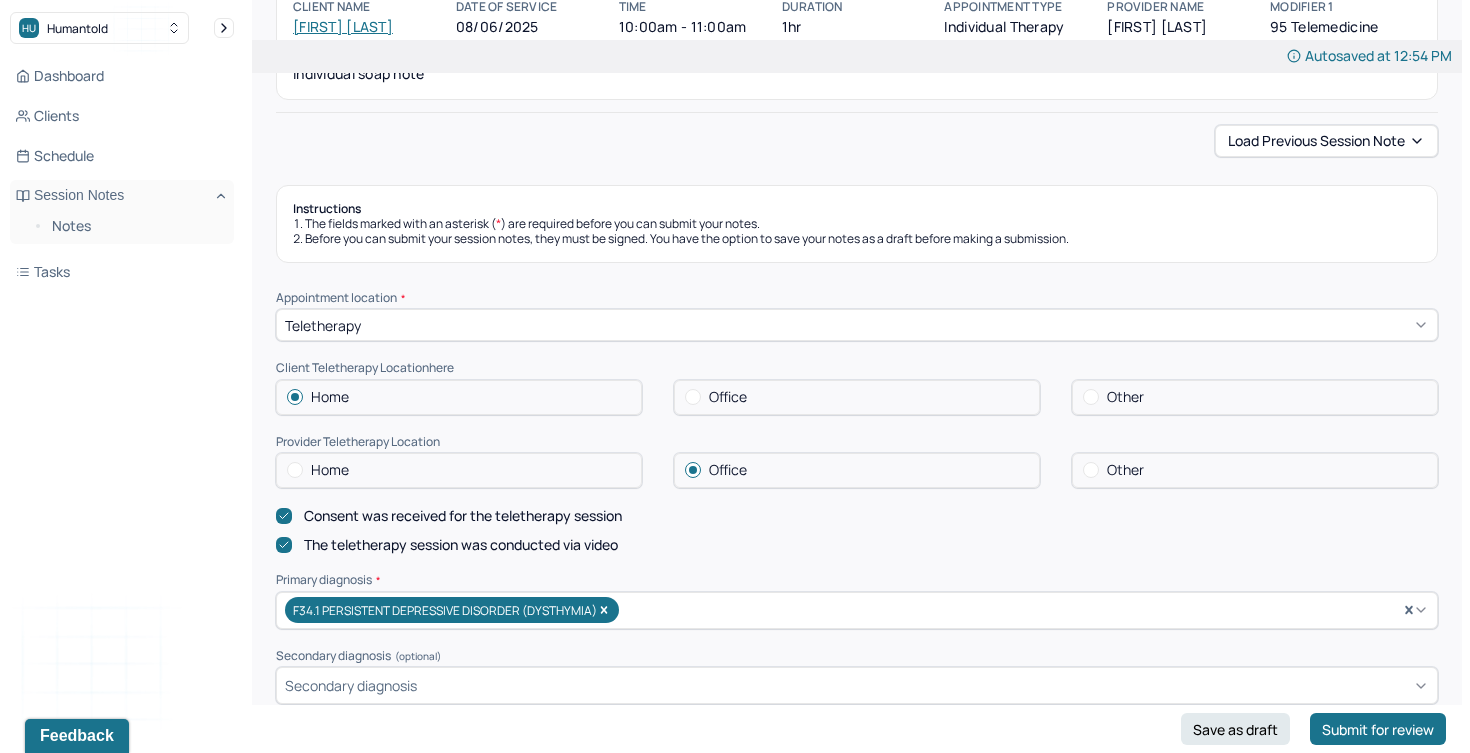 scroll, scrollTop: 183, scrollLeft: 0, axis: vertical 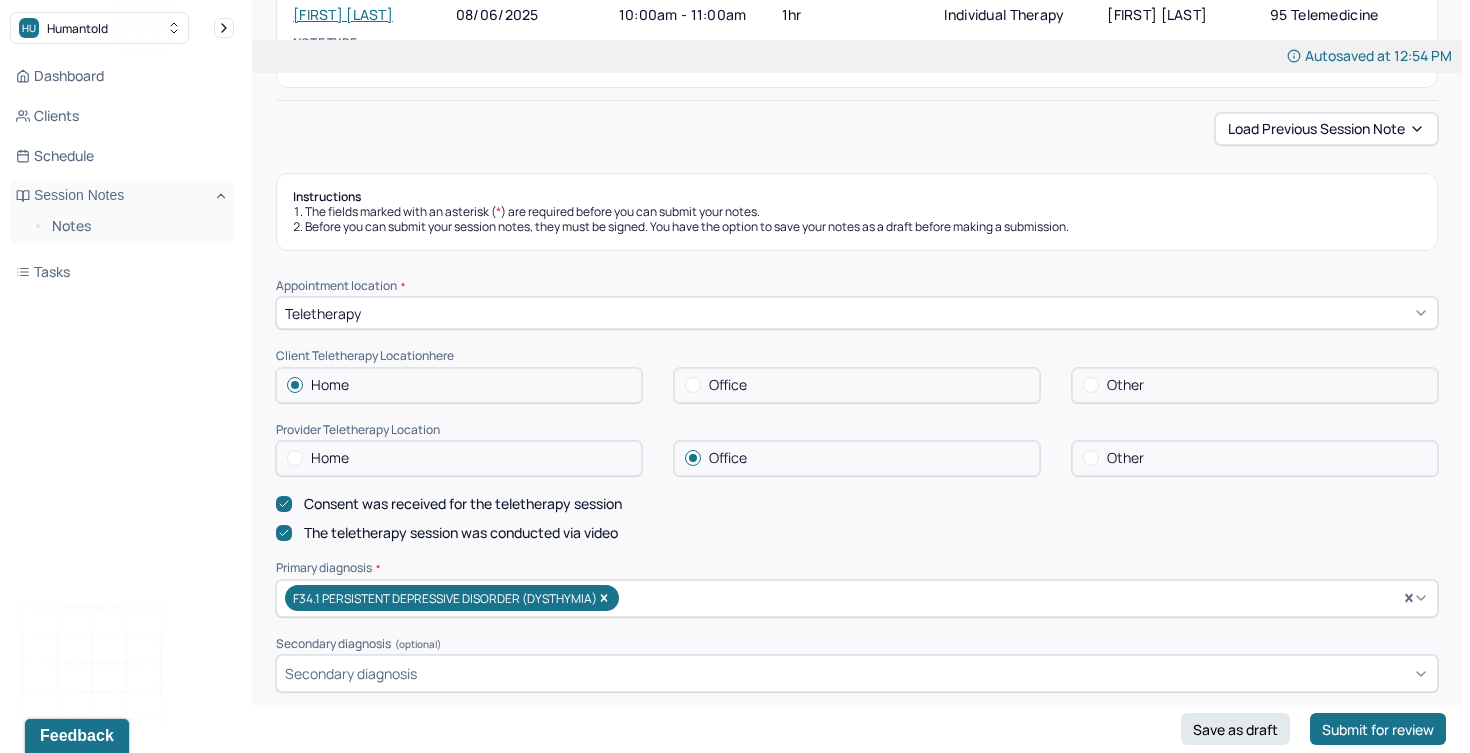 type on "TW" 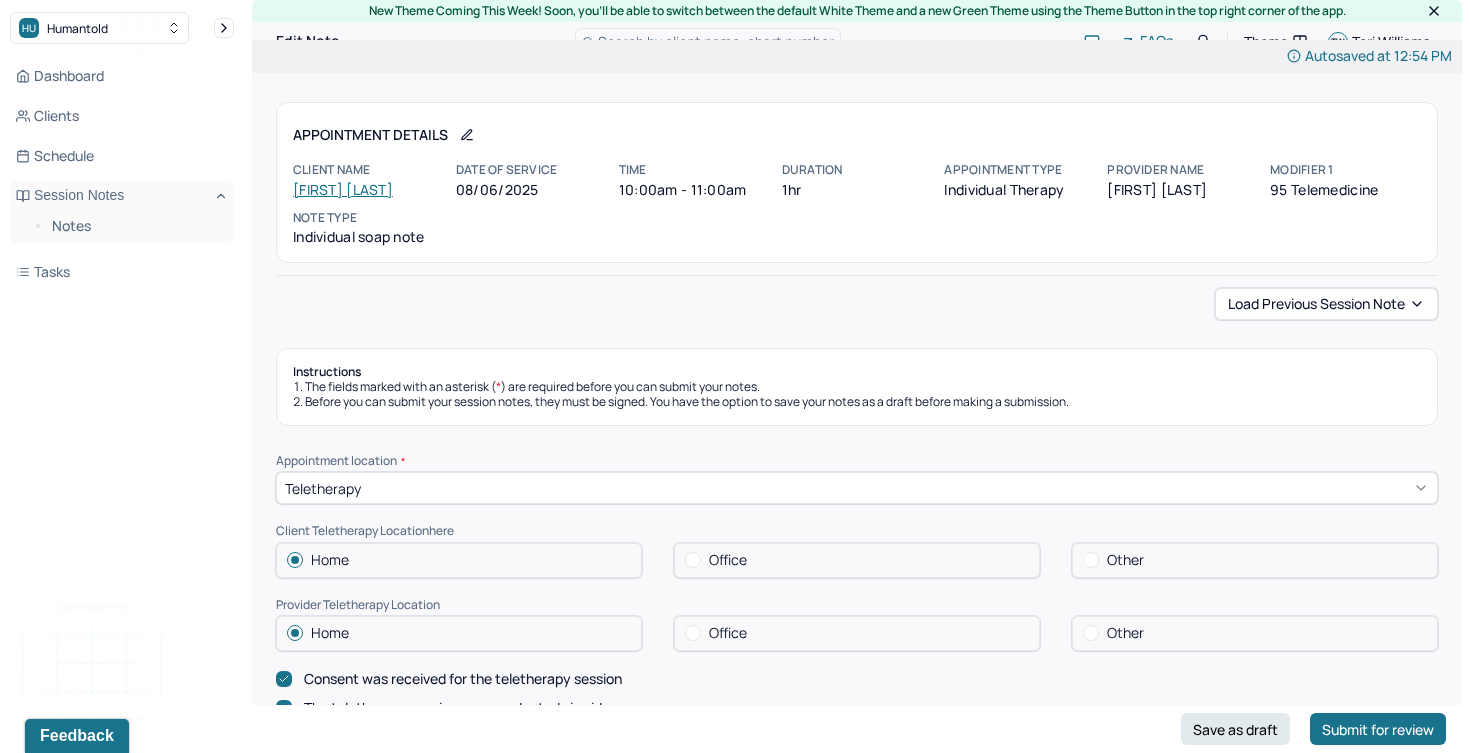 scroll, scrollTop: 0, scrollLeft: 0, axis: both 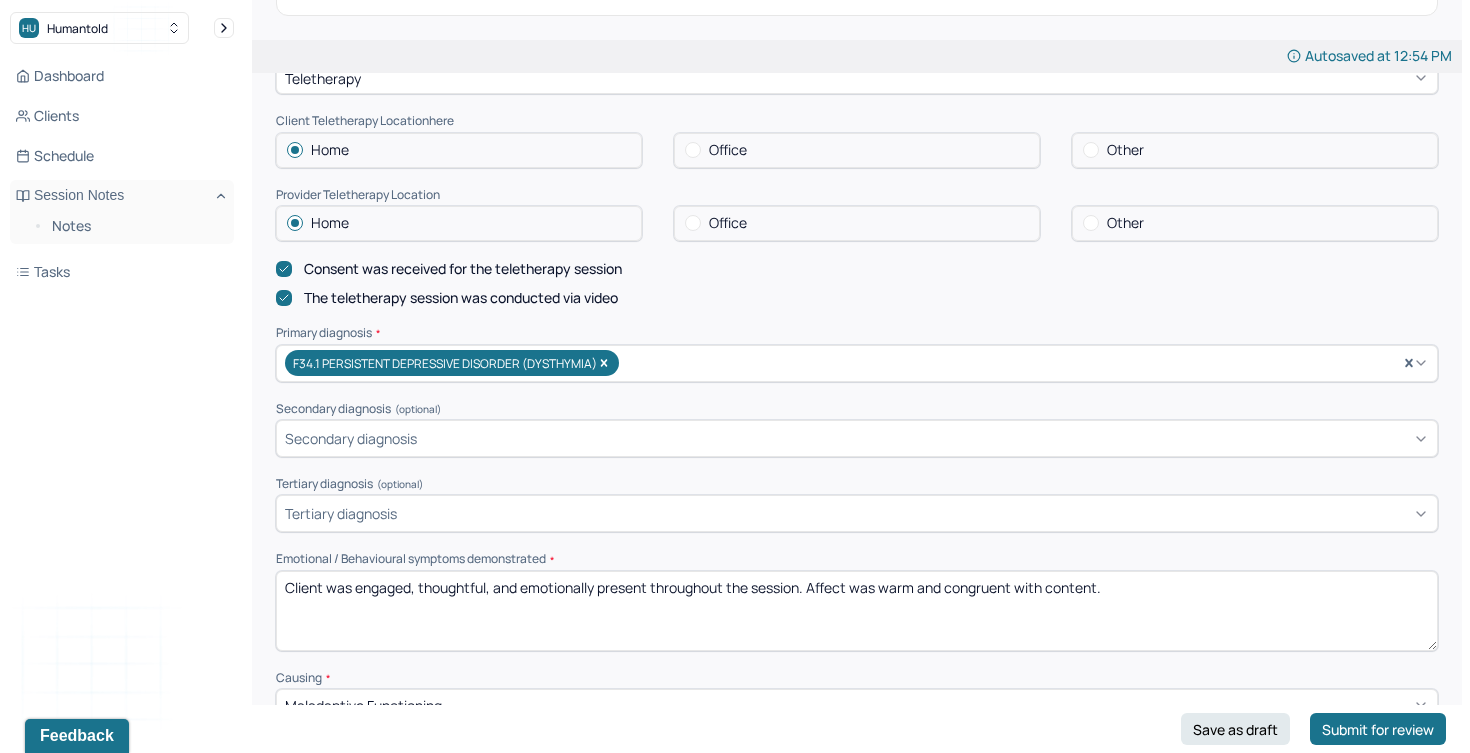 click on "Secondary diagnosis" at bounding box center (857, 438) 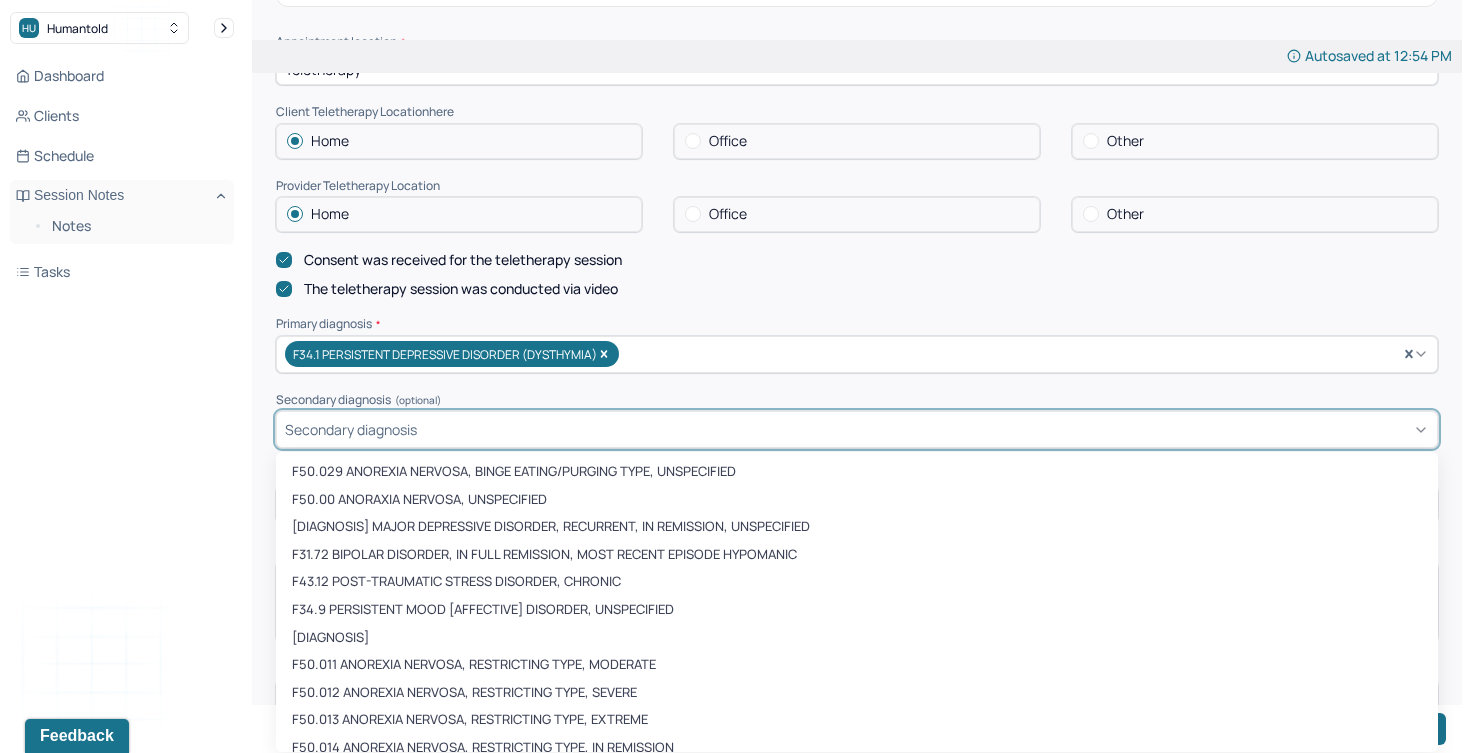 scroll, scrollTop: 428, scrollLeft: 0, axis: vertical 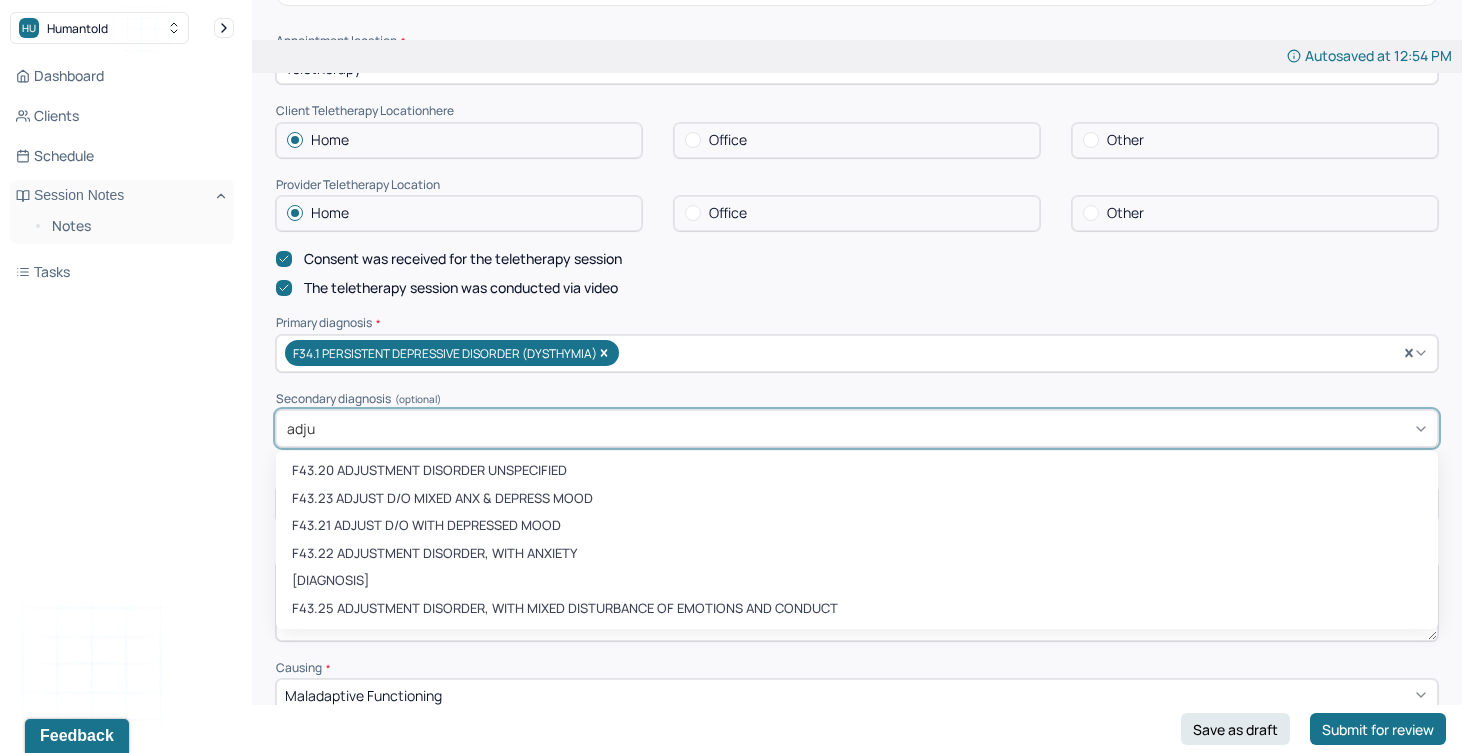 type on "adjus" 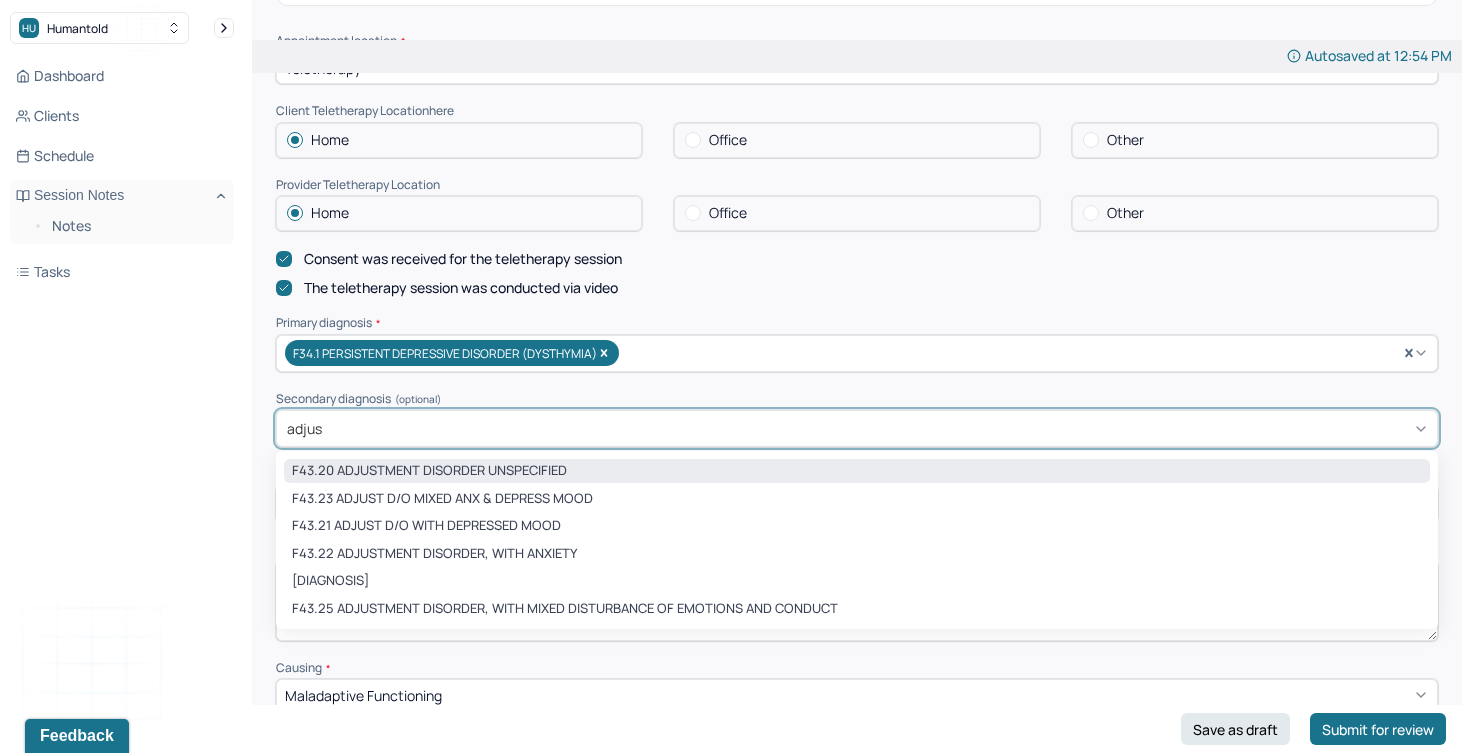 click on "F43.20 ADJUSTMENT DISORDER UNSPECIFIED" at bounding box center (857, 471) 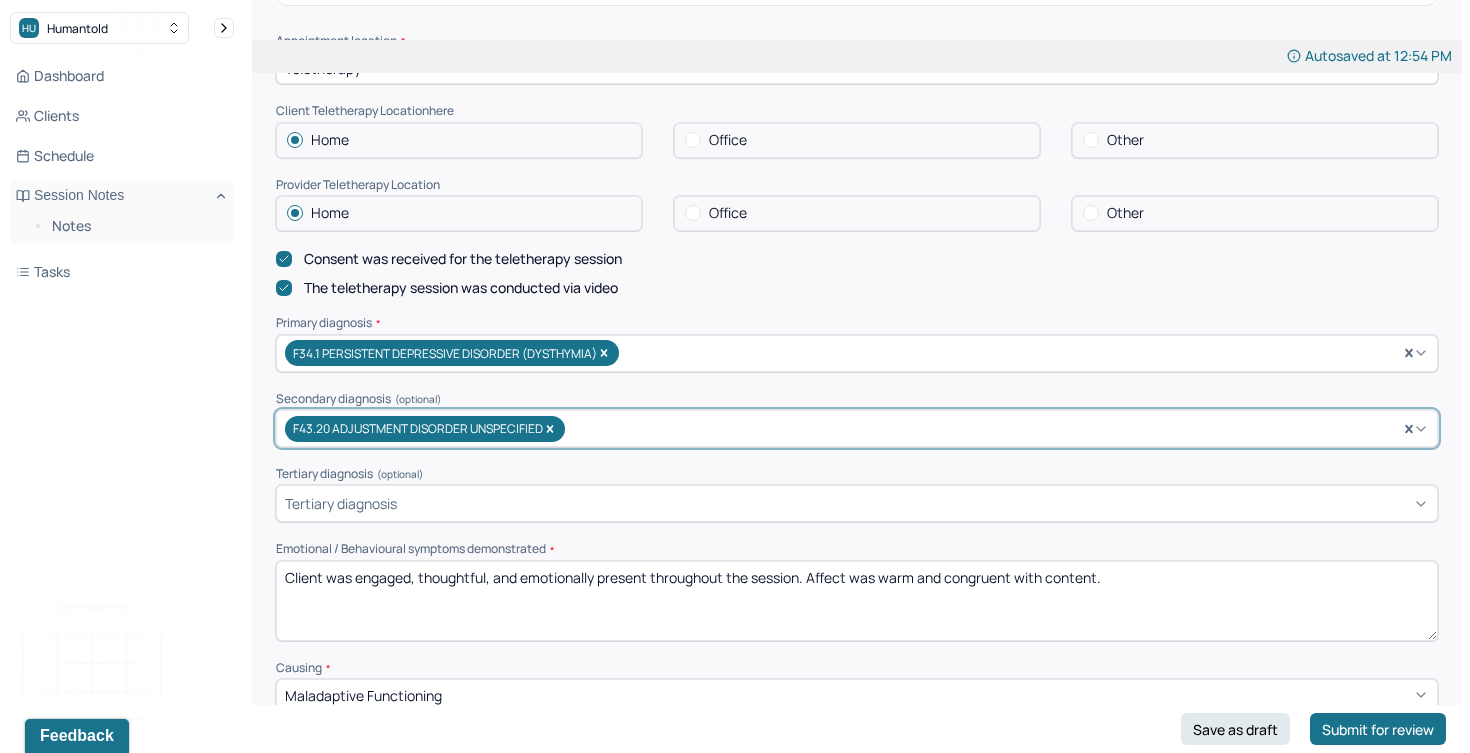 click on "Dashboard Clients Schedule Session Notes Notes Tasks TW [LAST_NAME] provider Logout" at bounding box center (122, 396) 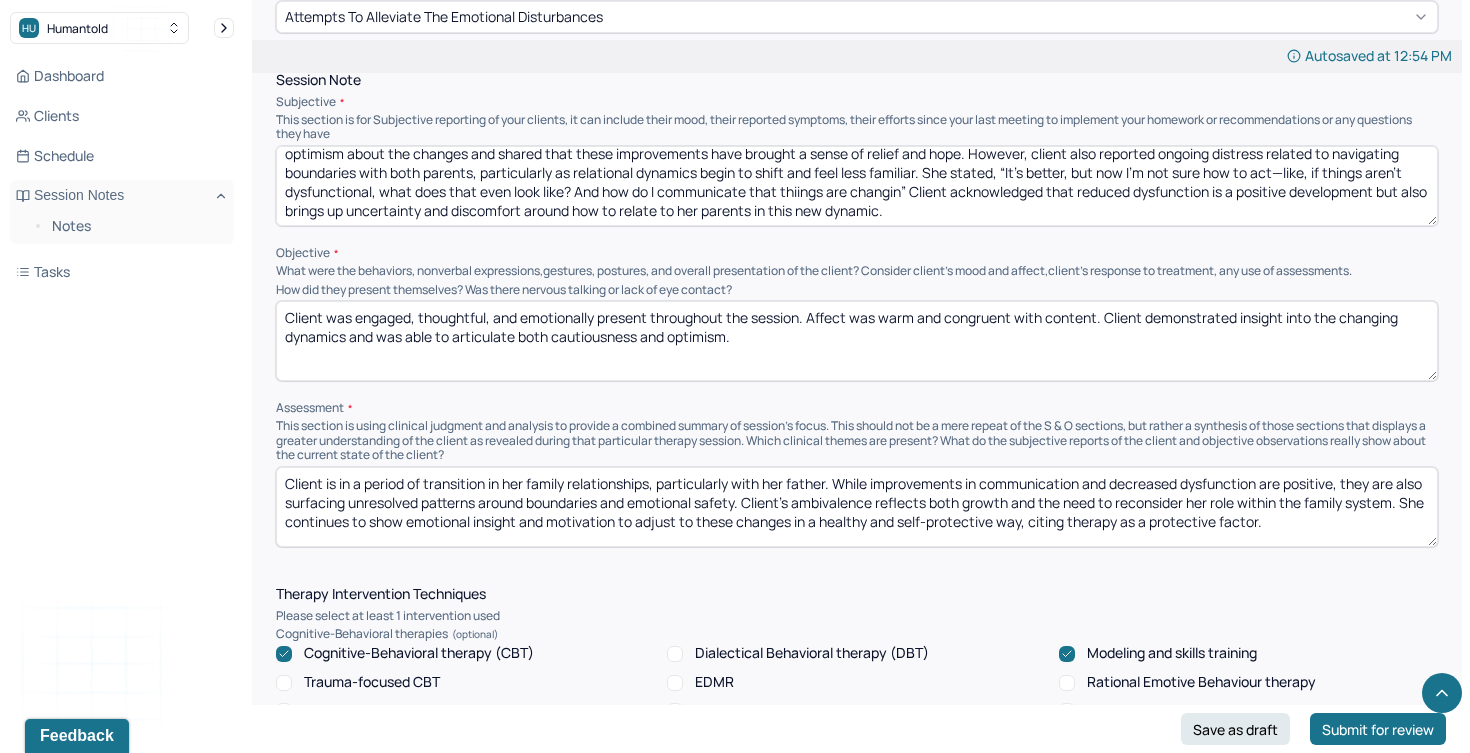 scroll, scrollTop: 1155, scrollLeft: 0, axis: vertical 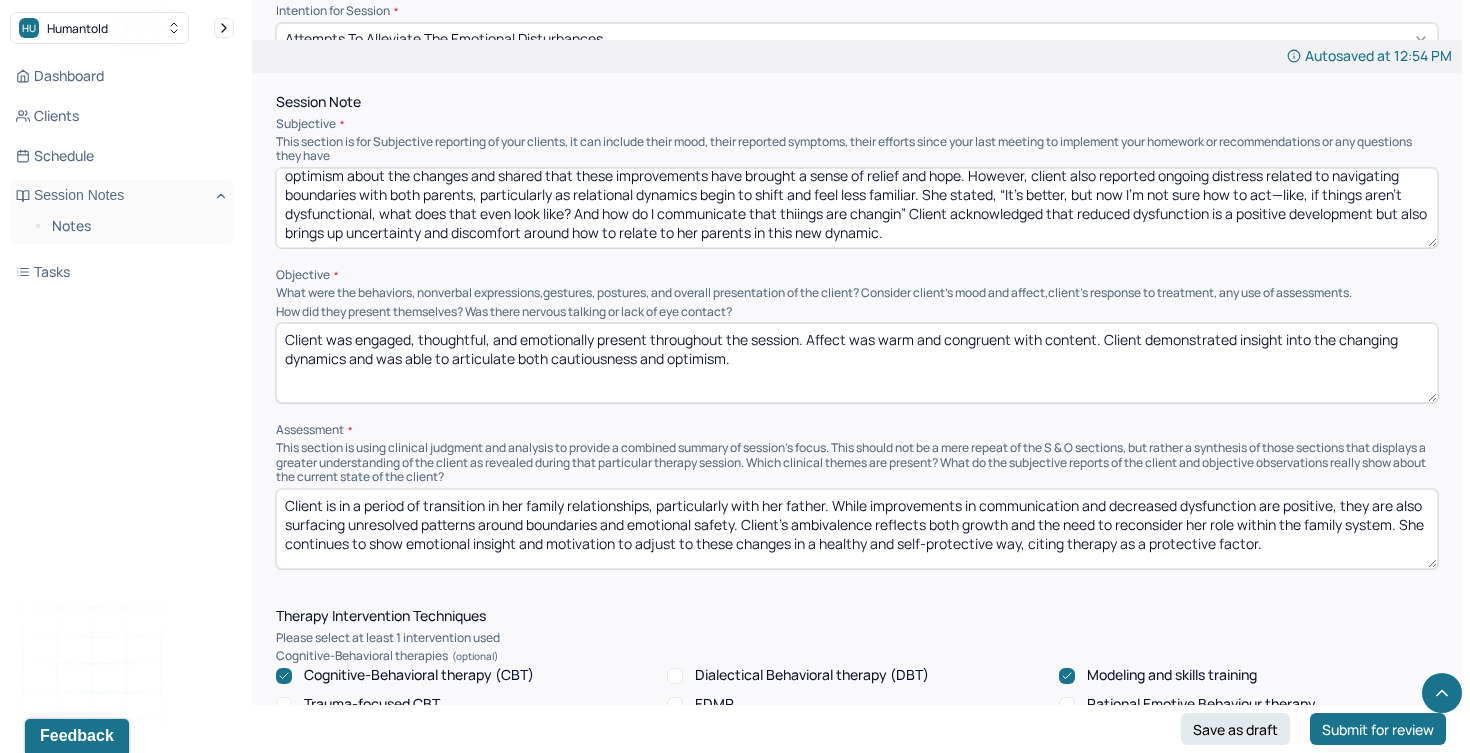 click on "Client reflected on recent positive shifts in her relationship with her father, noting increased communication, understanding, and reduced conflict. She expressed cautious optimism about the changes and shared that these improvements have brought a sense of relief and hope. However, client also reported ongoing distress related to navigating boundaries with both parents, particularly as relational dynamics begin to shift and feel less familiar. She stated, “It’s better, but now I’m not sure how to act—like, if things aren’t dysfunctional, what does that even look like? And how do I communicate that thiings are changin” Client acknowledged that reduced dysfunction is a positive development but also brings up uncertainty and discomfort around how to relate to her parents in this new dynamic." at bounding box center (857, 208) 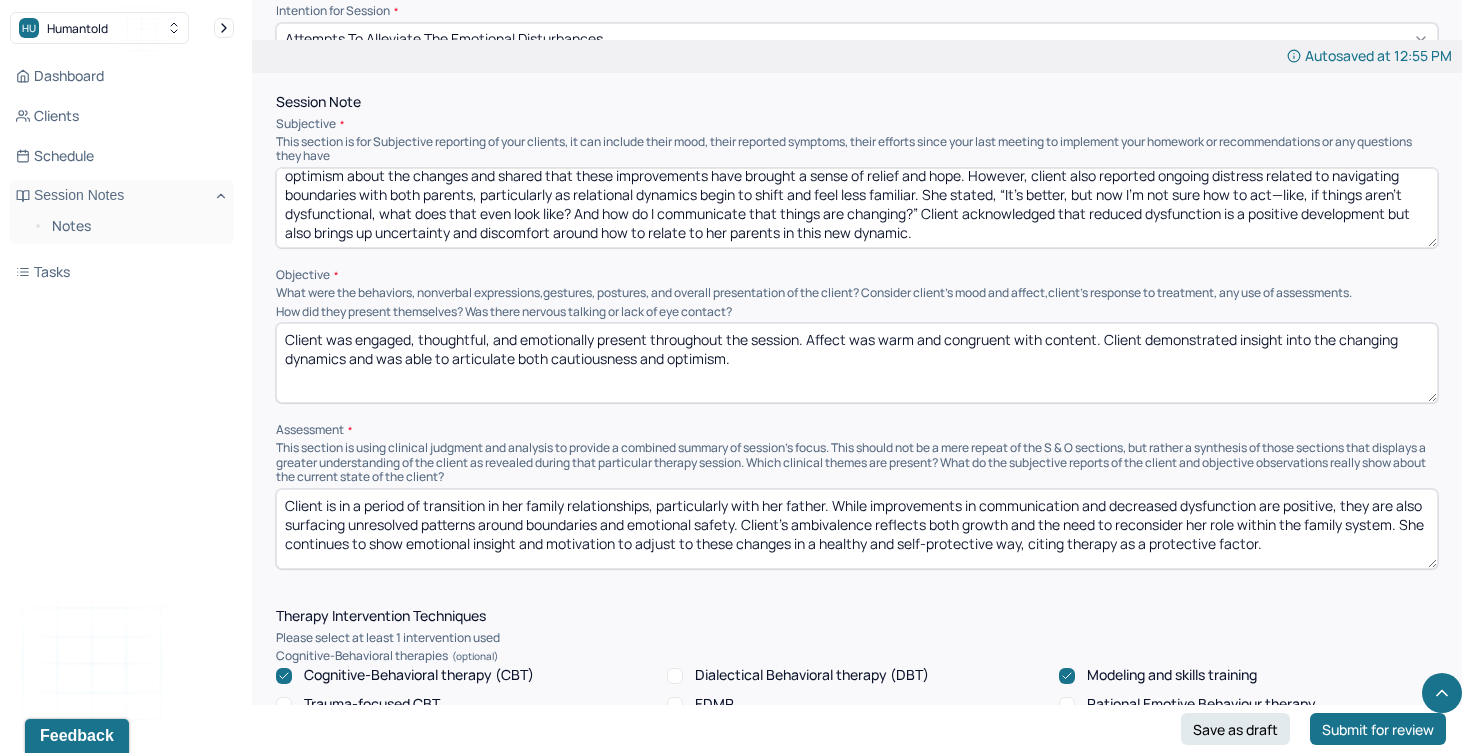click on "Client reflected on recent positive shifts in her relationship with her father, noting increased communication, understanding, and reduced conflict. She expressed cautious optimism about the changes and shared that these improvements have brought a sense of relief and hope. However, client also reported ongoing distress related to navigating boundaries with both parents, particularly as relational dynamics begin to shift and feel less familiar. She stated, “It’s better, but now I’m not sure how to act—like, if things aren’t dysfunctional, what does that even look like? And how do I communicate that thiings are changing?” Client acknowledged that reduced dysfunction is a positive development but also brings up uncertainty and discomfort around how to relate to her parents in this new dynamic." at bounding box center [857, 208] 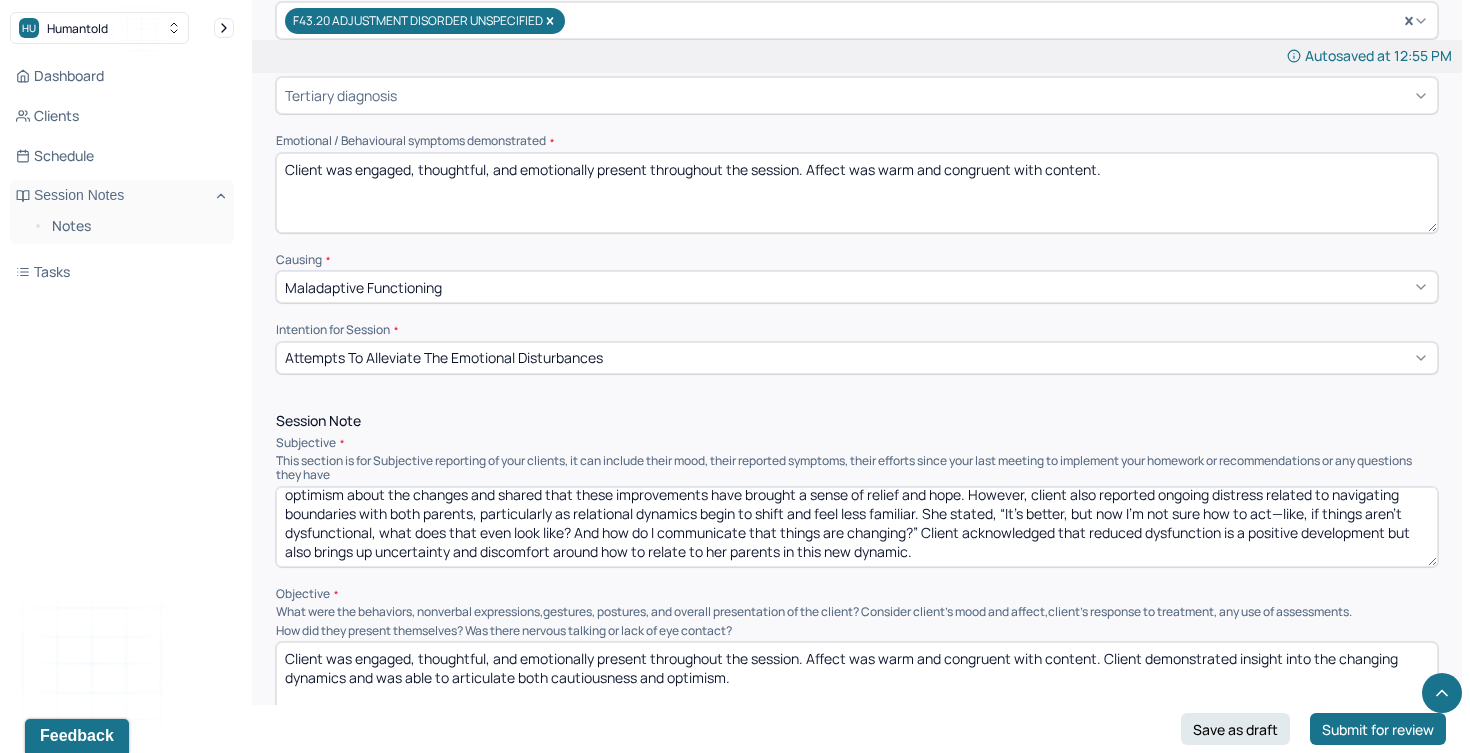 scroll, scrollTop: 833, scrollLeft: 0, axis: vertical 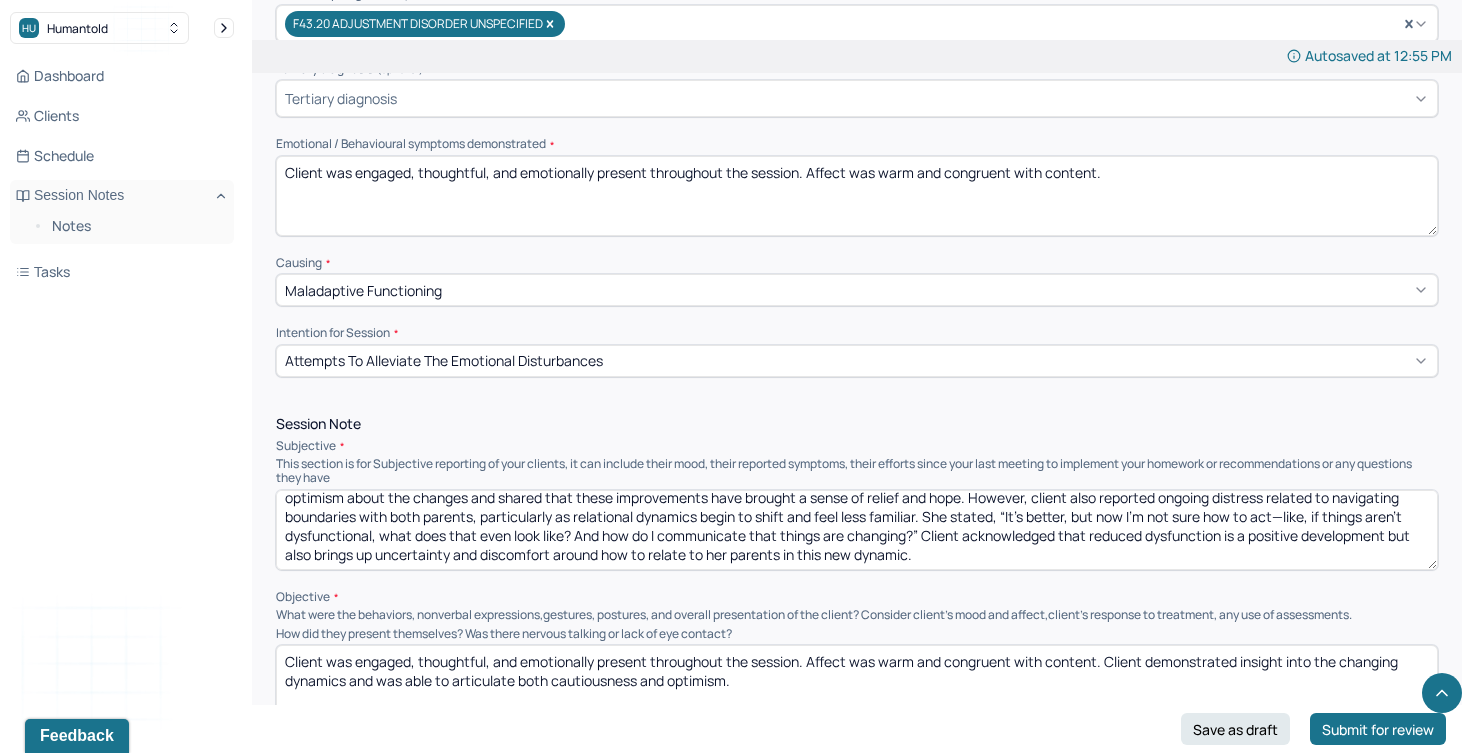 type on "Client reflected on recent positive shifts in her relationship with her father, noting increased communication, understanding, and reduced conflict. She expressed cautious optimism about the changes and shared that these improvements have brought a sense of relief and hope. However, client also reported ongoing distress related to navigating boundaries with both parents, particularly as relational dynamics begin to shift and feel less familiar. She stated, “It’s better, but now I’m not sure how to act—like, if things aren’t dysfunctional, what does that even look like? And how do I communicate that things are changing?” Client acknowledged that reduced dysfunction is a positive development but also brings up uncertainty and discomfort around how to relate to her parents in this new dynamic." 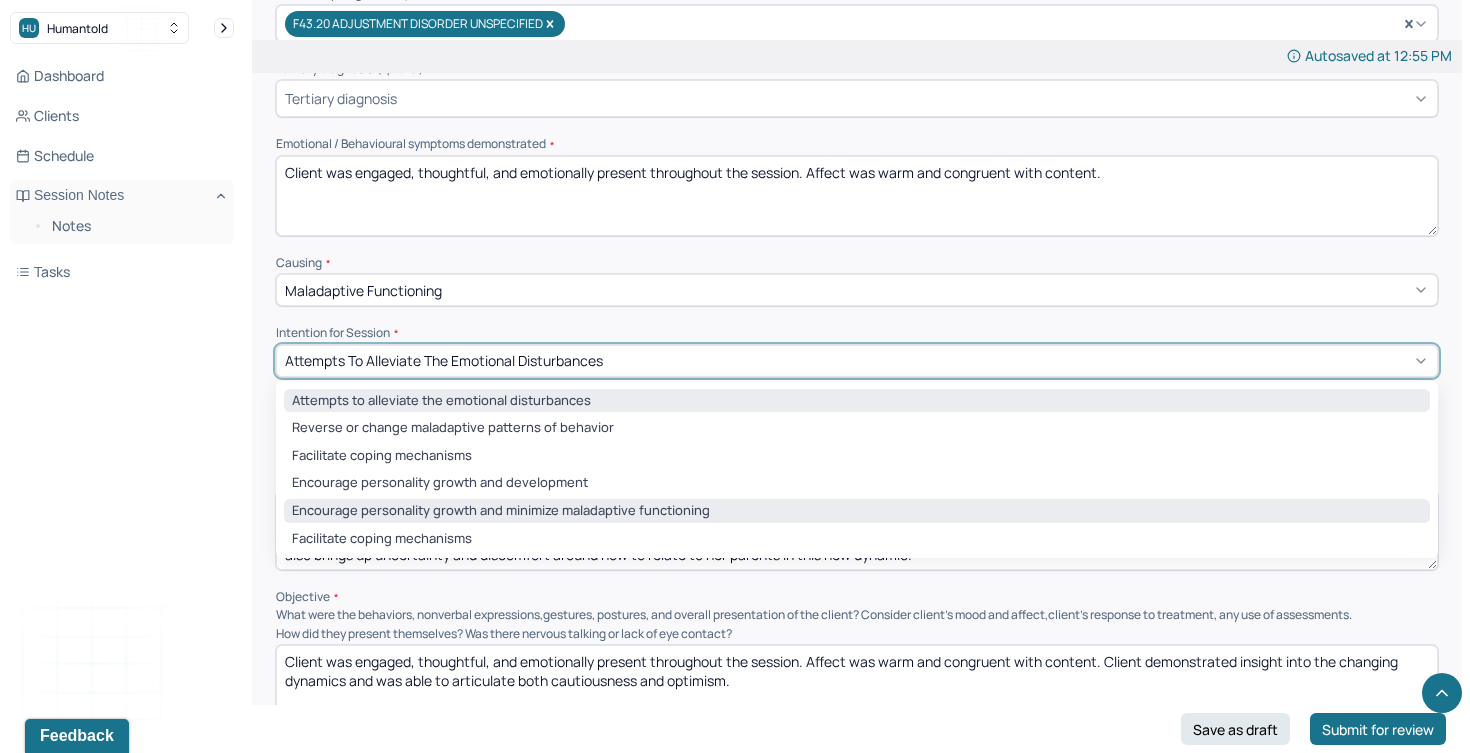 click on "Encourage personality growth and minimize maladaptive functioning" at bounding box center (857, 511) 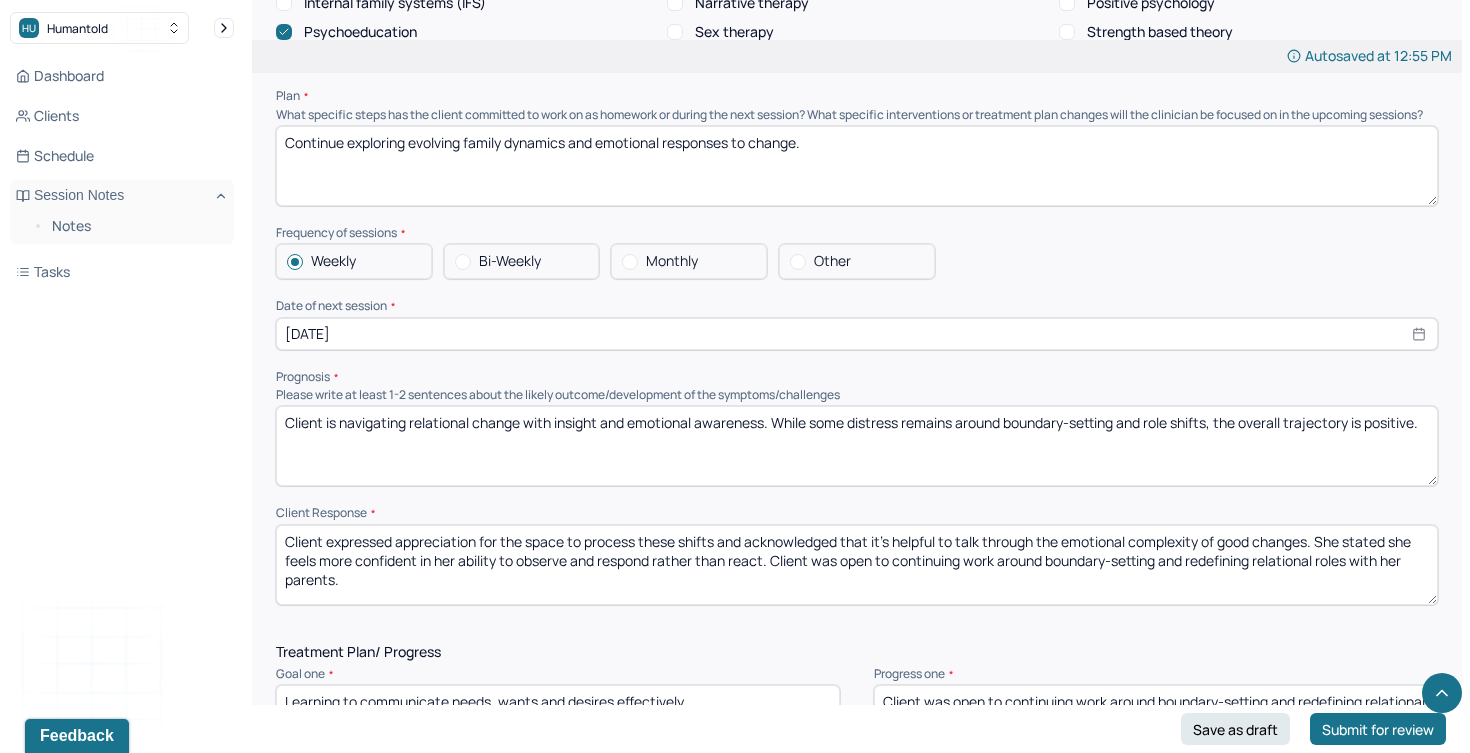 scroll, scrollTop: 2029, scrollLeft: 0, axis: vertical 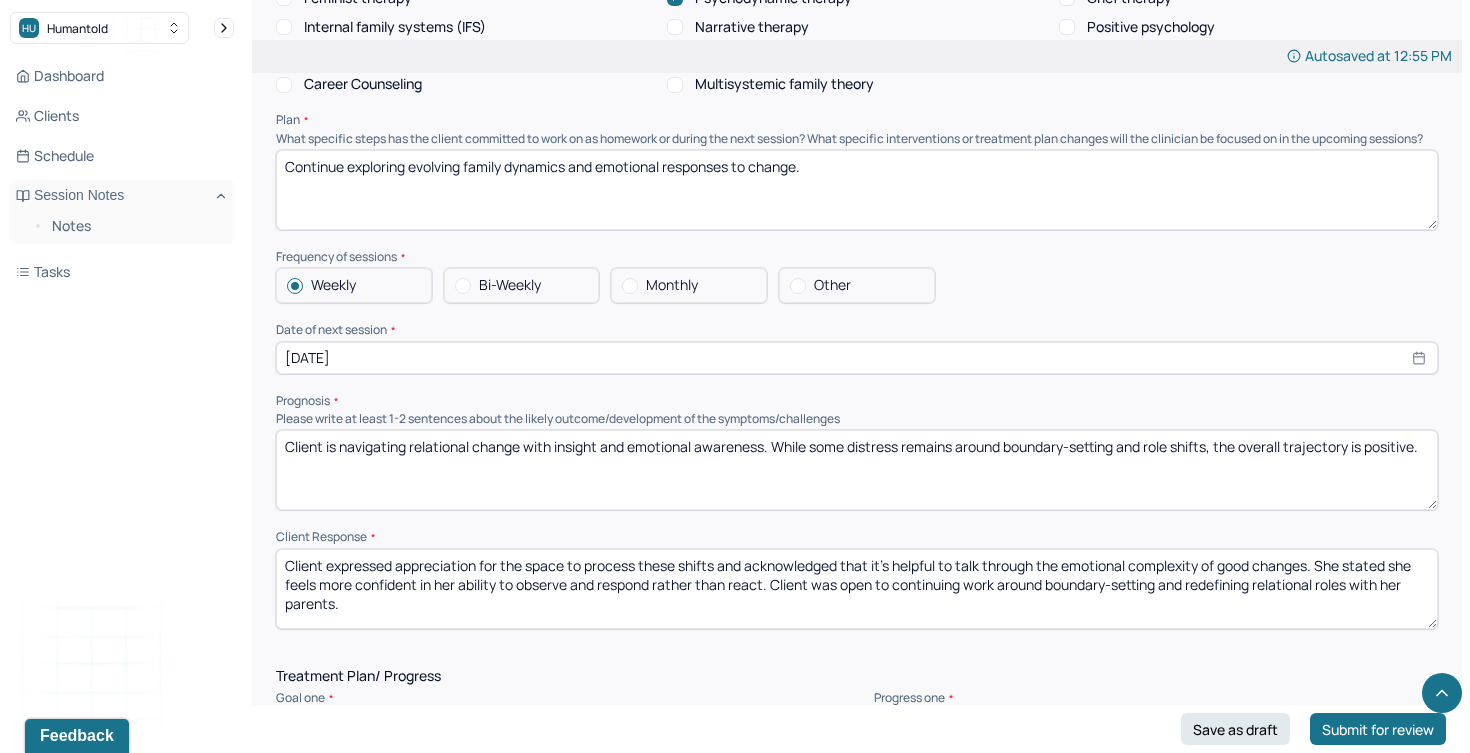 click on "Continue exploring evolving family dynamics and emotional responses to change." at bounding box center (857, 190) 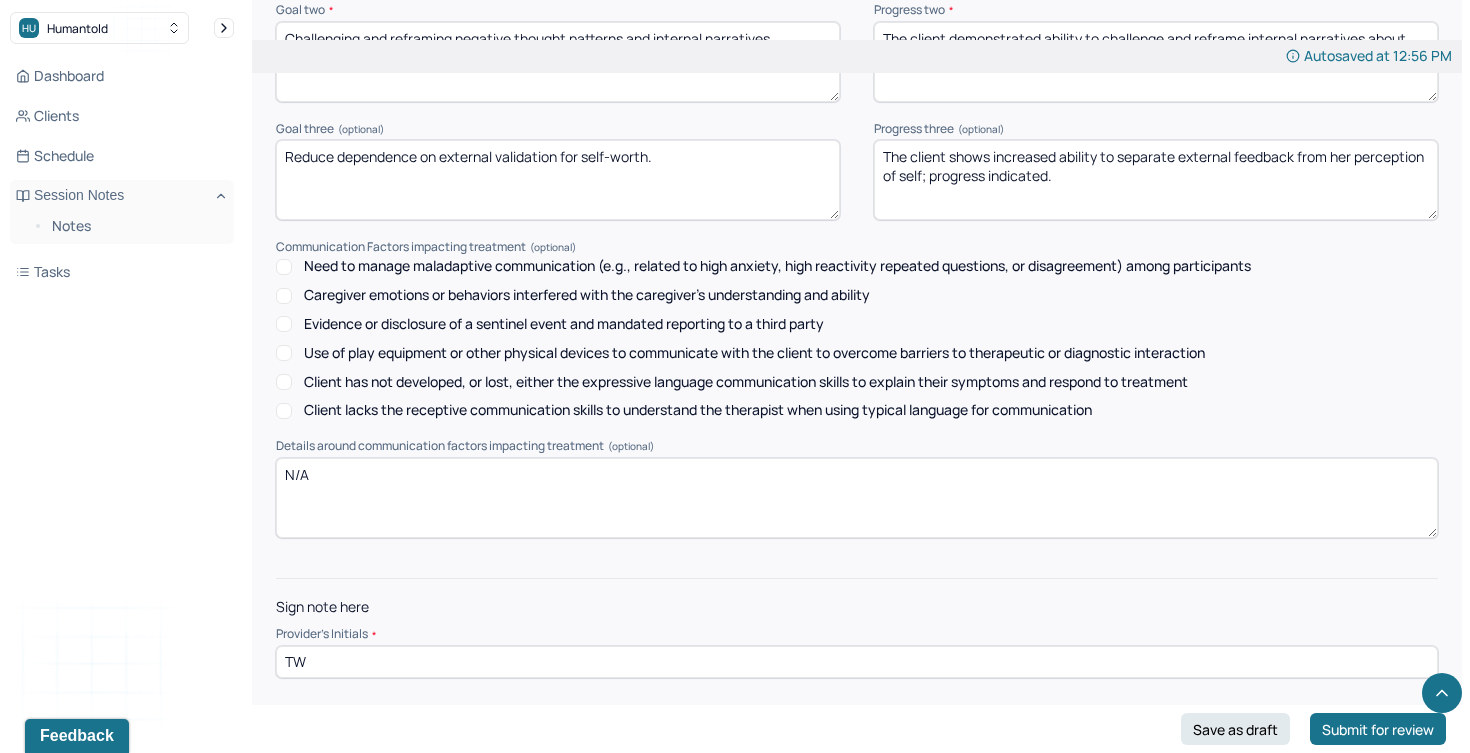 scroll, scrollTop: 2842, scrollLeft: 0, axis: vertical 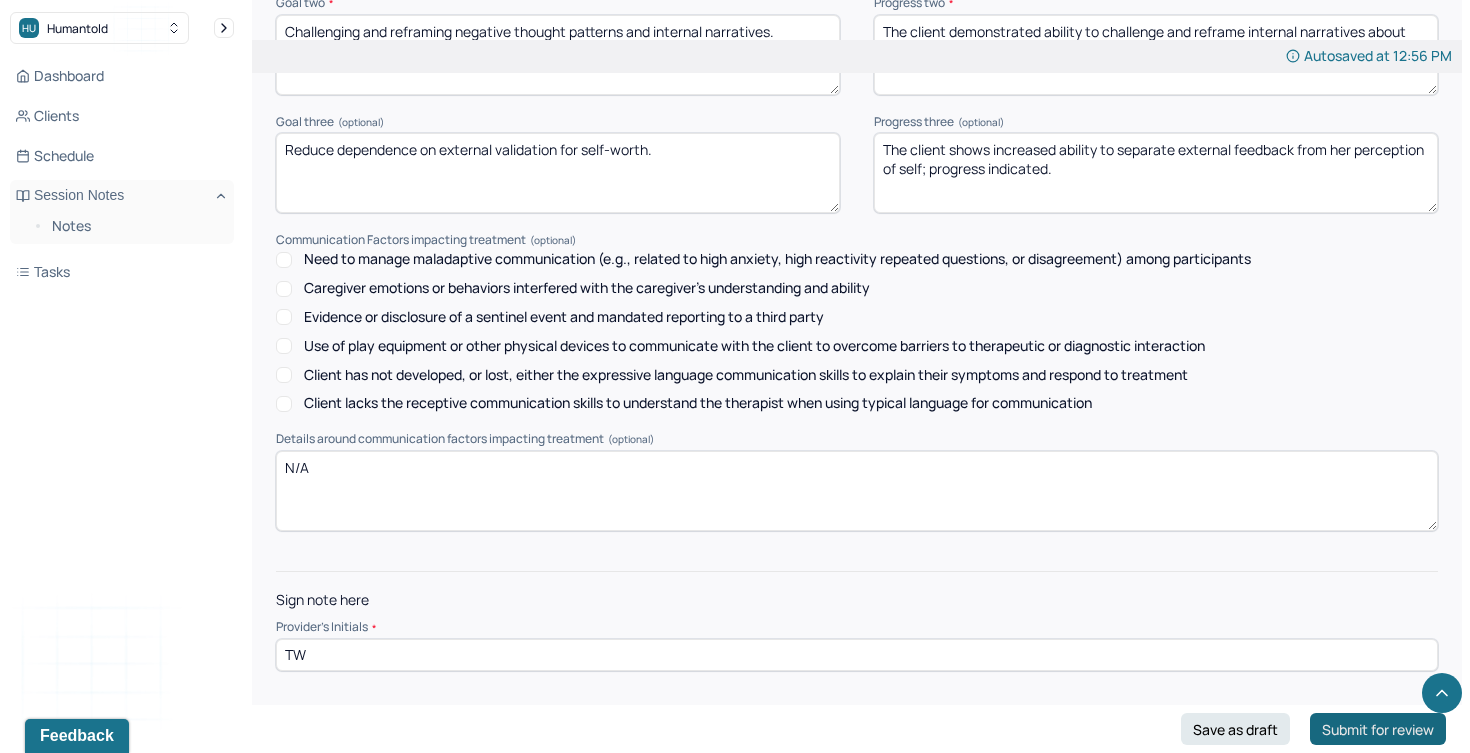 type on "Continue exploring evolving family dynamics and emotional responses to change in subsequent sessions." 